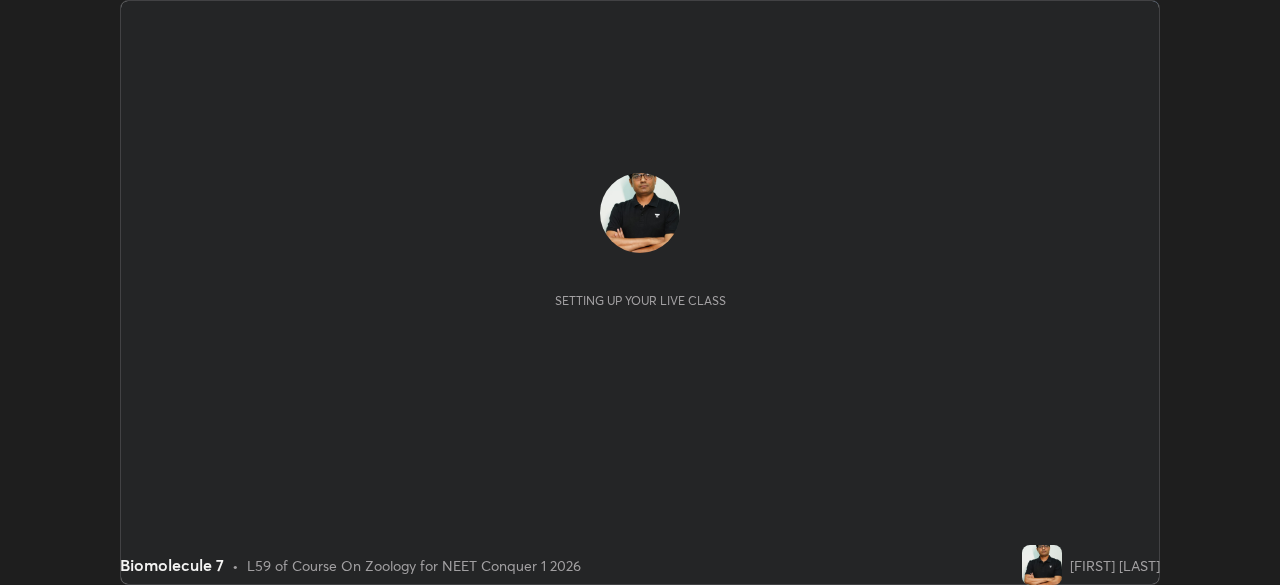 scroll, scrollTop: 0, scrollLeft: 0, axis: both 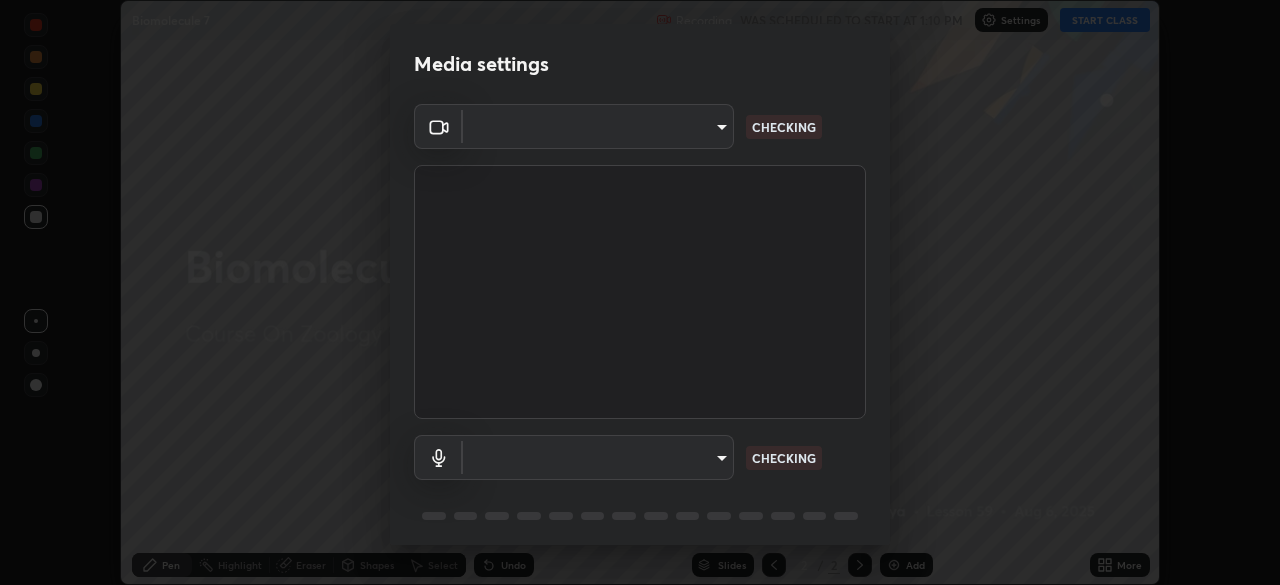 type on "85224a5ddb1d7c473c8089fb73f01f25a8fb598abb9b0335bd4e39e439134962" 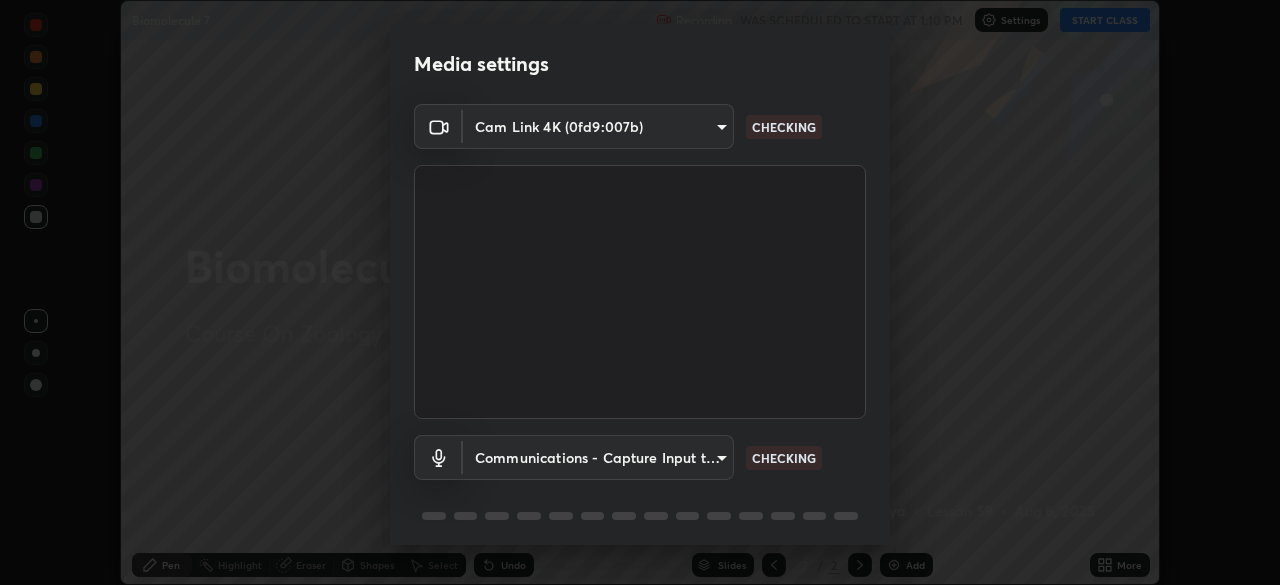 click on "Cam Link 4K (0fd9:007b) 85224a5ddb1d7c473c8089fb73f01f25a8fb598abb9b0335bd4e39e439134962 CHECKING Communications - Capture Input terminal (Digital Array MIC) communications CHECKING" at bounding box center (640, 328) 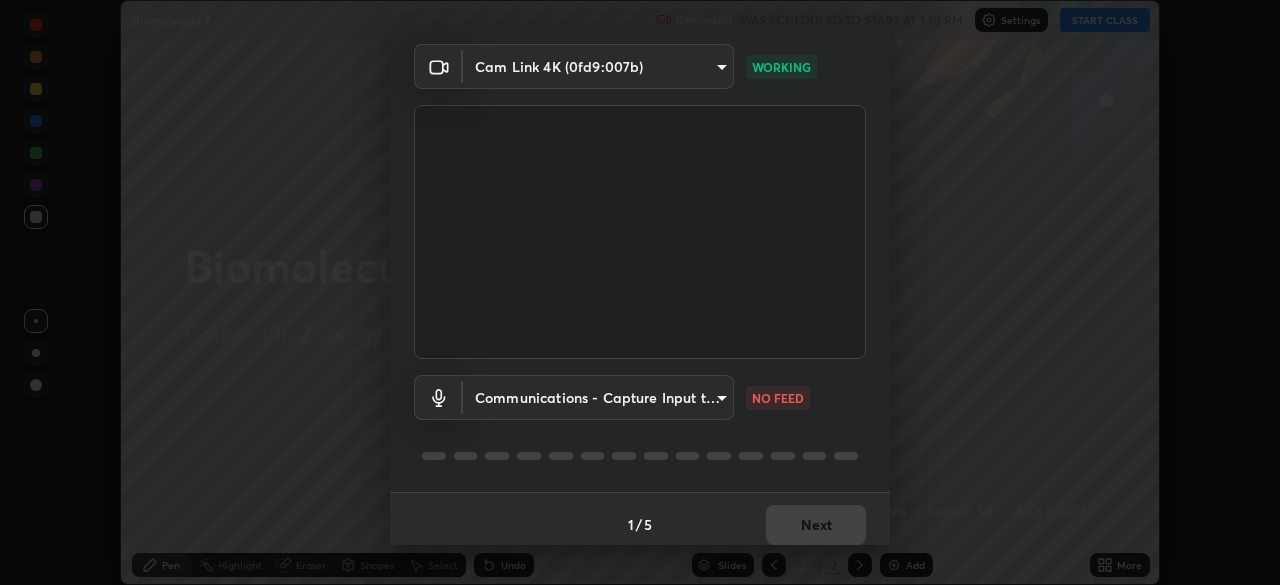 scroll, scrollTop: 71, scrollLeft: 0, axis: vertical 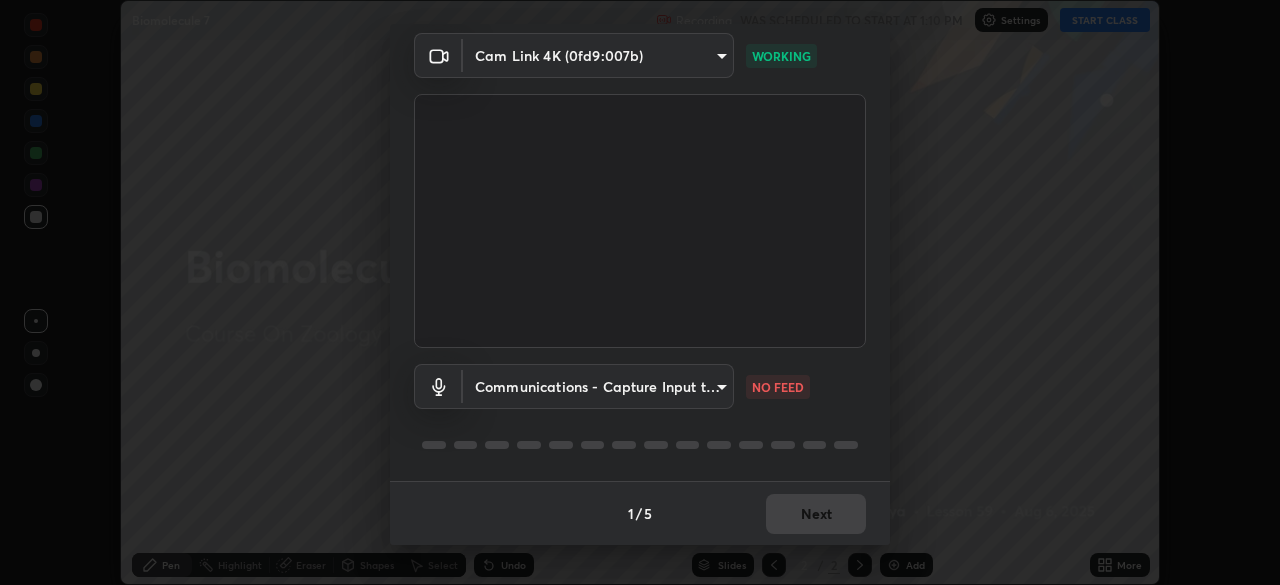 click on "Erase all Biomolecule 7 Recording WAS SCHEDULED TO START AT  1:10 PM Settings START CLASS Setting up your live class Biomolecule 7 • L59 of Course On Zoology for NEET Conquer 1 2026 [FIRST] [LAST] Pen Highlight Eraser Shapes Select Undo Slides 2 / 2 Add More No doubts shared Encourage your learners to ask a doubt for better clarity Report an issue Reason for reporting Buffering Chat not working Audio - Video sync issue Educator video quality low ​ Attach an image Report Media settings Cam Link 4K (0fd9:007b) 85224a5ddb1d7c473c8089fb73f01f25a8fb598abb9b0335bd4e39e439134962 WORKING Communications - Capture Input terminal (Digital Array MIC) communications NO FEED 1 / 5 Next" at bounding box center [640, 292] 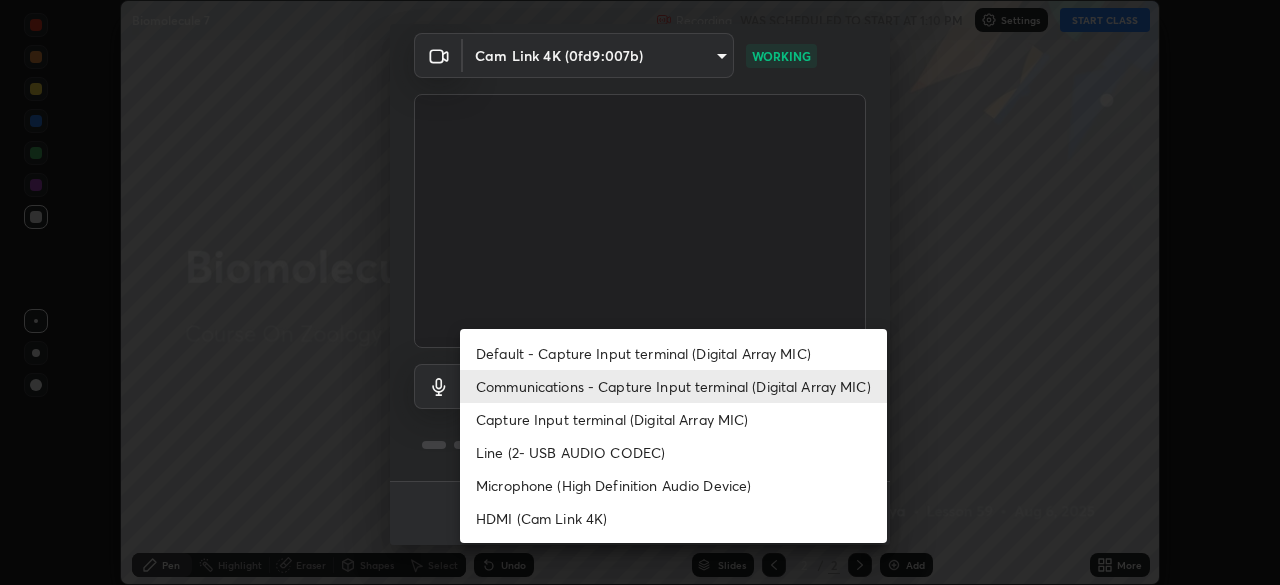 click on "Default - Capture Input terminal (Digital Array MIC)" at bounding box center [673, 353] 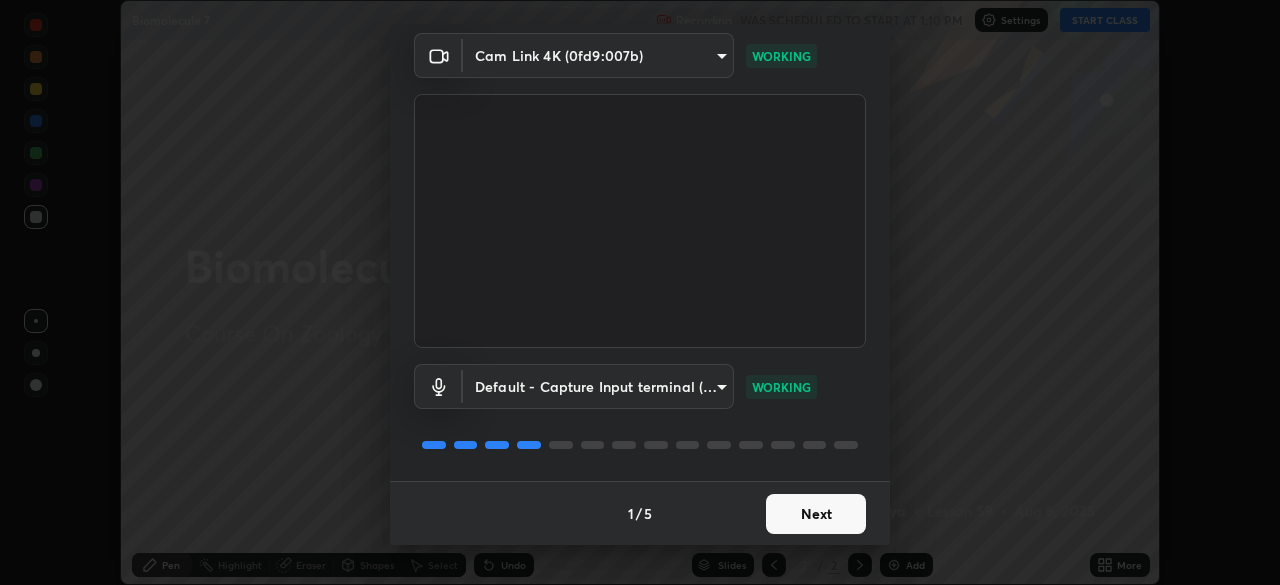 click on "Next" at bounding box center (816, 514) 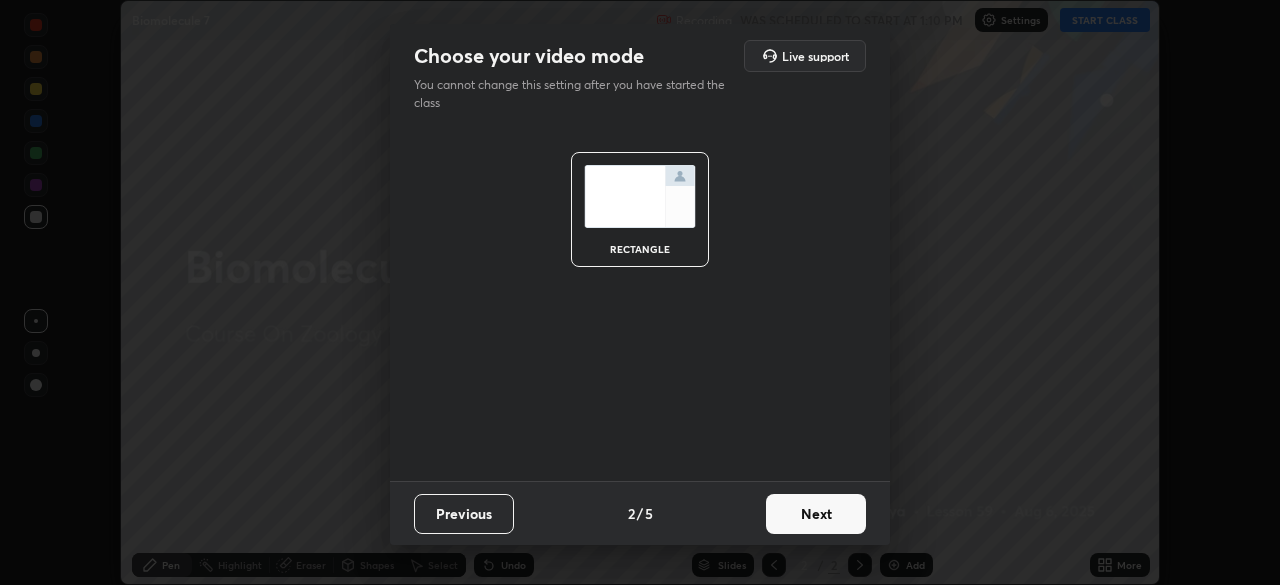 scroll, scrollTop: 0, scrollLeft: 0, axis: both 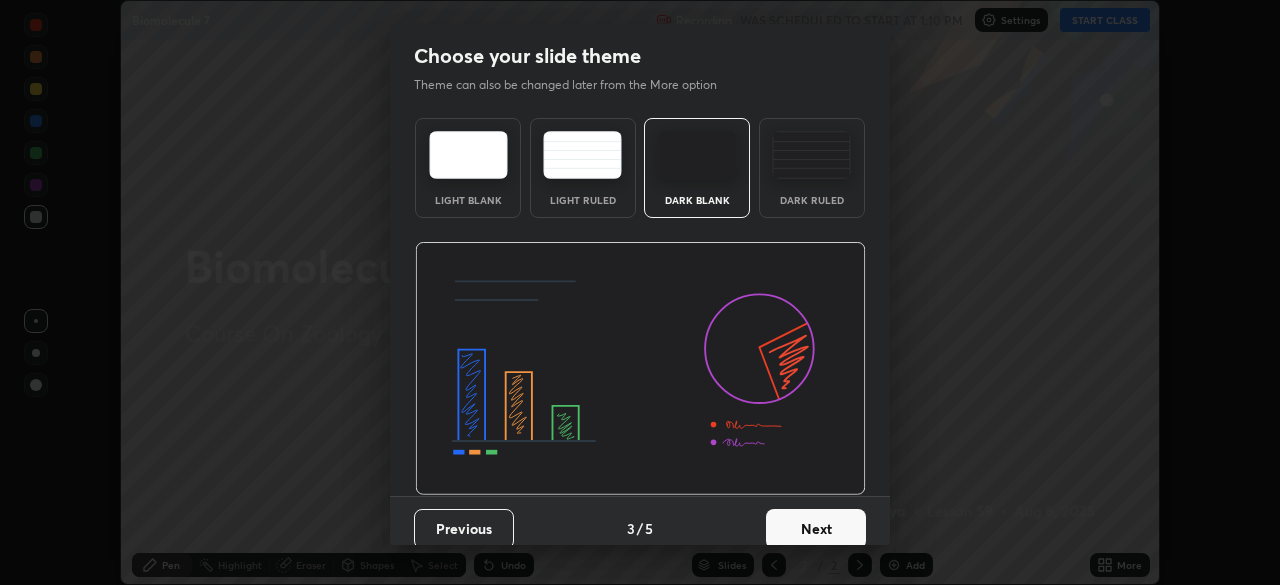 click on "Next" at bounding box center [816, 529] 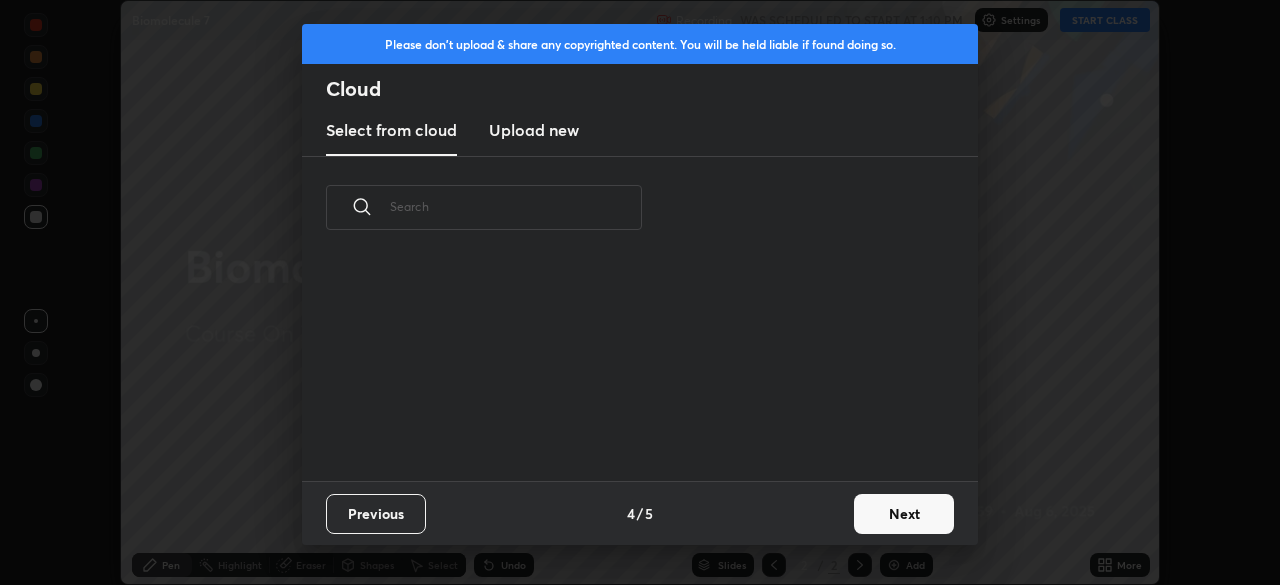 click on "Next" at bounding box center [904, 514] 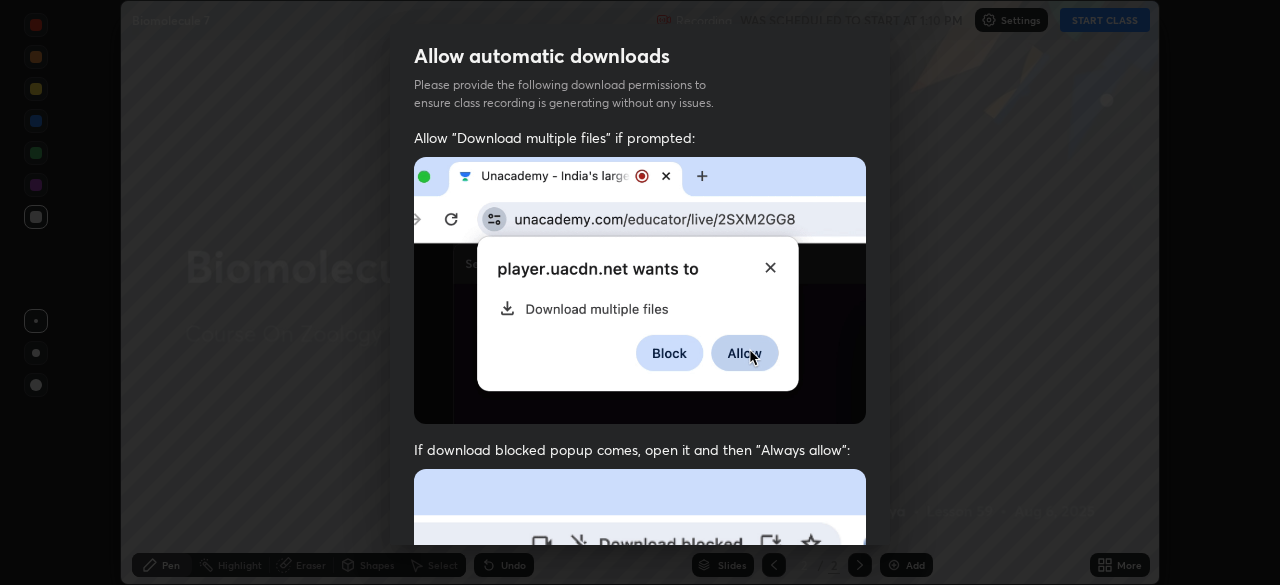 click on "Allow "Download multiple files" if prompted: If download blocked popup comes, open it and then "Always allow": I agree that if I don't provide required permissions, class recording will not be generated" at bounding box center (640, 549) 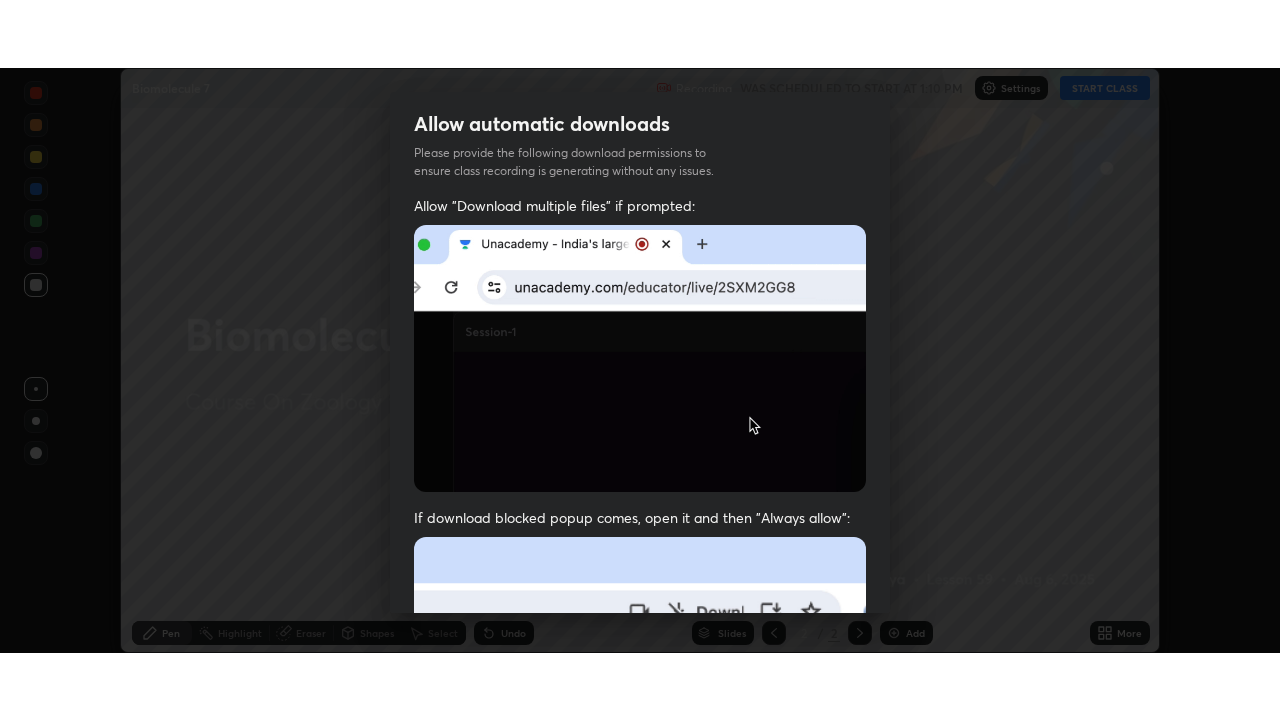 scroll, scrollTop: 456, scrollLeft: 0, axis: vertical 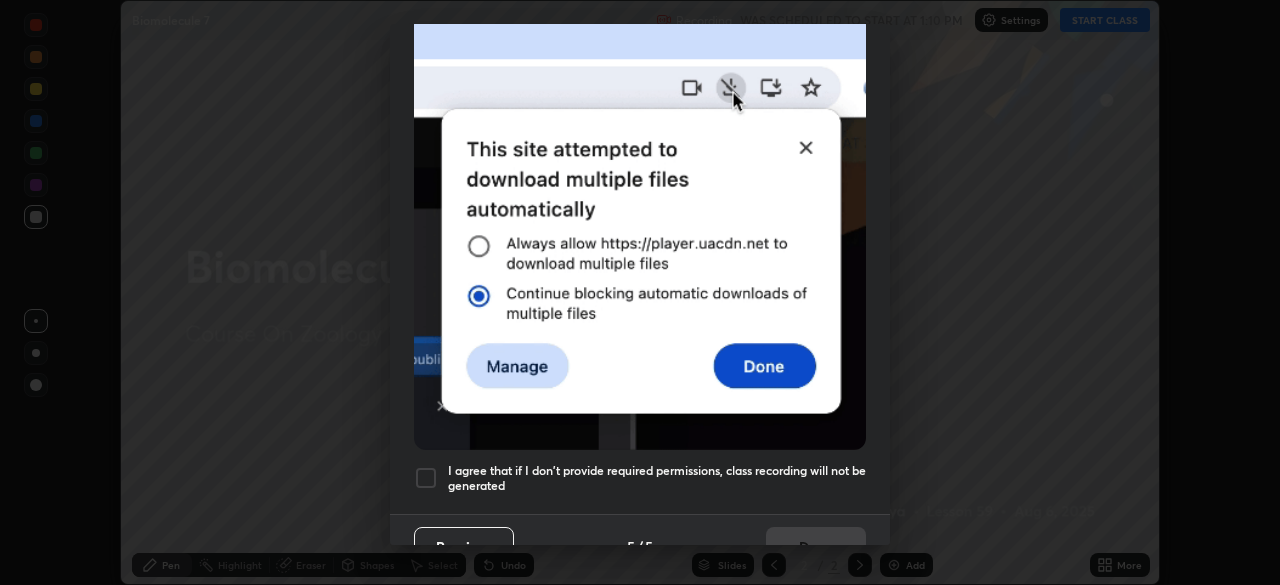 click at bounding box center (426, 478) 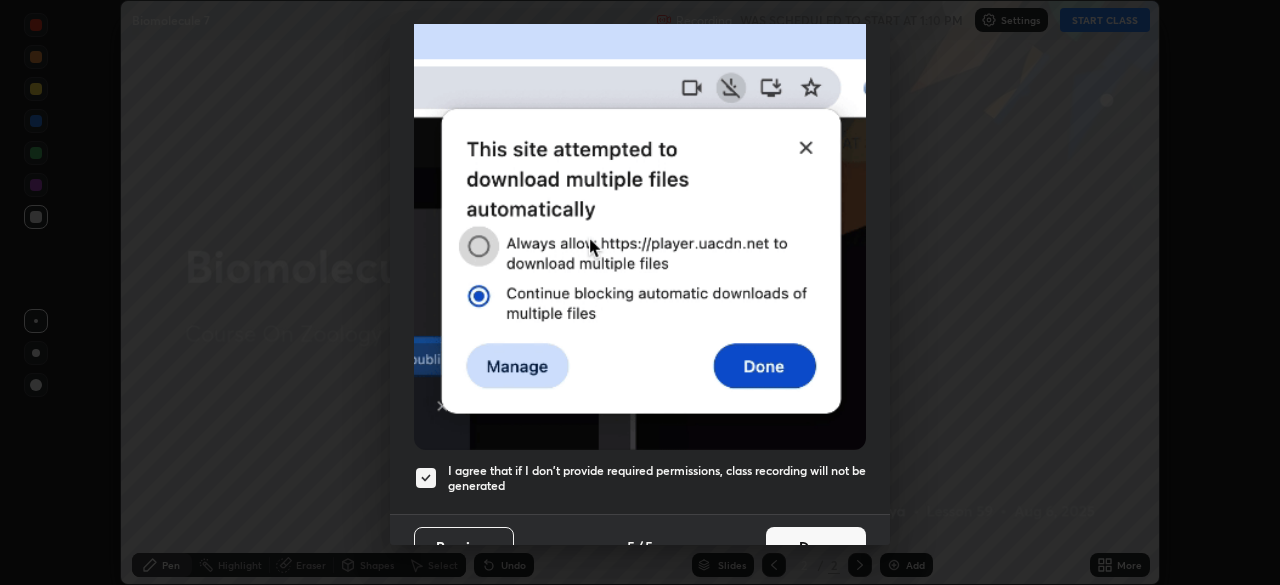 click on "Done" at bounding box center (816, 547) 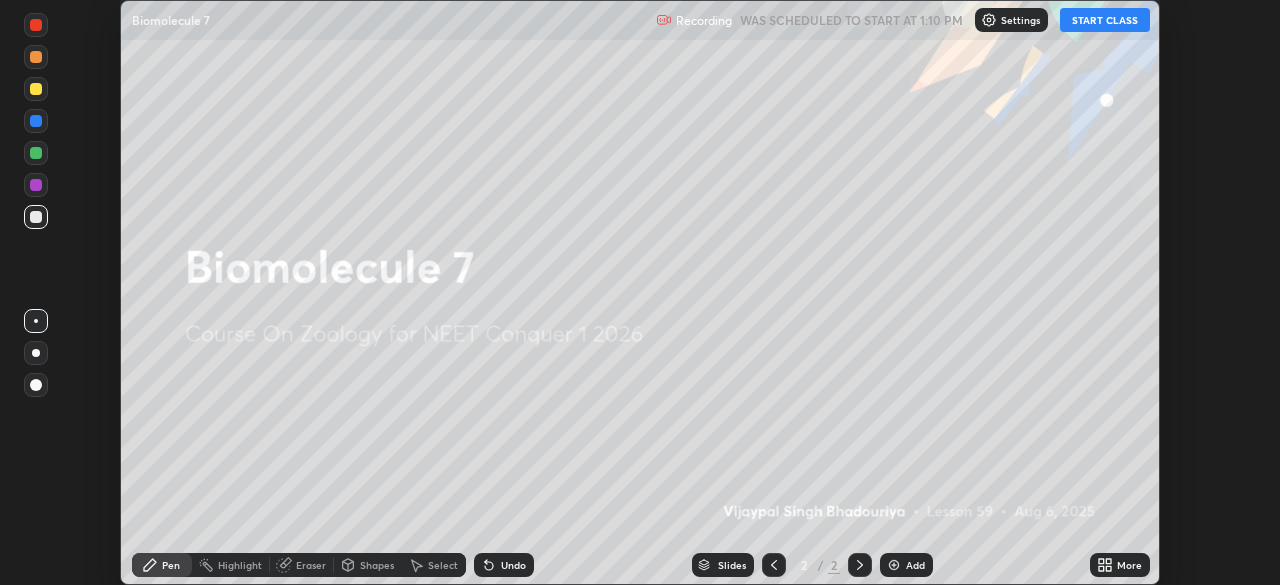 click on "START CLASS" at bounding box center [1105, 20] 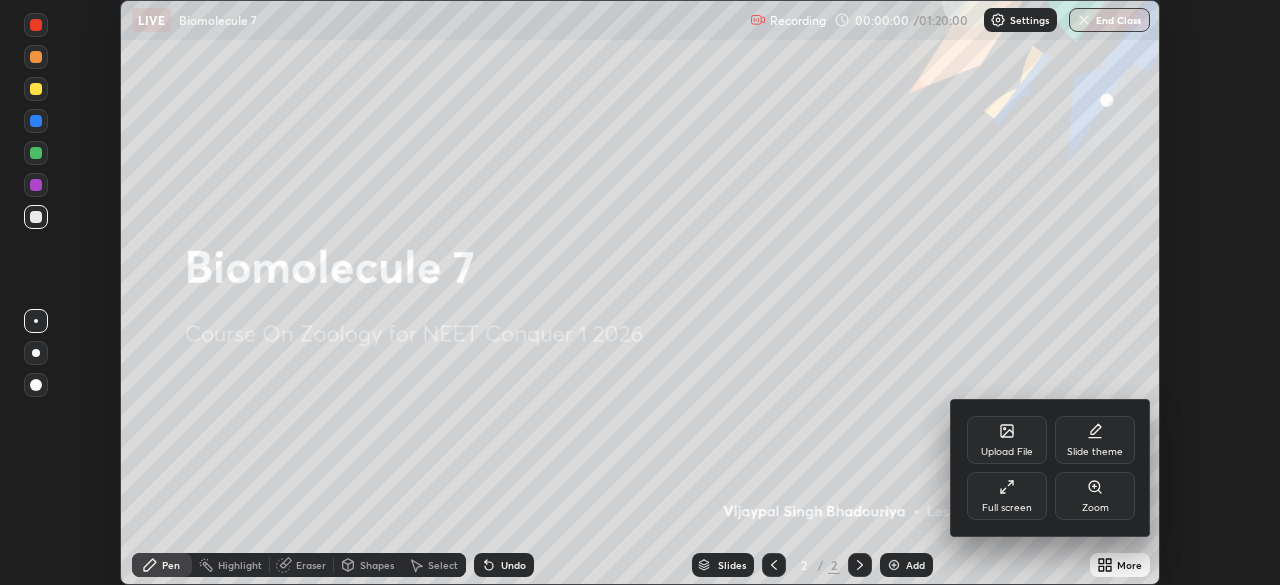 click on "Full screen" at bounding box center [1007, 496] 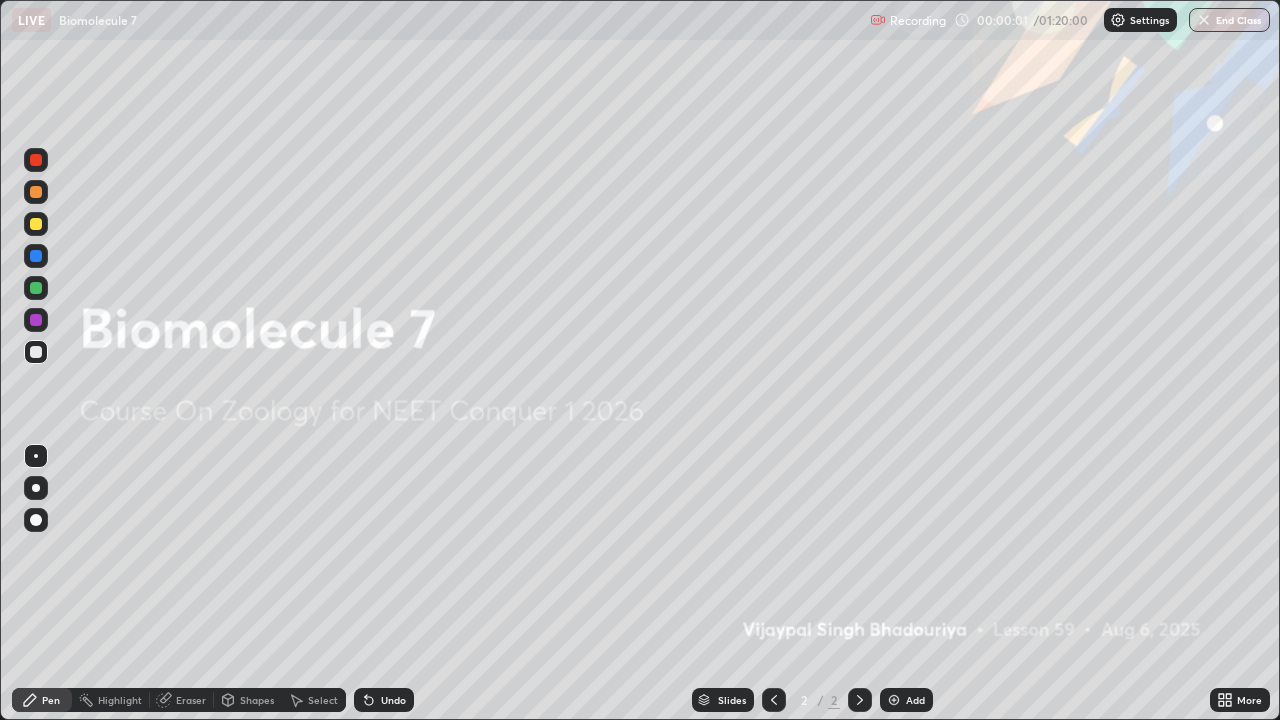 scroll, scrollTop: 99280, scrollLeft: 98720, axis: both 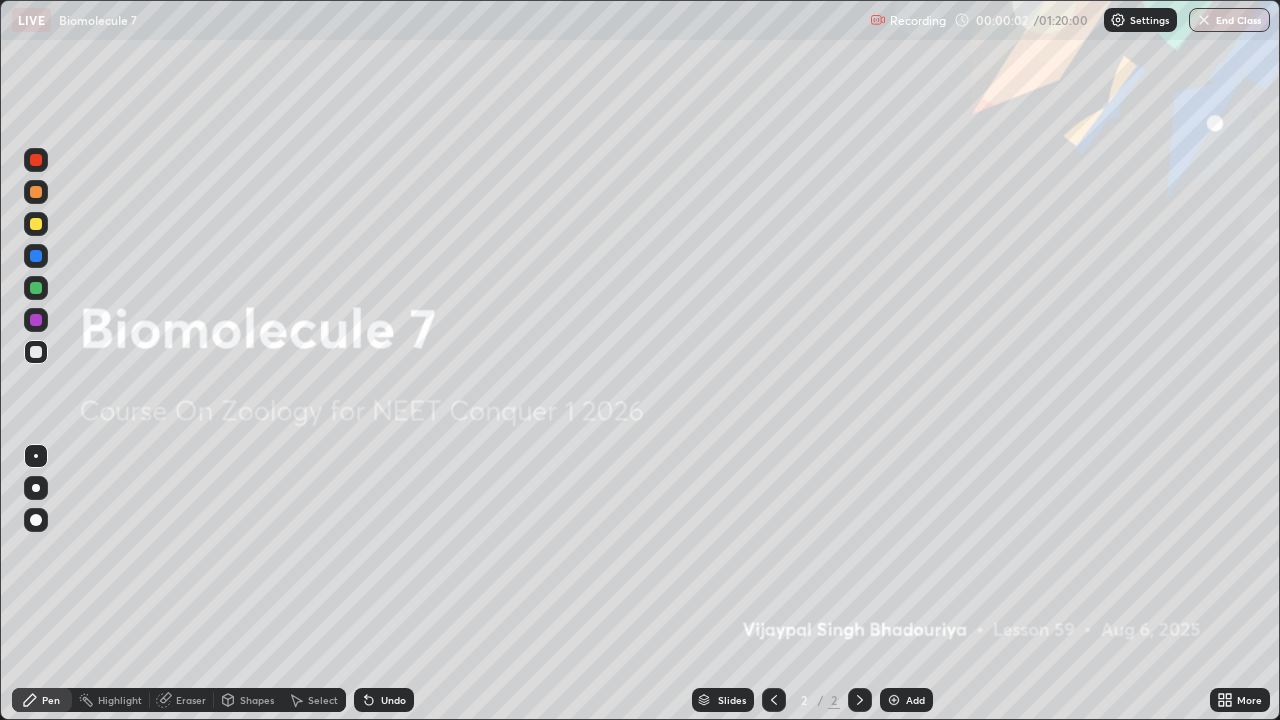 click at bounding box center (894, 700) 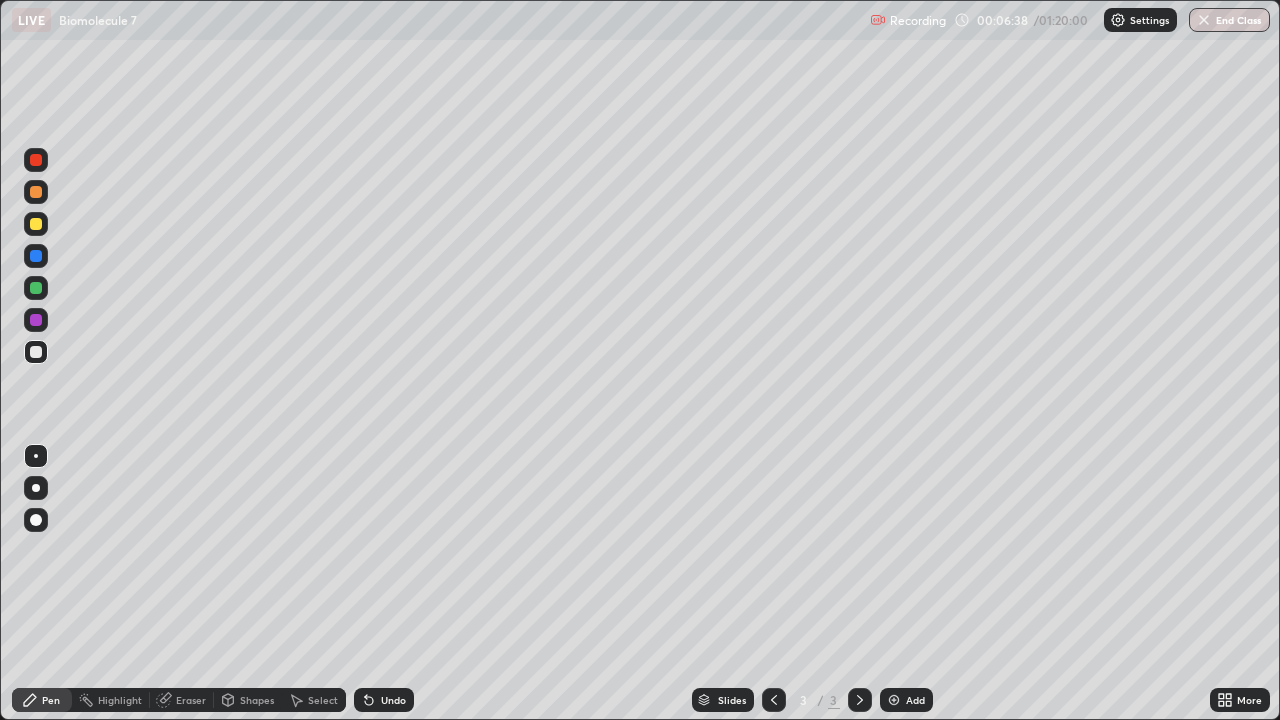 click 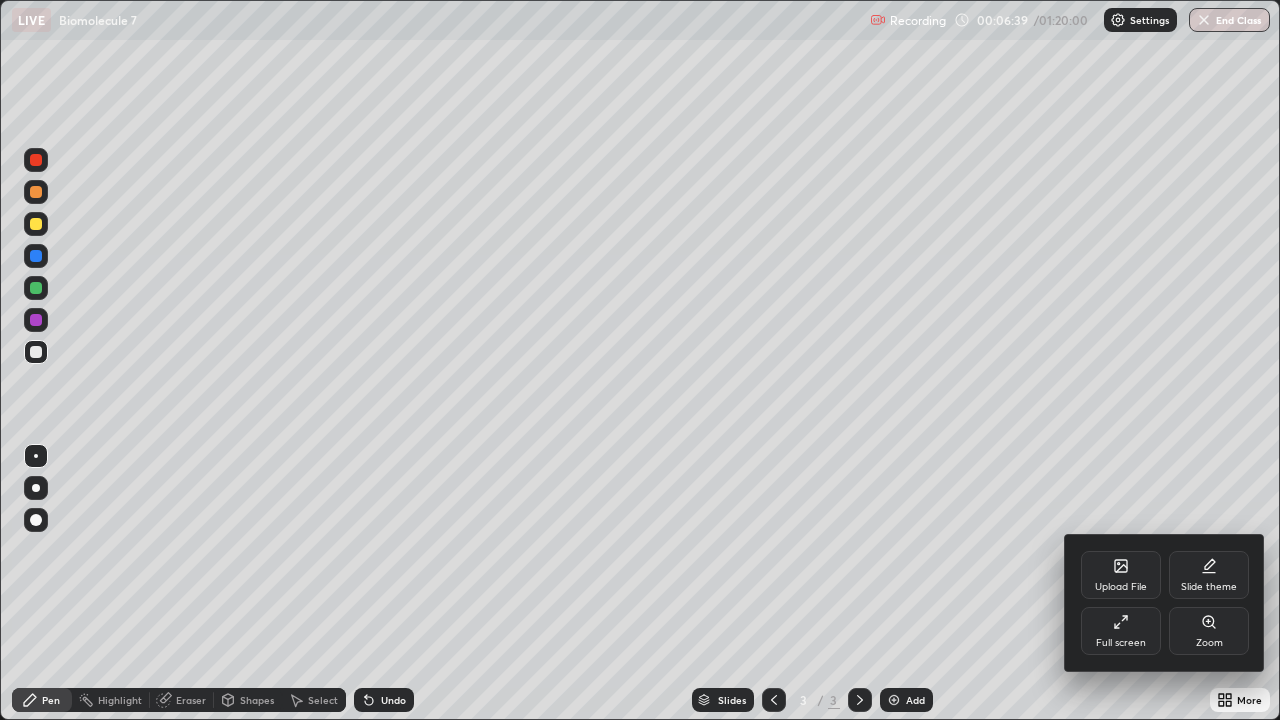 click on "Full screen" at bounding box center (1121, 631) 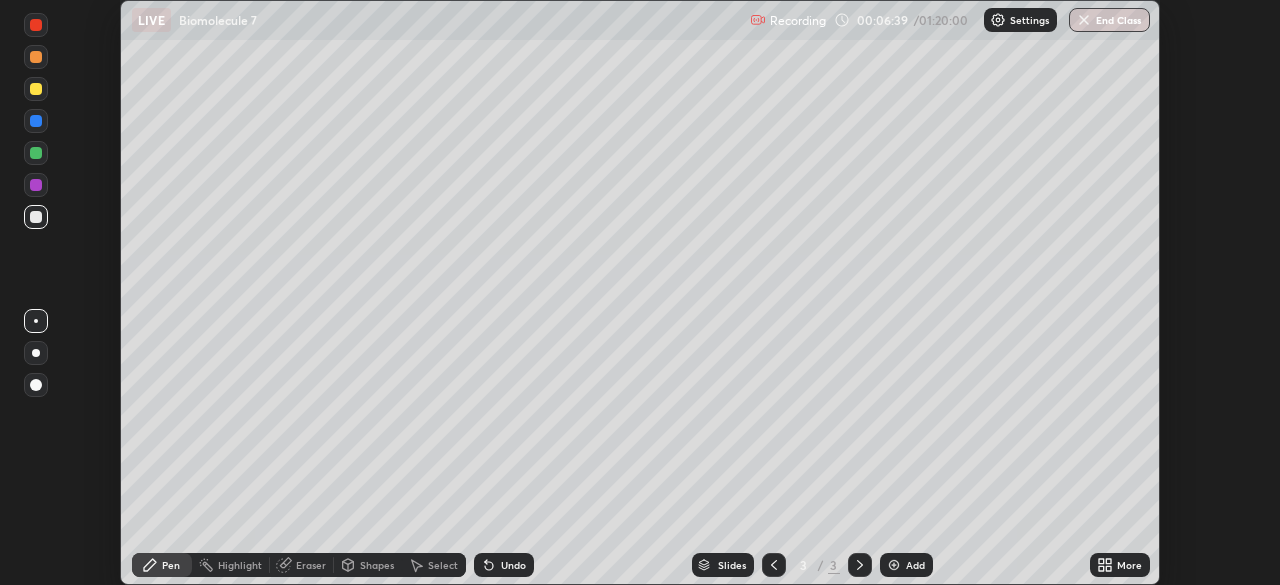 scroll, scrollTop: 585, scrollLeft: 1280, axis: both 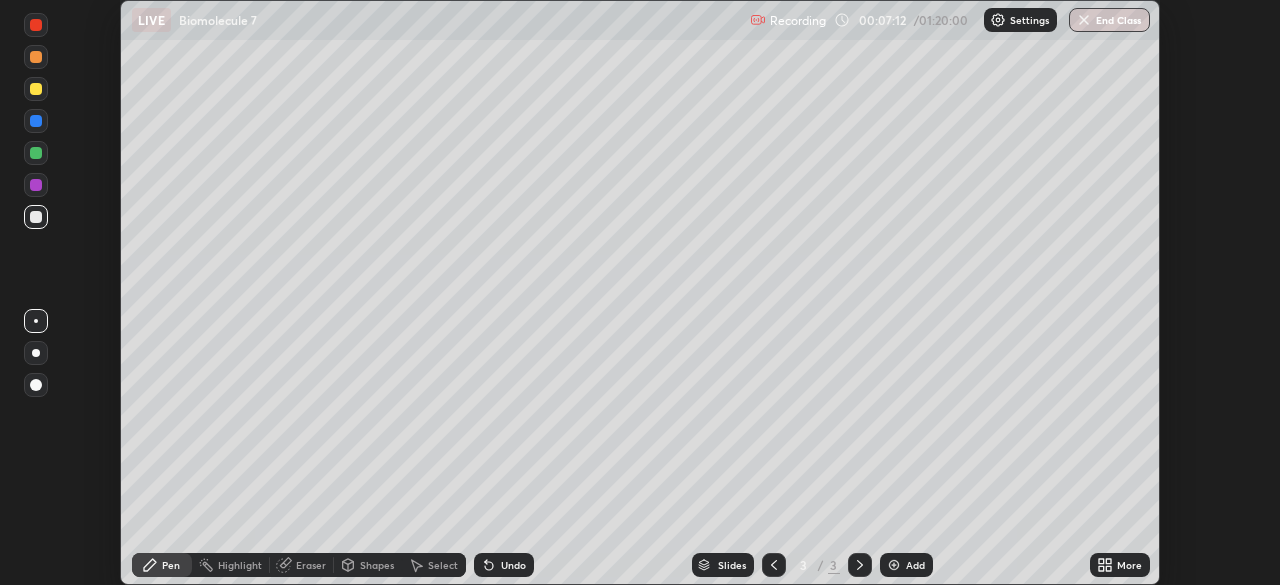 click 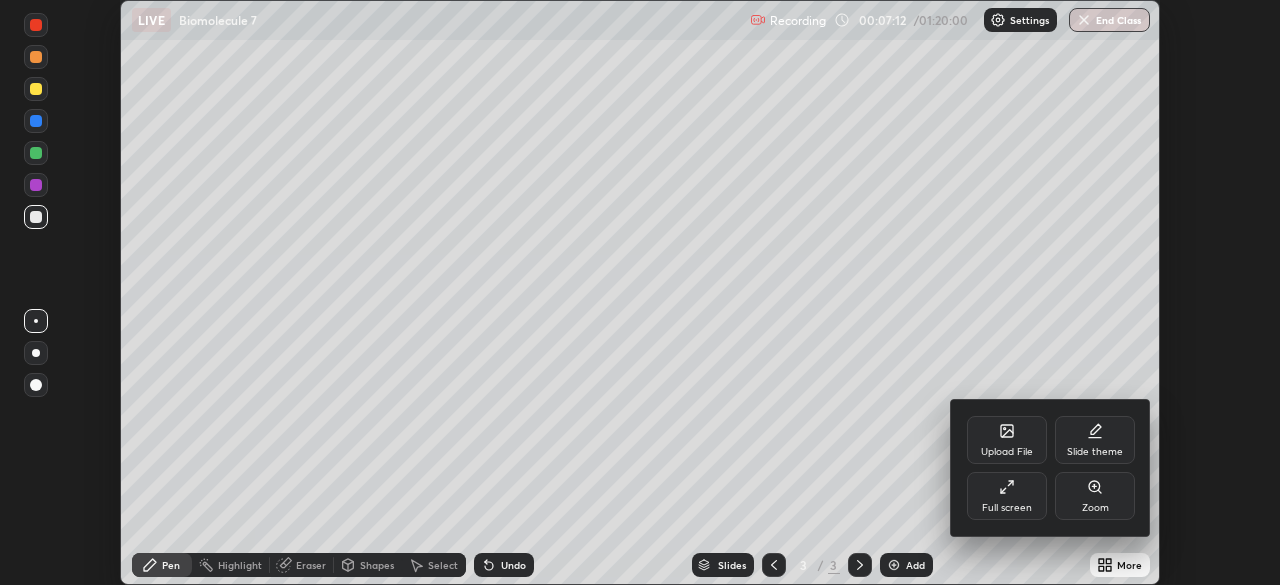 click on "Full screen" at bounding box center [1007, 496] 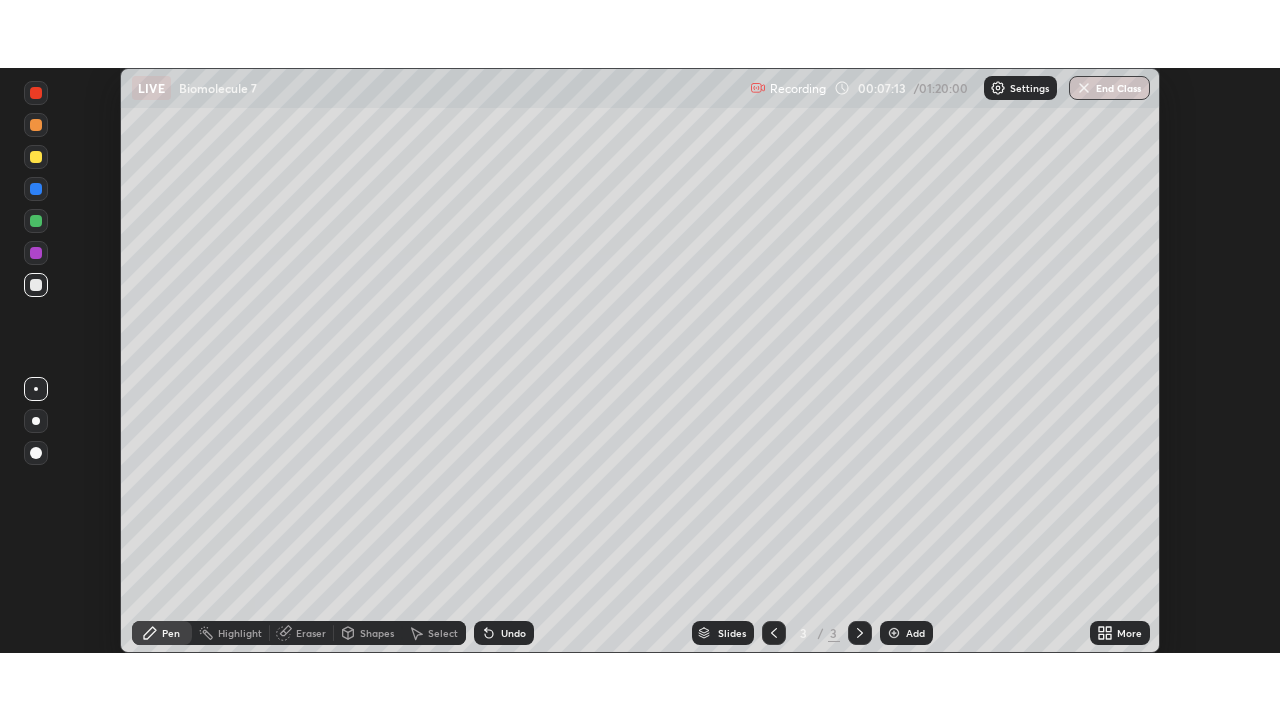 scroll, scrollTop: 99280, scrollLeft: 98720, axis: both 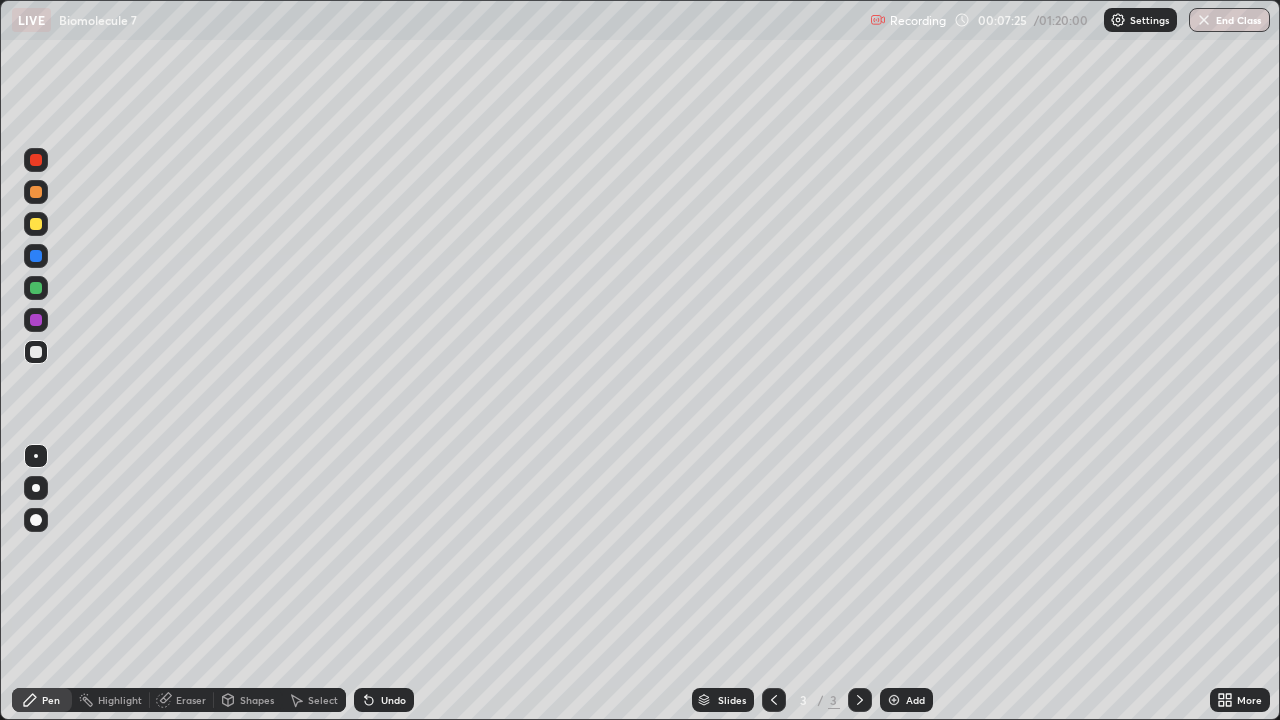click on "Add" at bounding box center [915, 700] 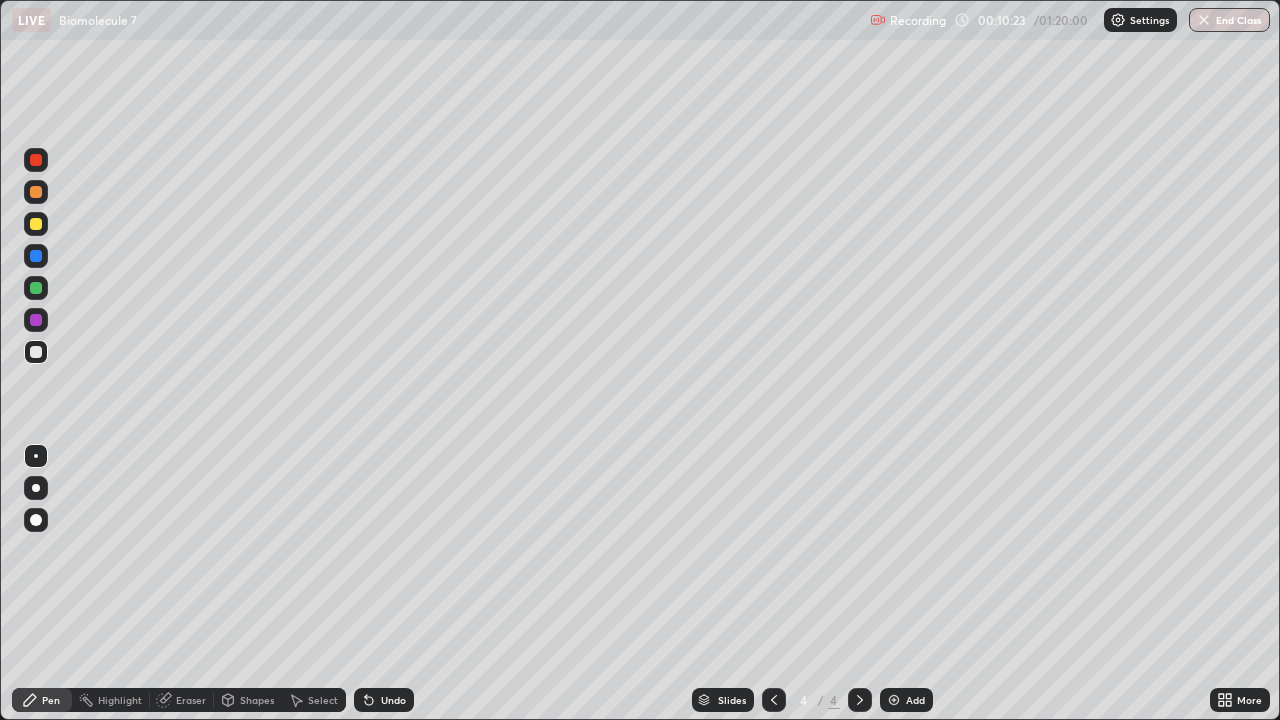 click on "Add" at bounding box center [915, 700] 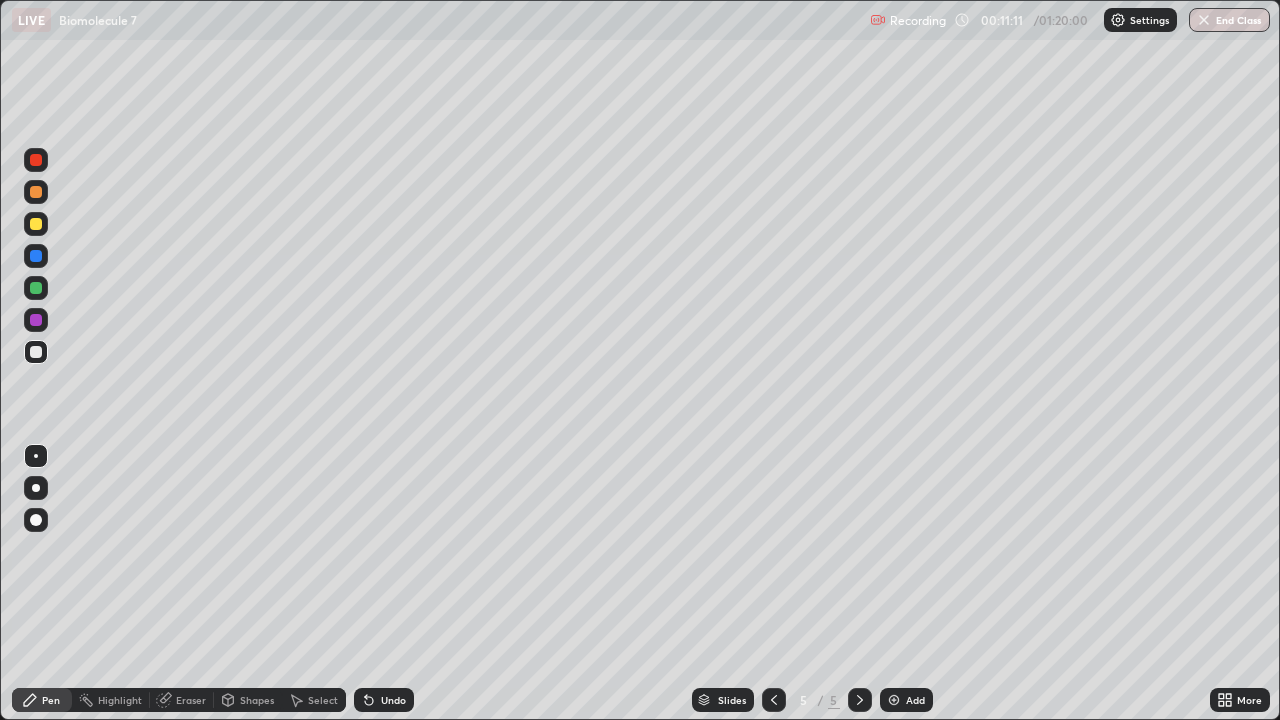 click at bounding box center (36, 352) 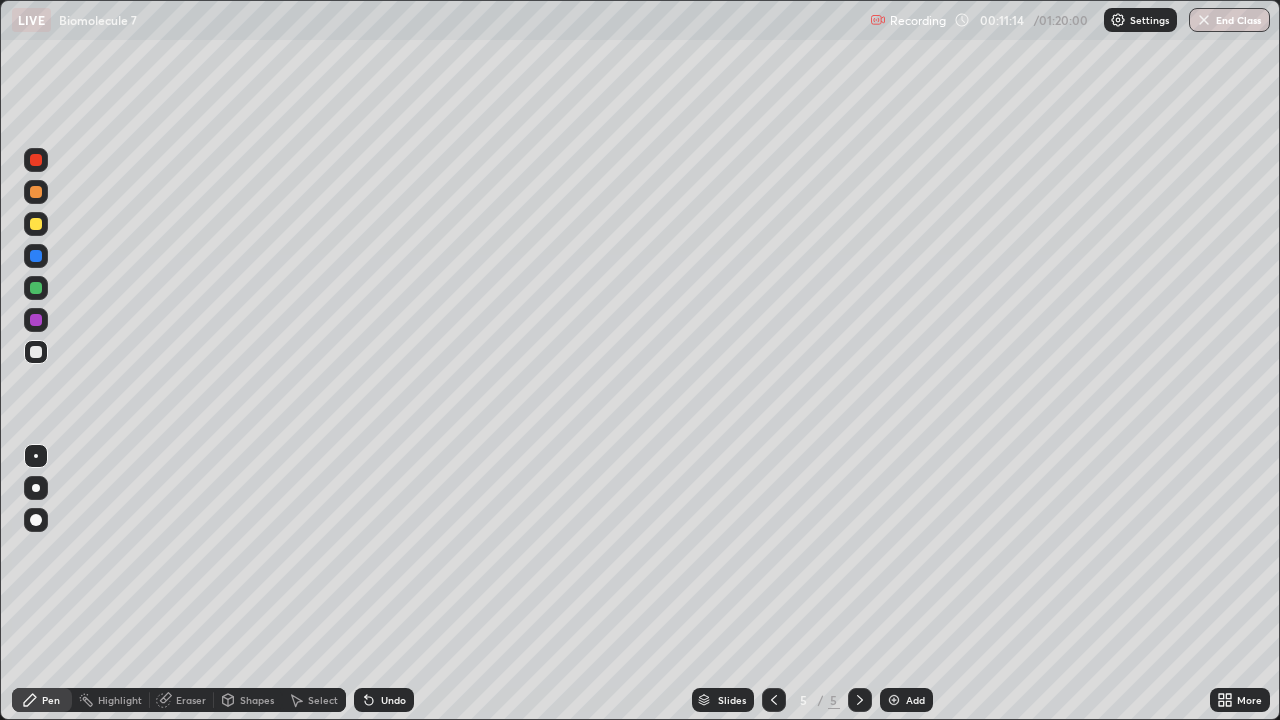 click at bounding box center [36, 288] 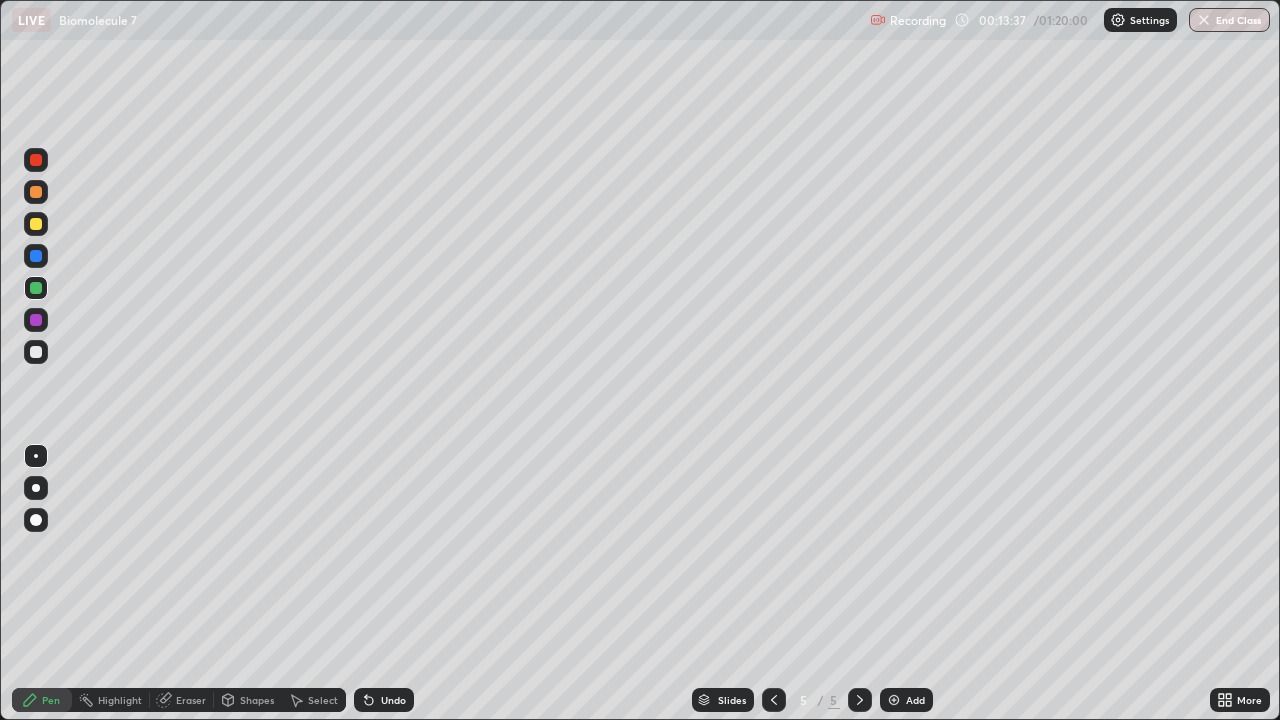 click at bounding box center [894, 700] 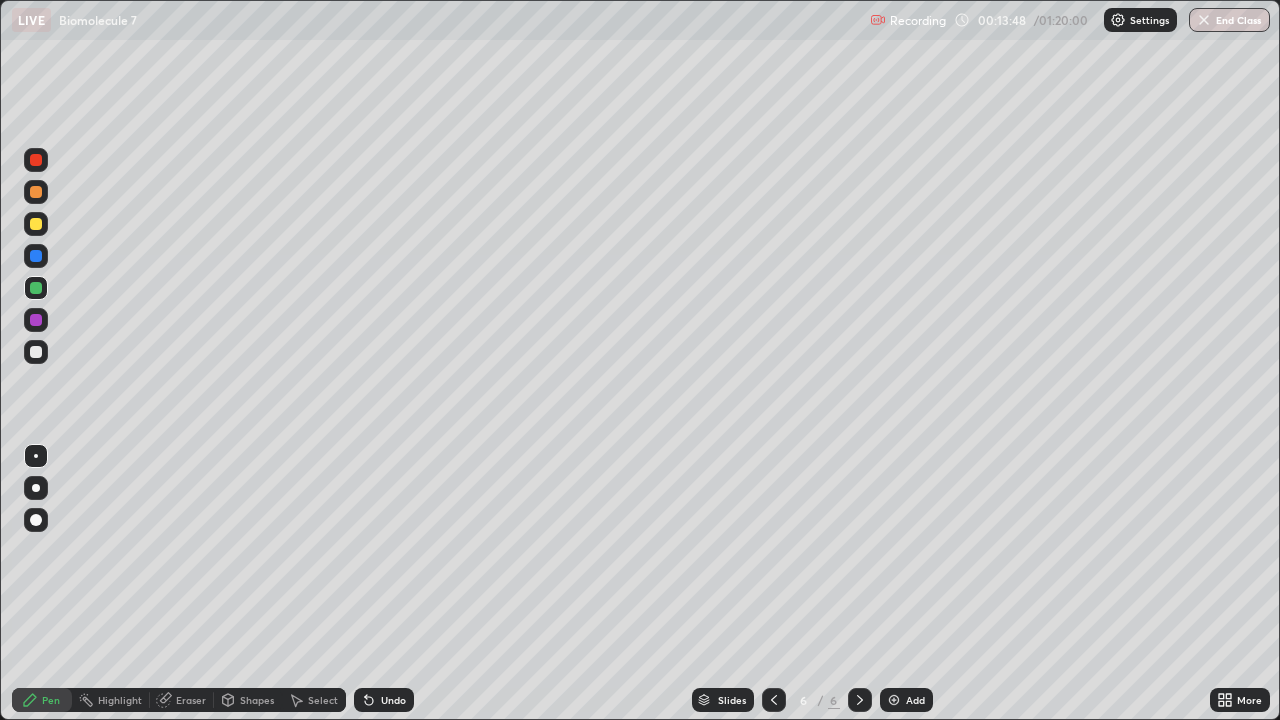 click at bounding box center (36, 288) 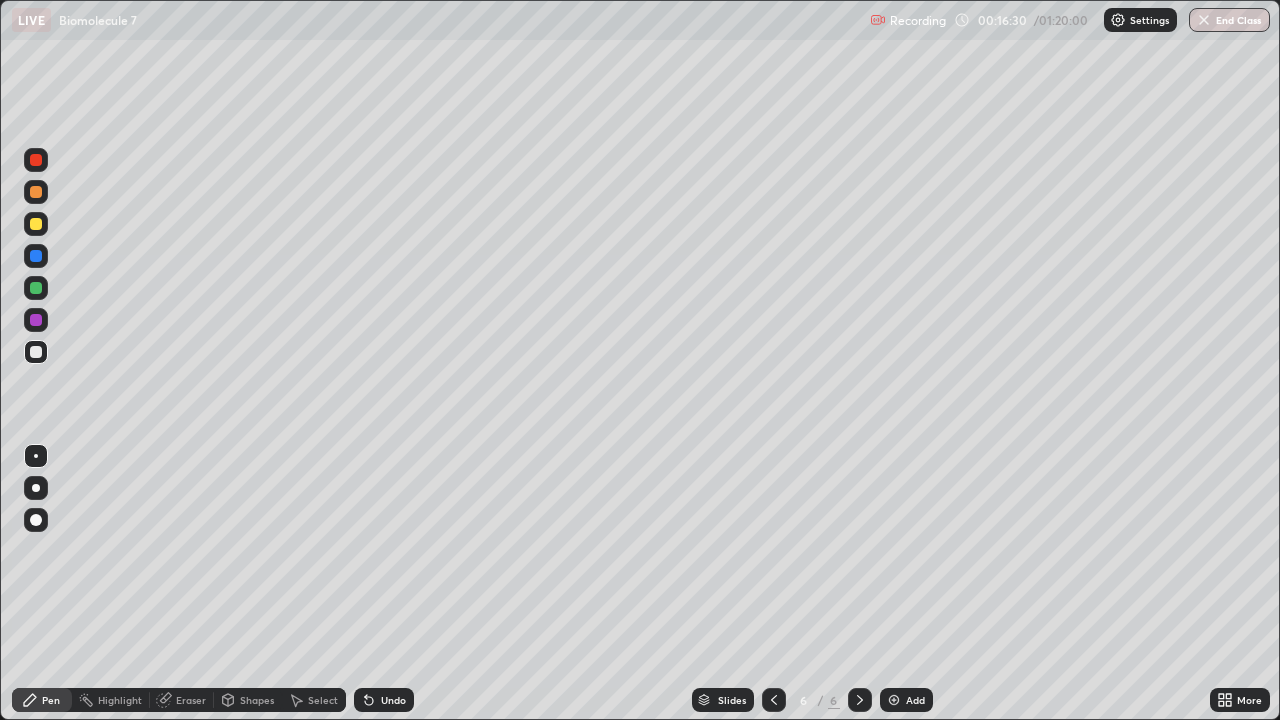 click at bounding box center [36, 320] 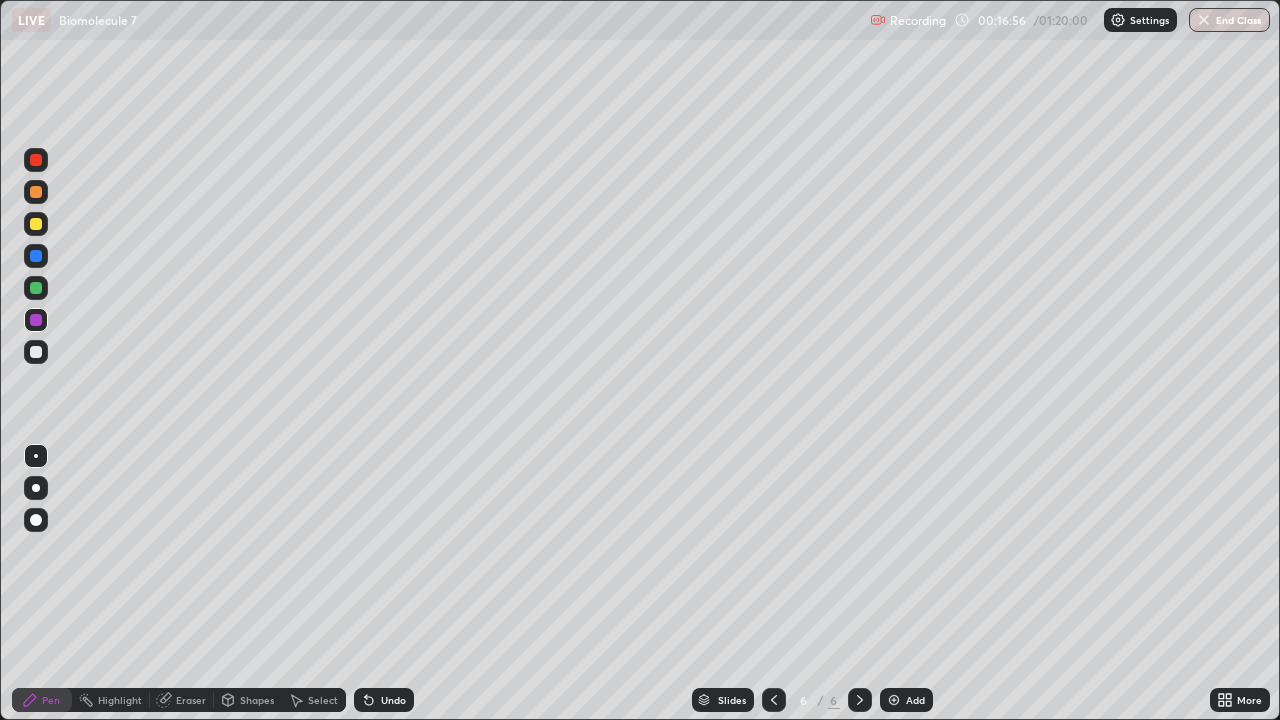 click on "Select" at bounding box center (323, 700) 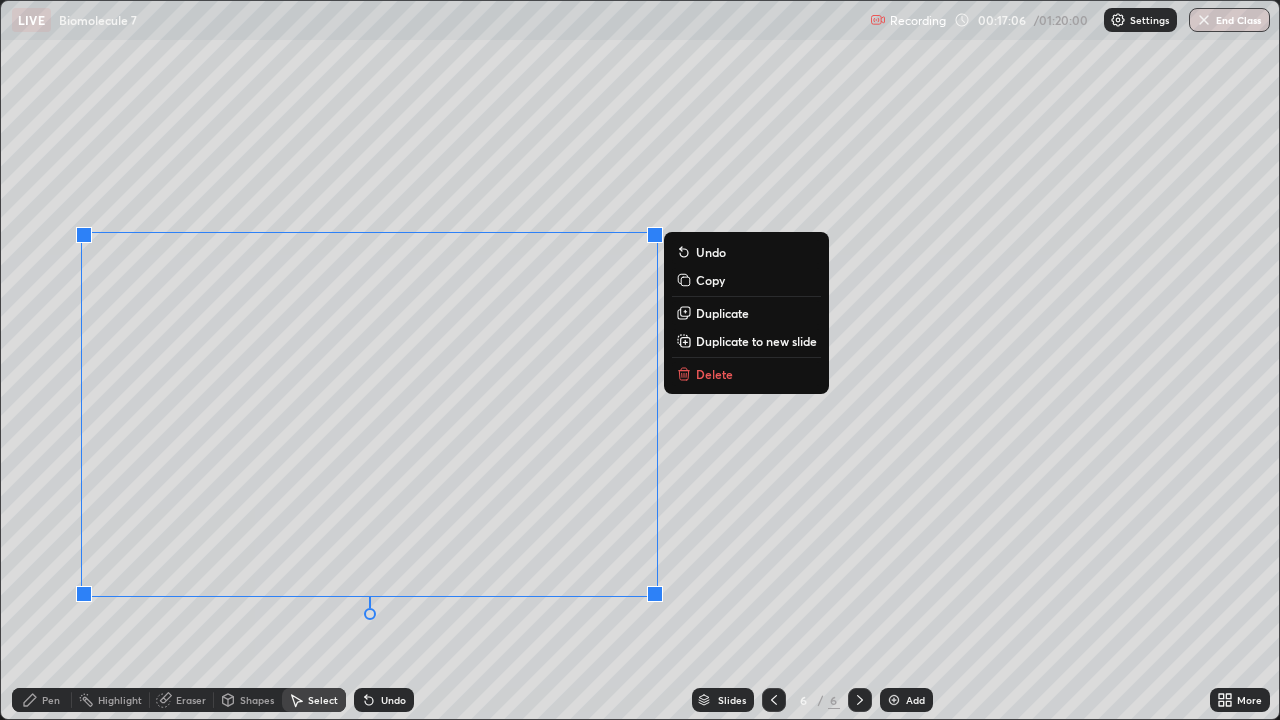 click on "Duplicate to new slide" at bounding box center [756, 341] 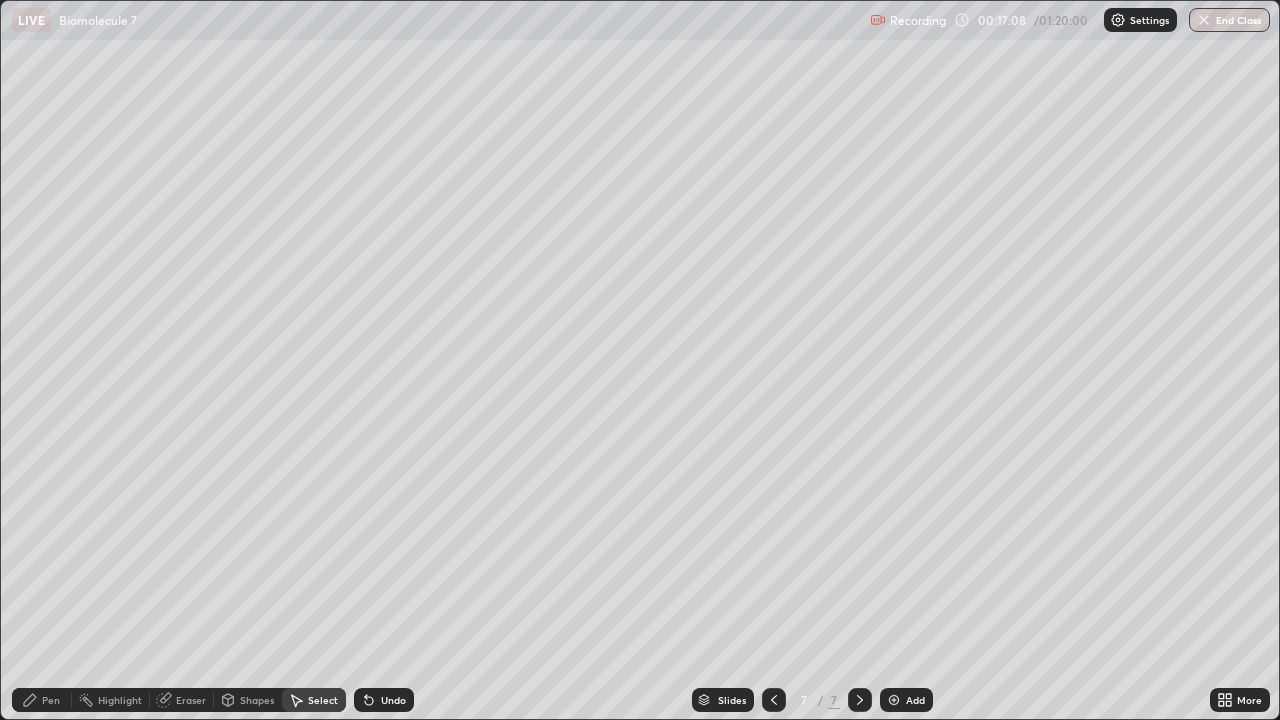 click on "Eraser" at bounding box center (191, 700) 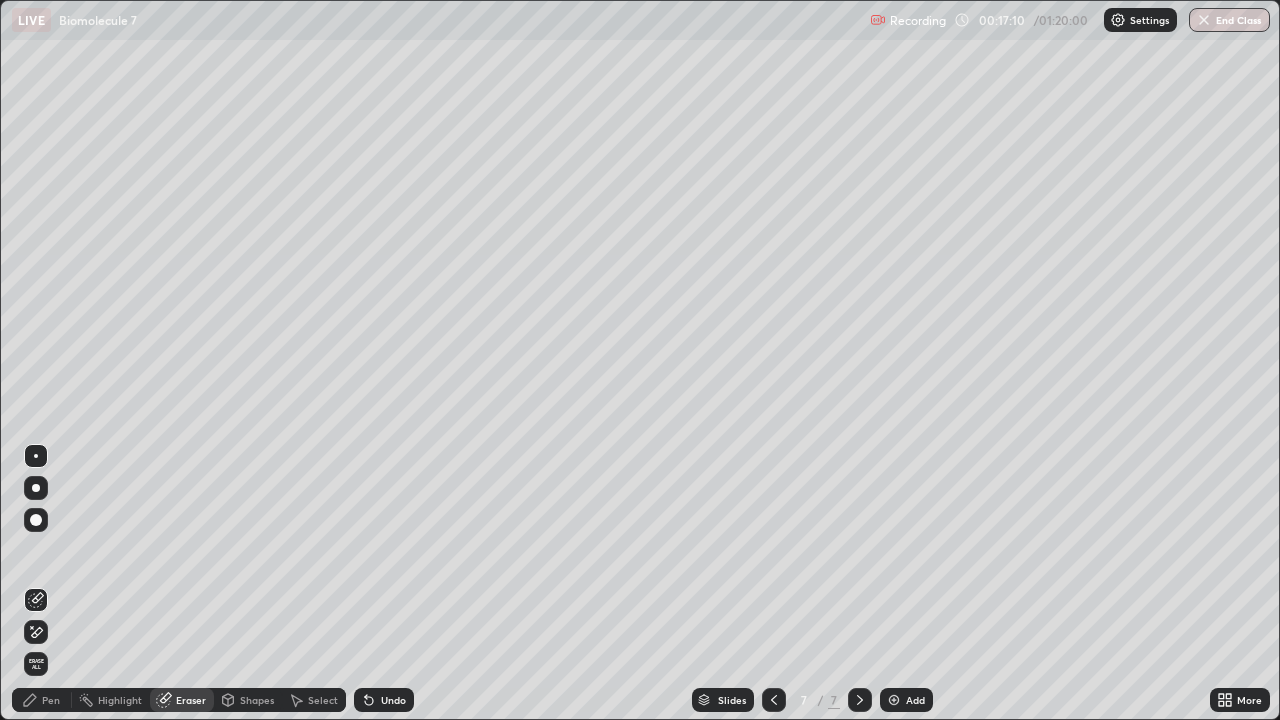 click on "Select" at bounding box center [323, 700] 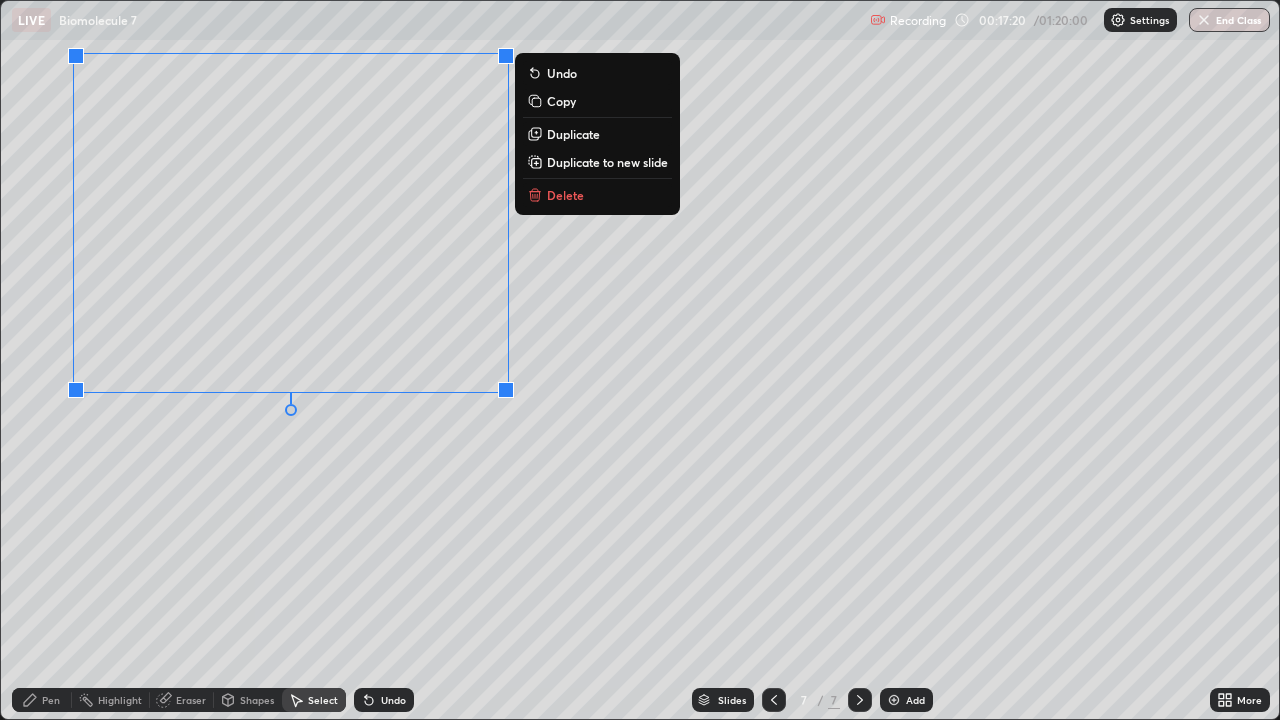 click on "0 ° Undo Copy Duplicate Duplicate to new slide Delete" at bounding box center [640, 360] 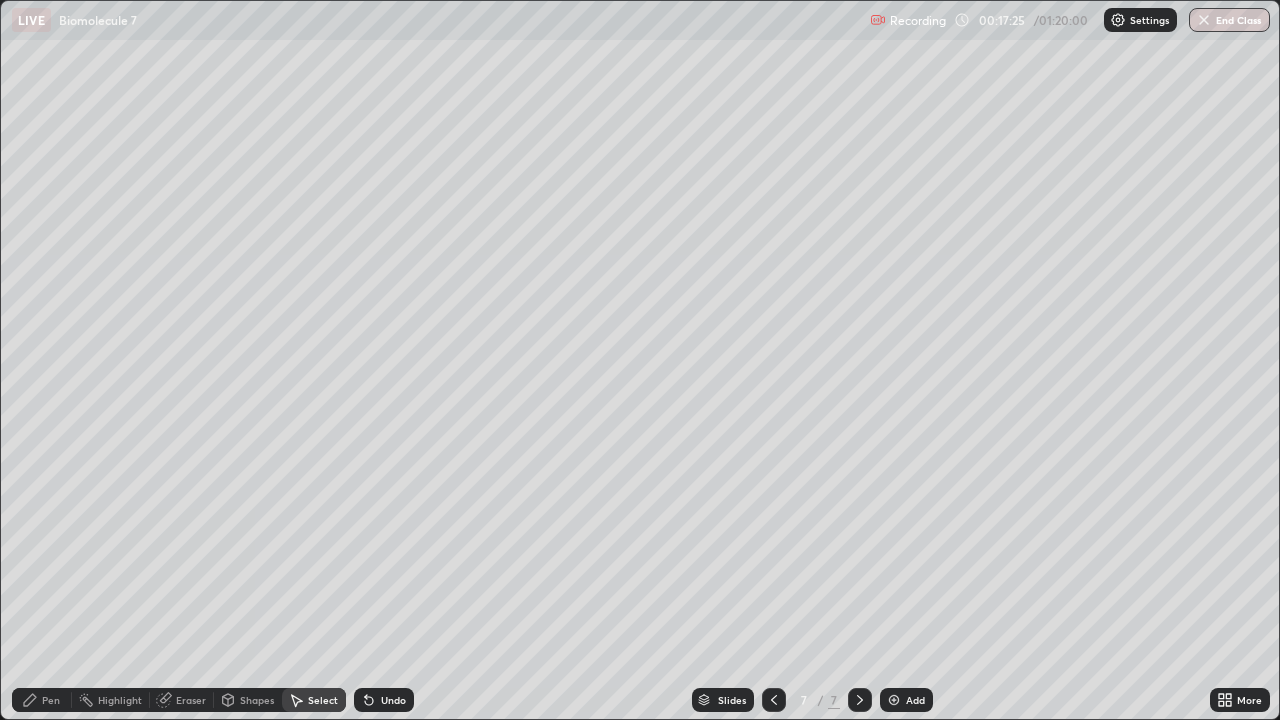 click on "Pen" at bounding box center [51, 700] 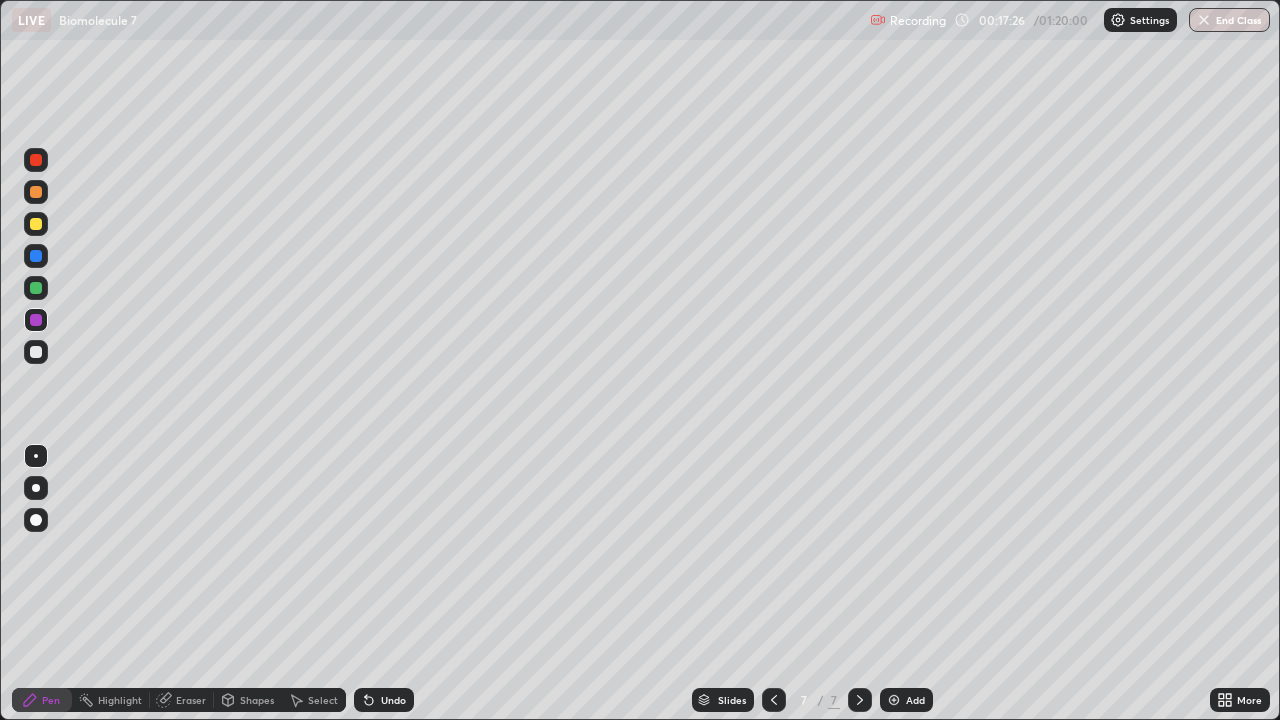 click at bounding box center [36, 352] 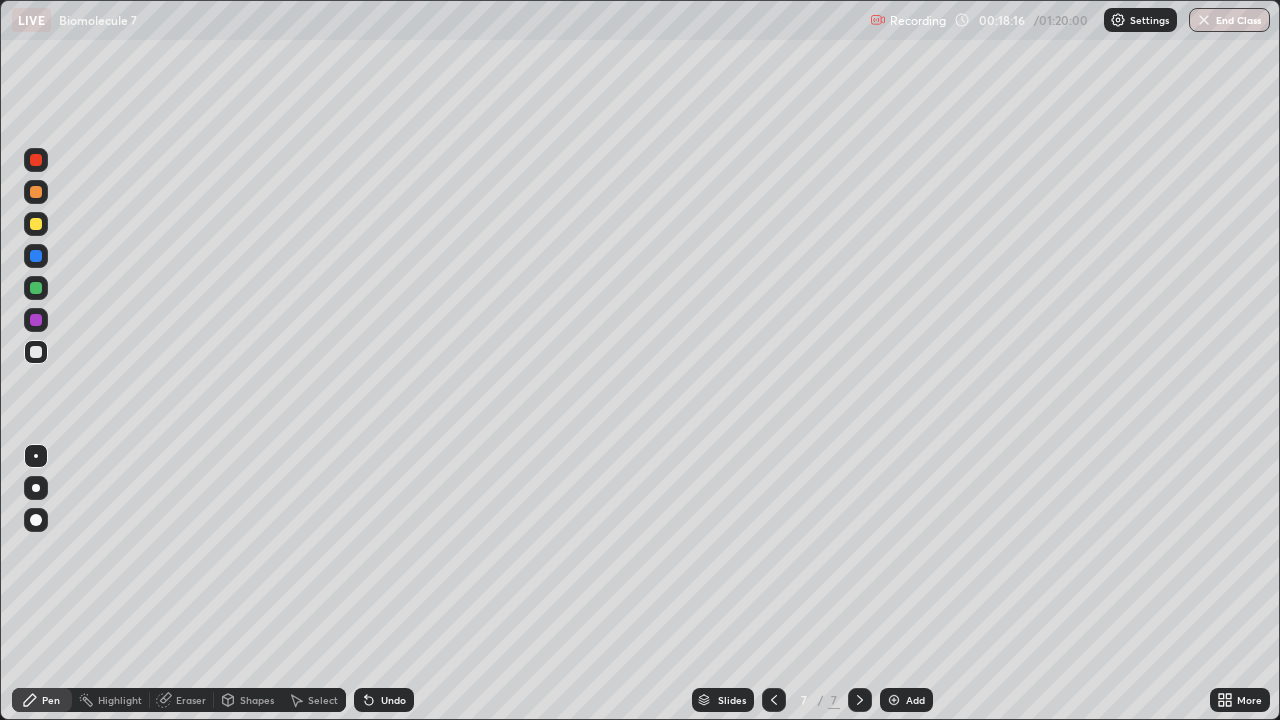 click at bounding box center [36, 320] 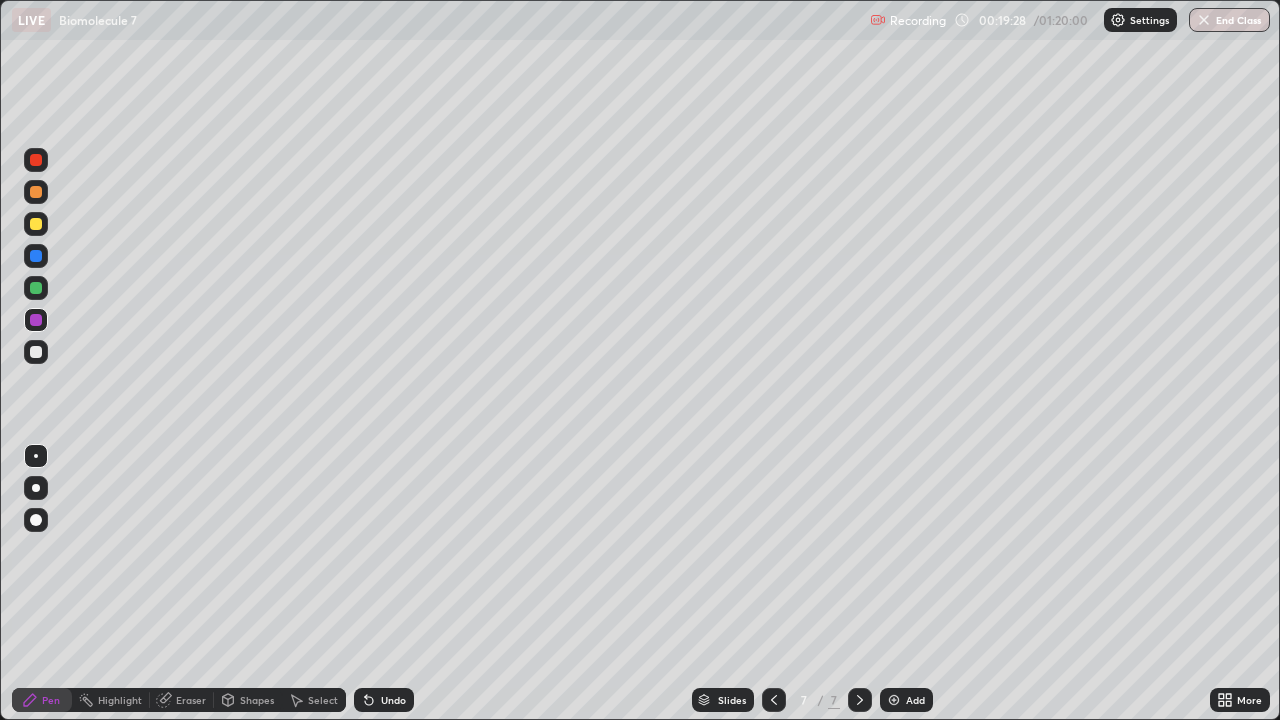 click at bounding box center [894, 700] 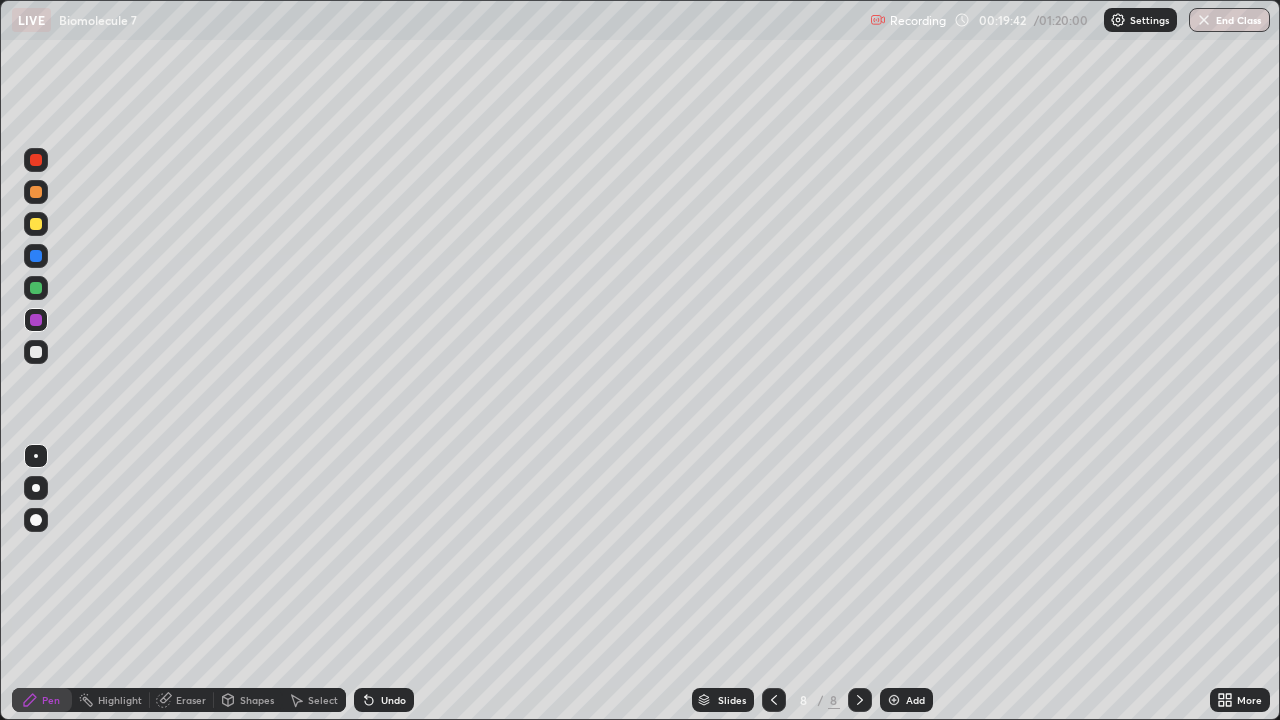 click at bounding box center [36, 352] 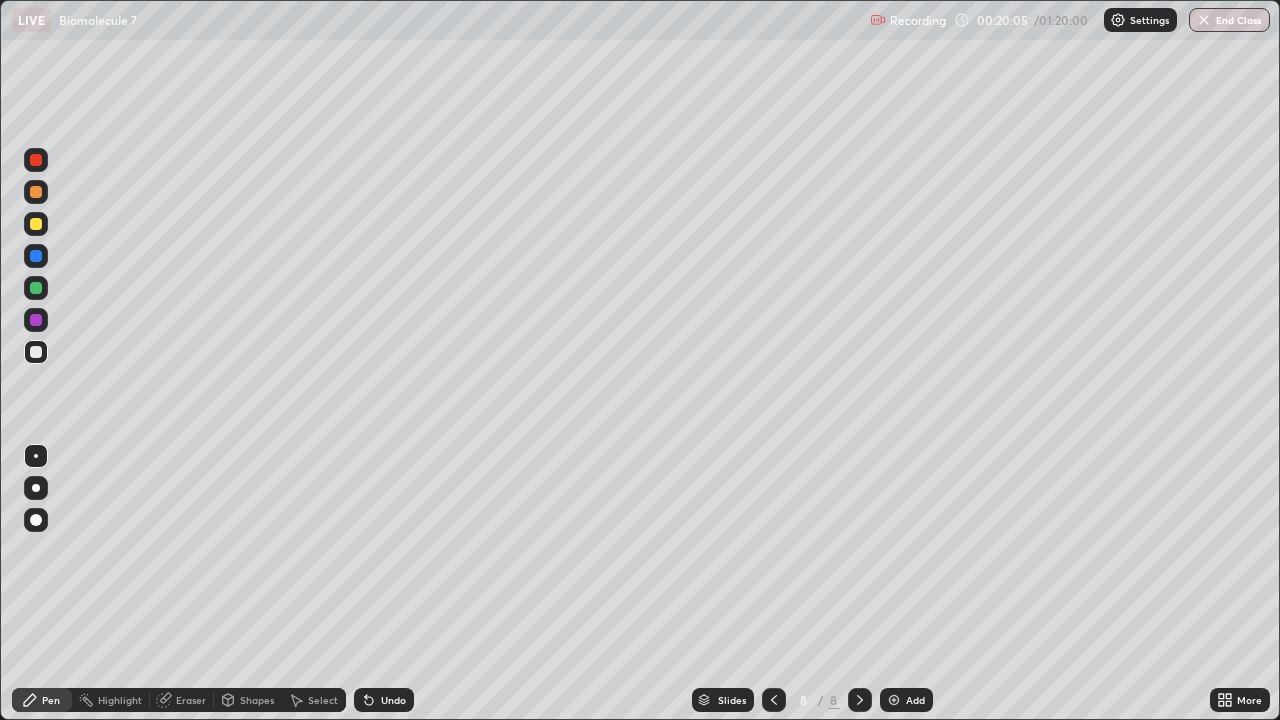click at bounding box center (36, 320) 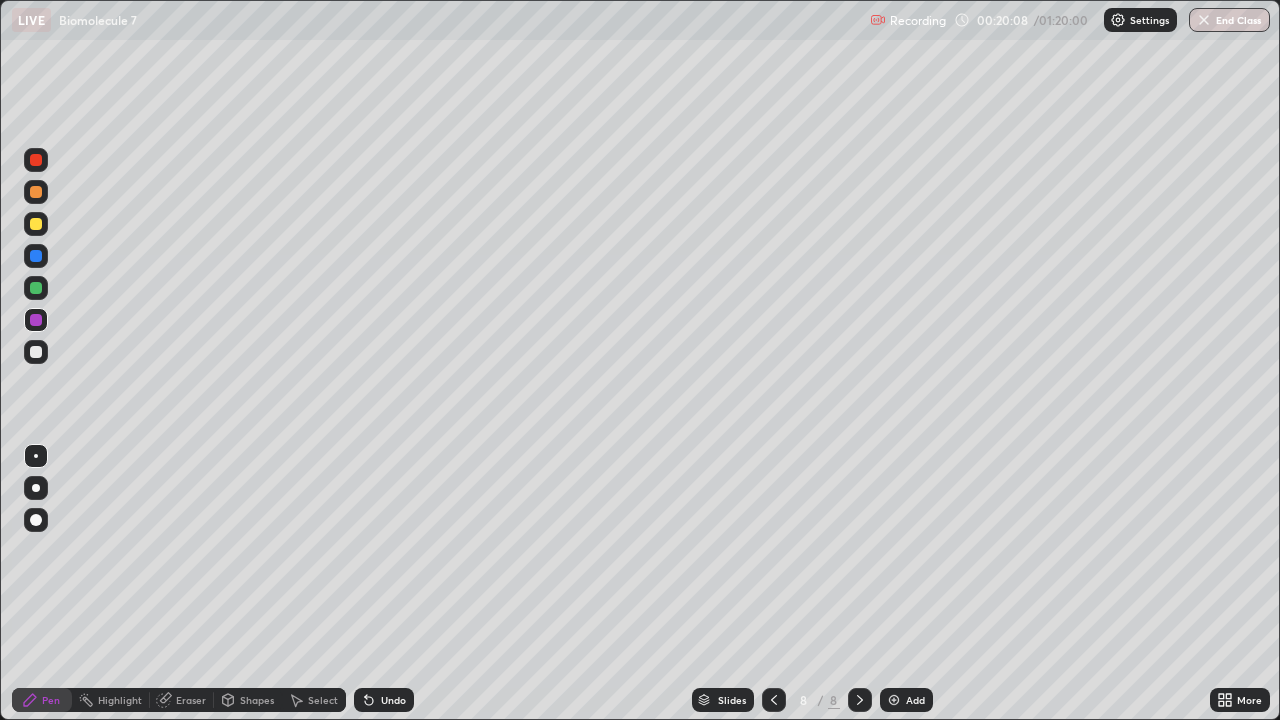 click at bounding box center [36, 352] 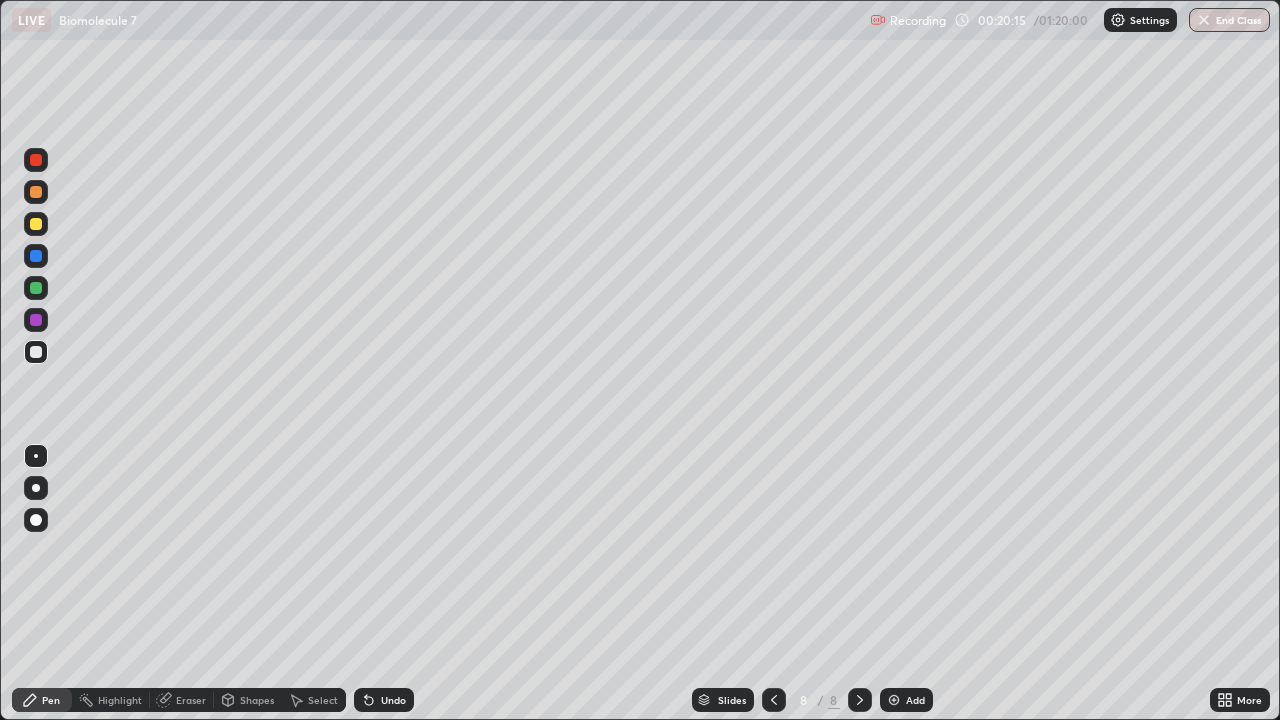 click at bounding box center [36, 288] 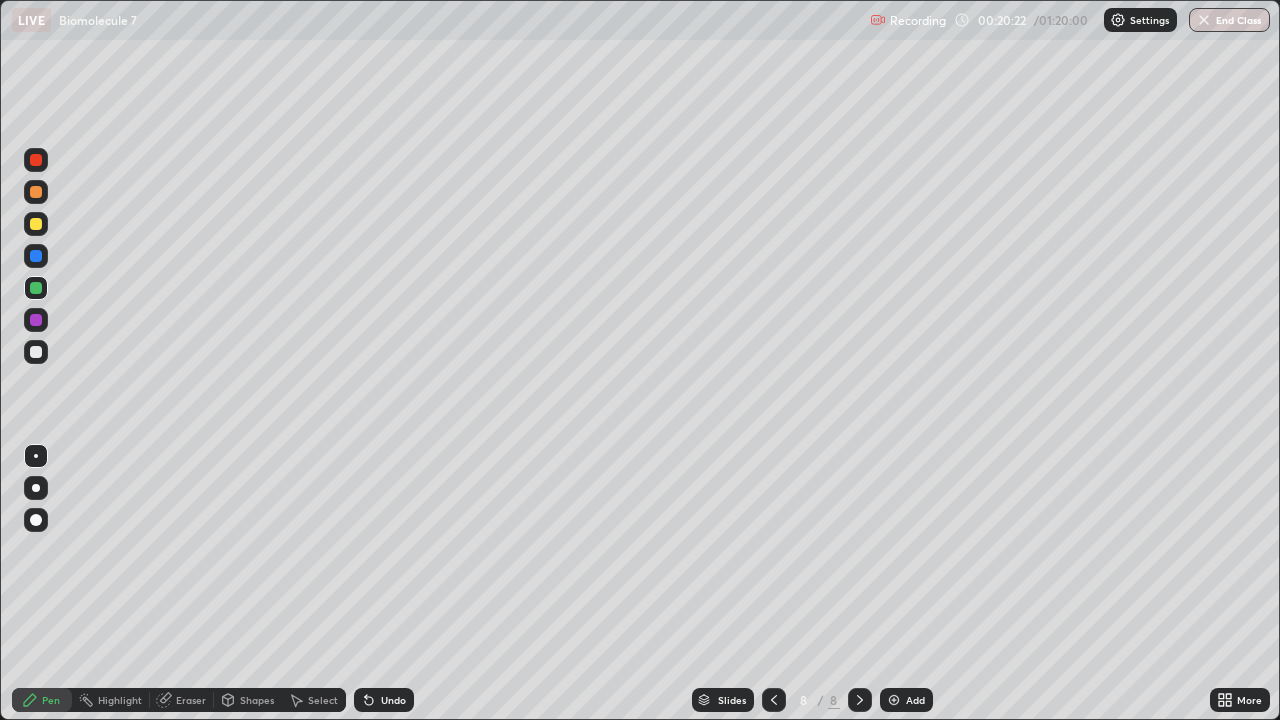 click at bounding box center (36, 320) 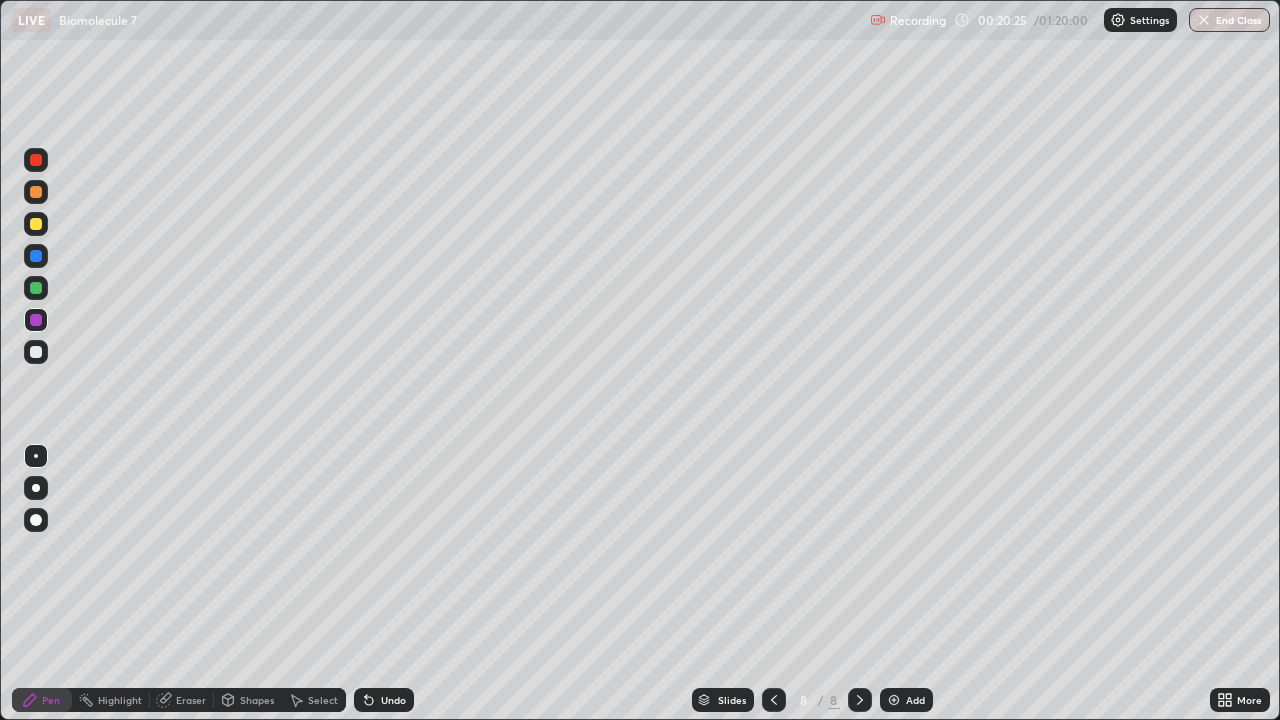 click at bounding box center [36, 352] 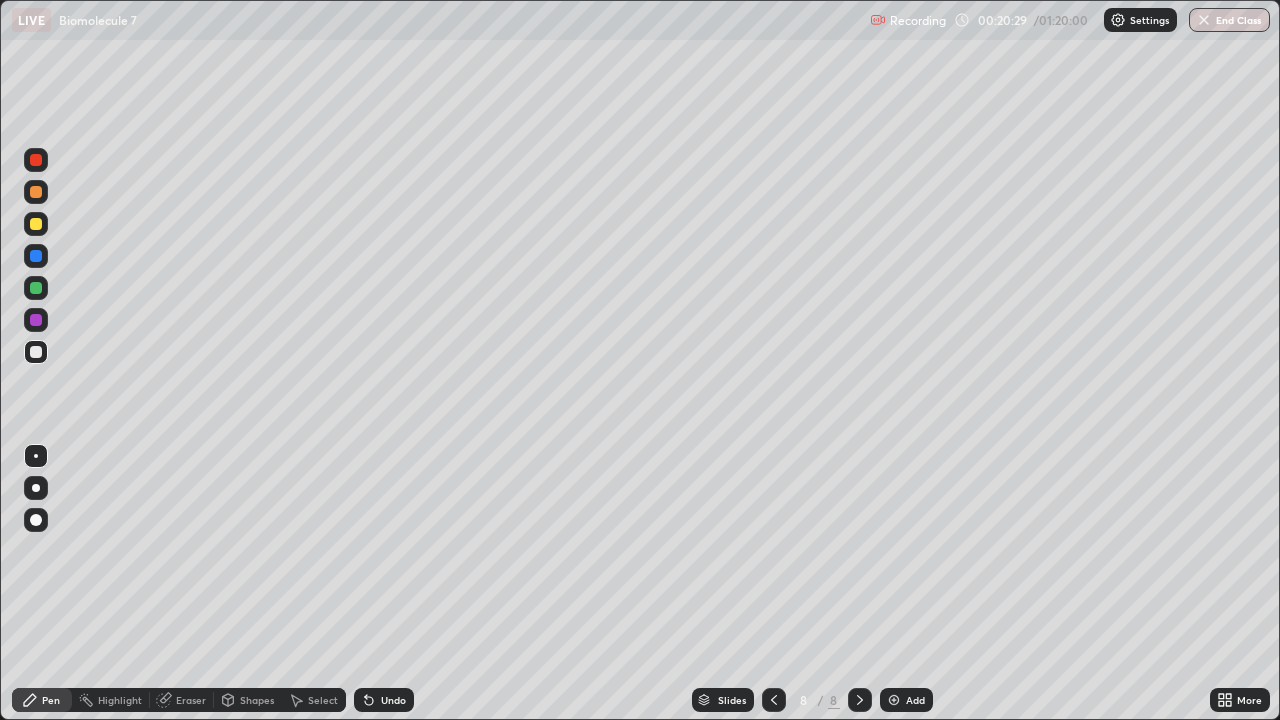 click at bounding box center [36, 352] 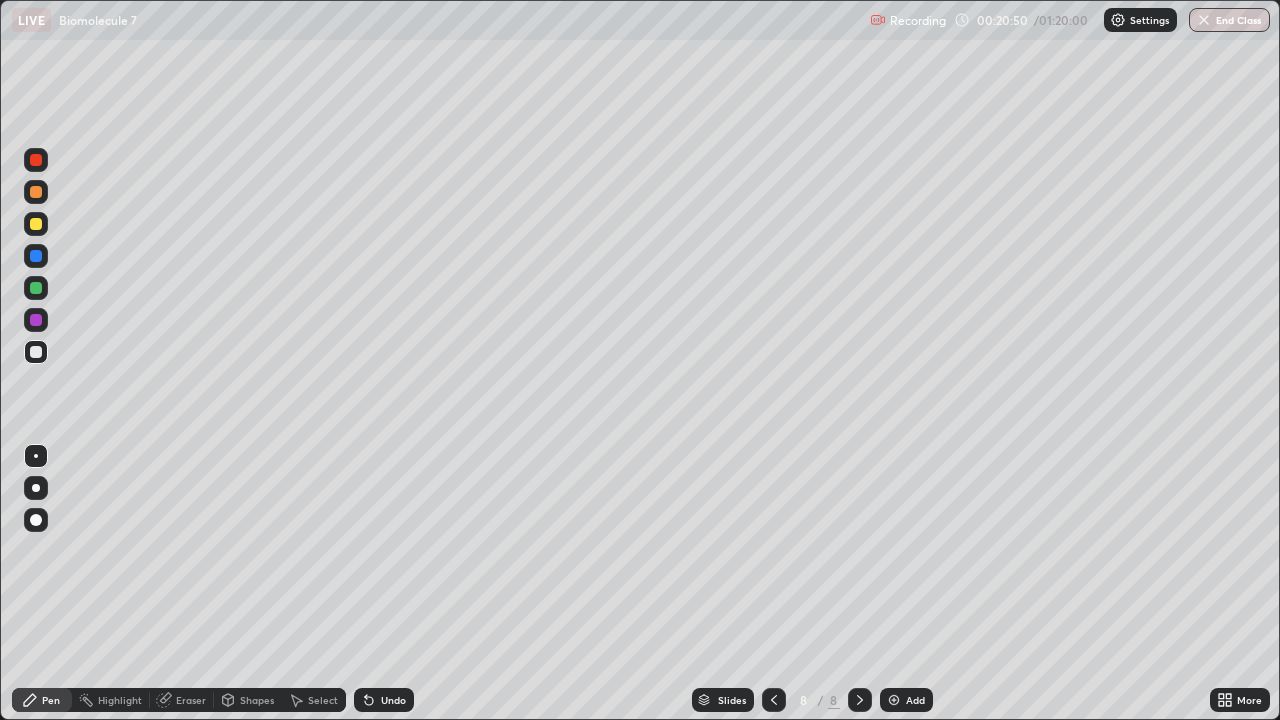 click 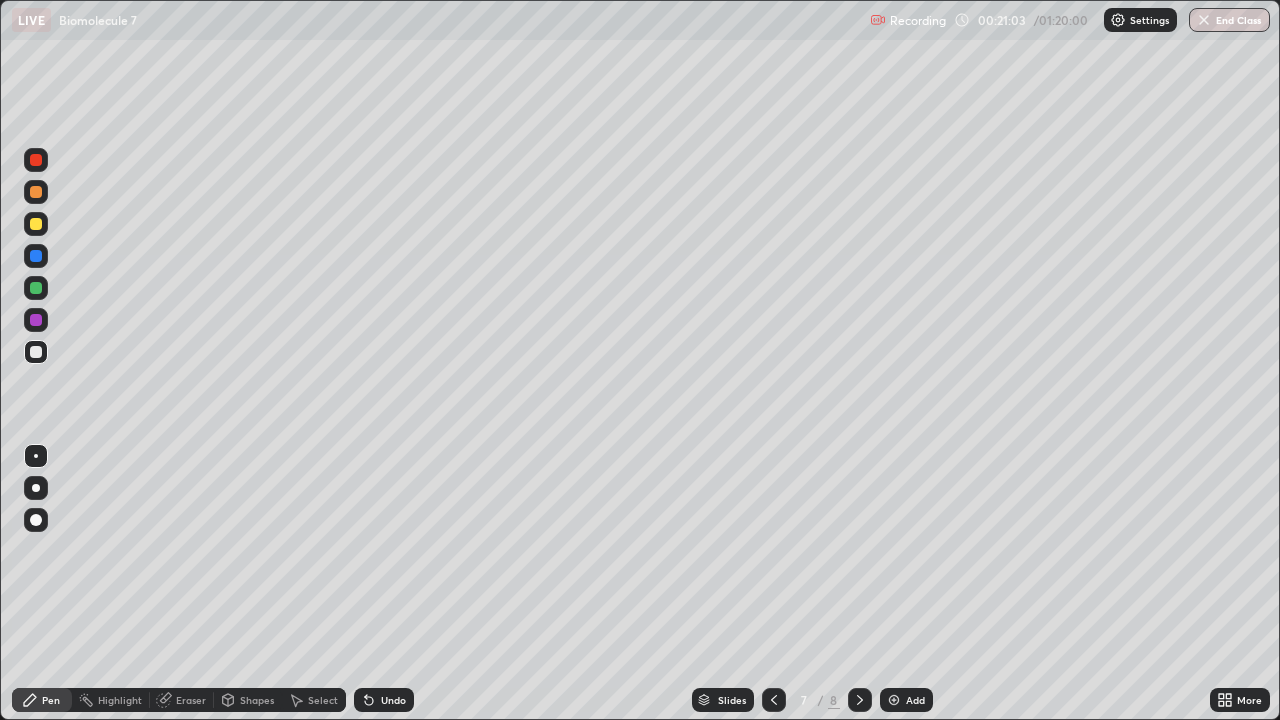 click 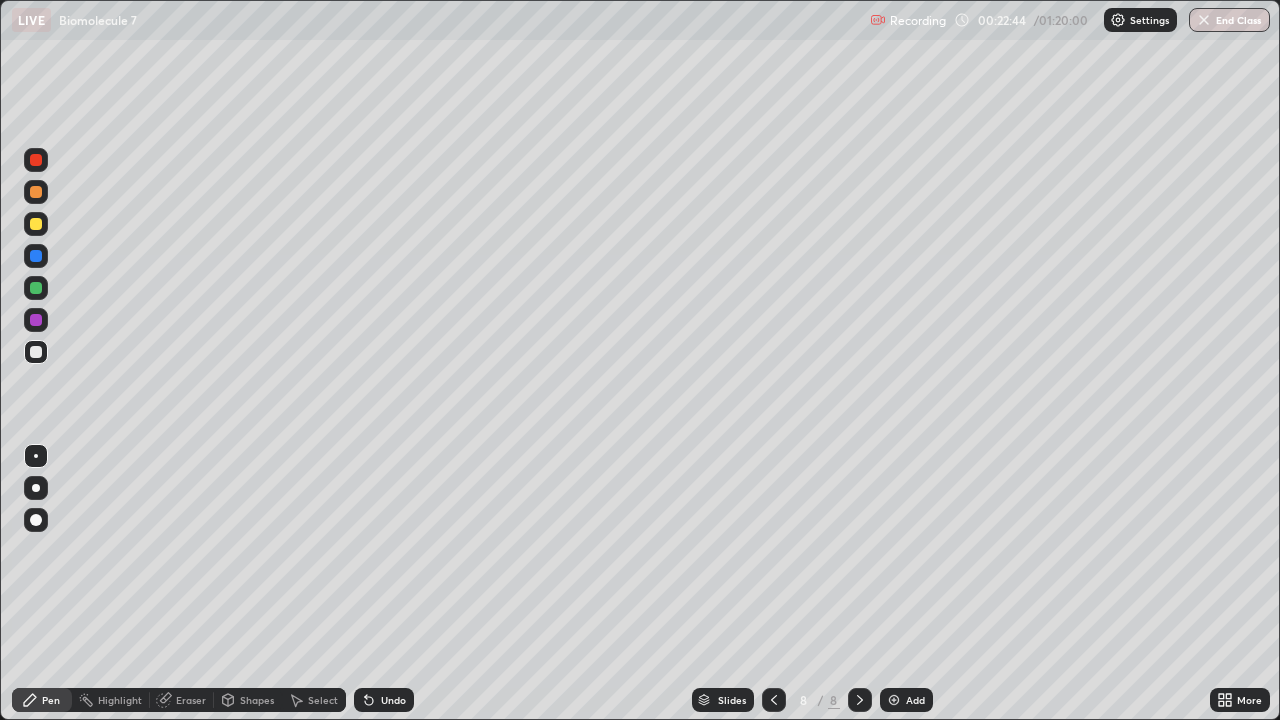 click at bounding box center [894, 700] 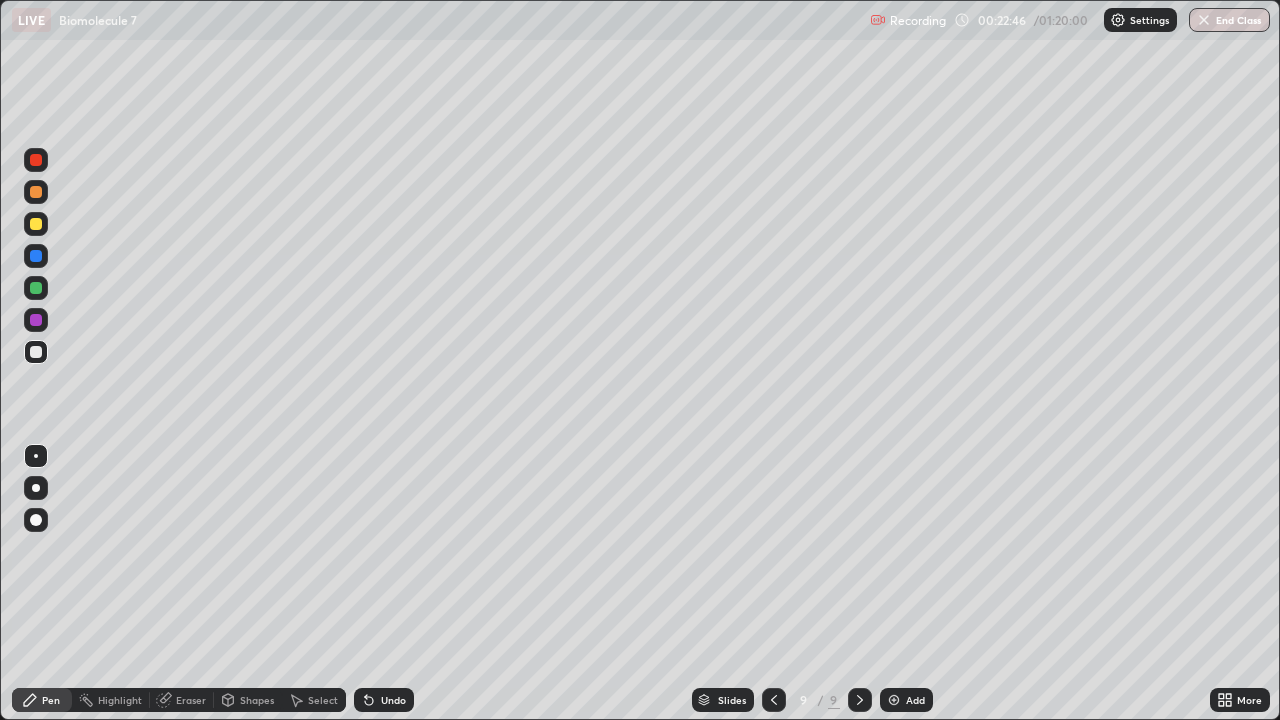 click 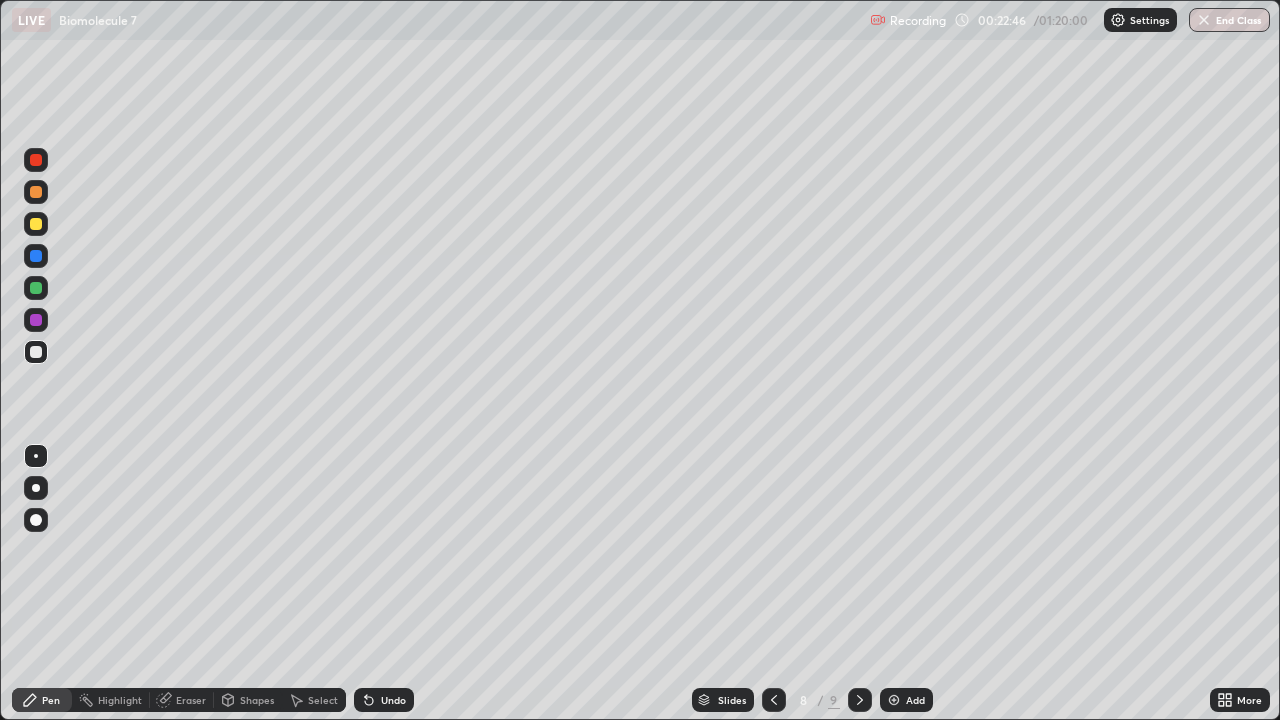 click 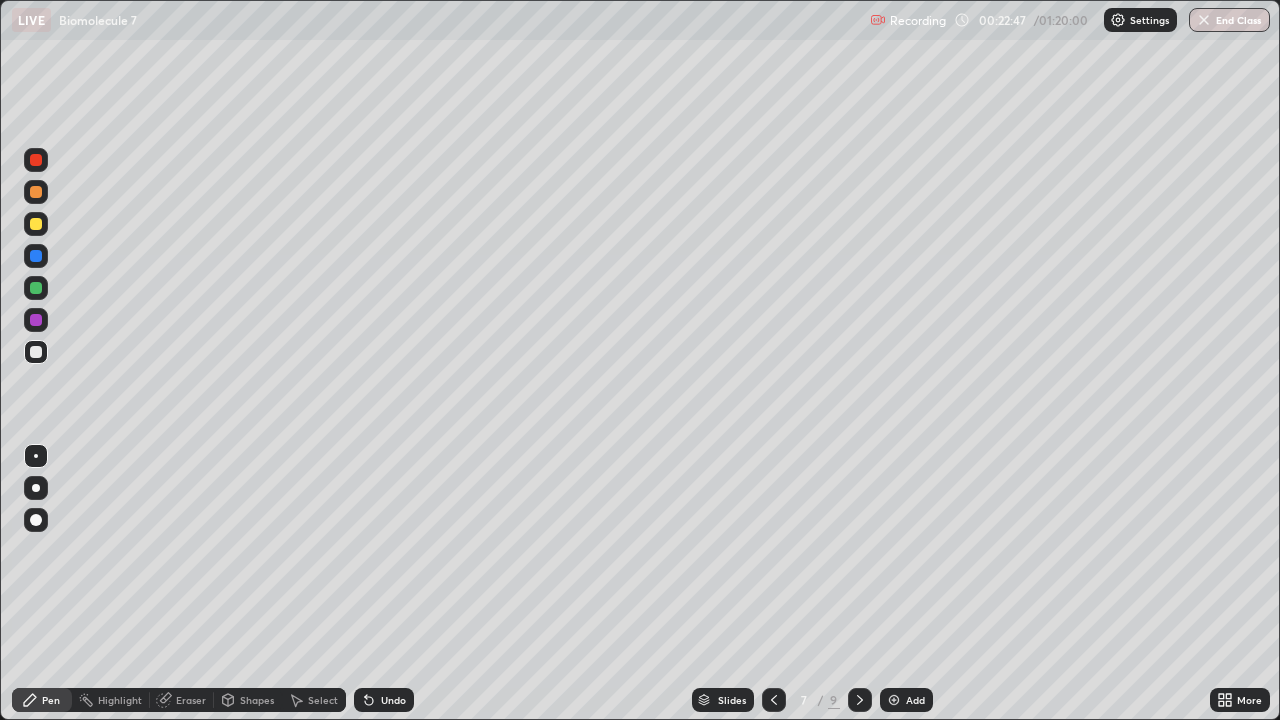 click at bounding box center (774, 700) 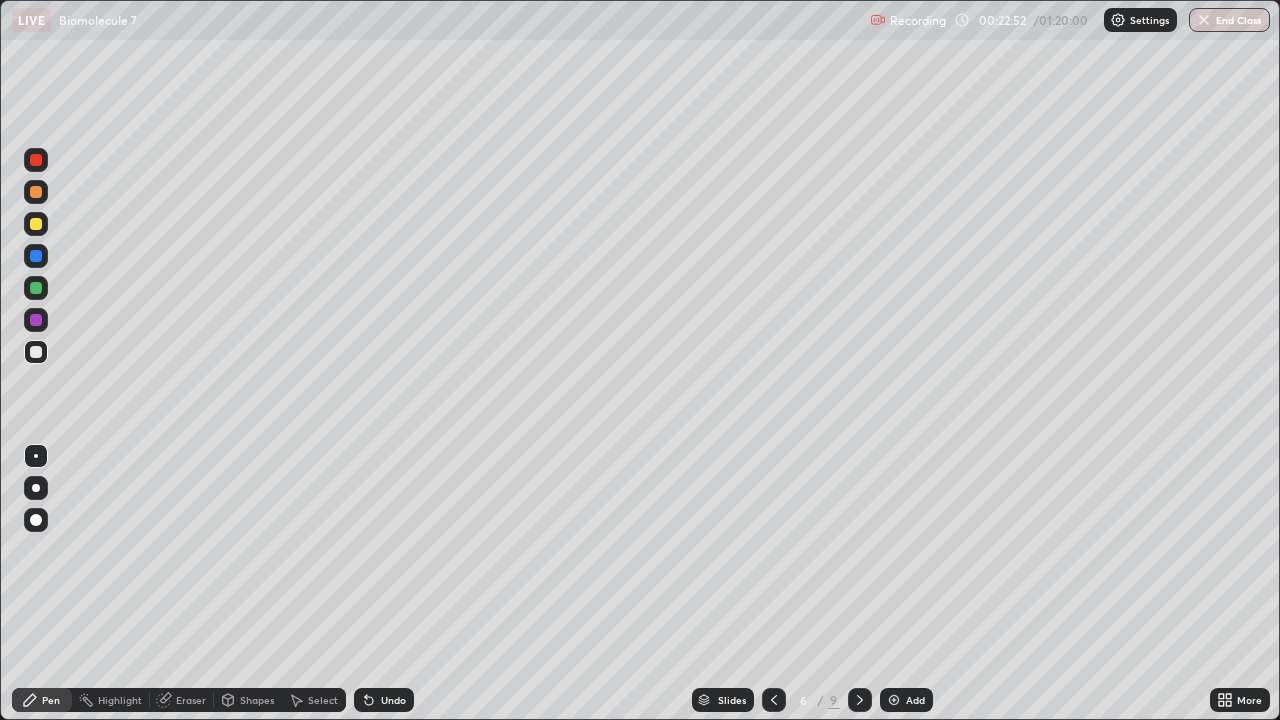 click on "Select" at bounding box center (314, 700) 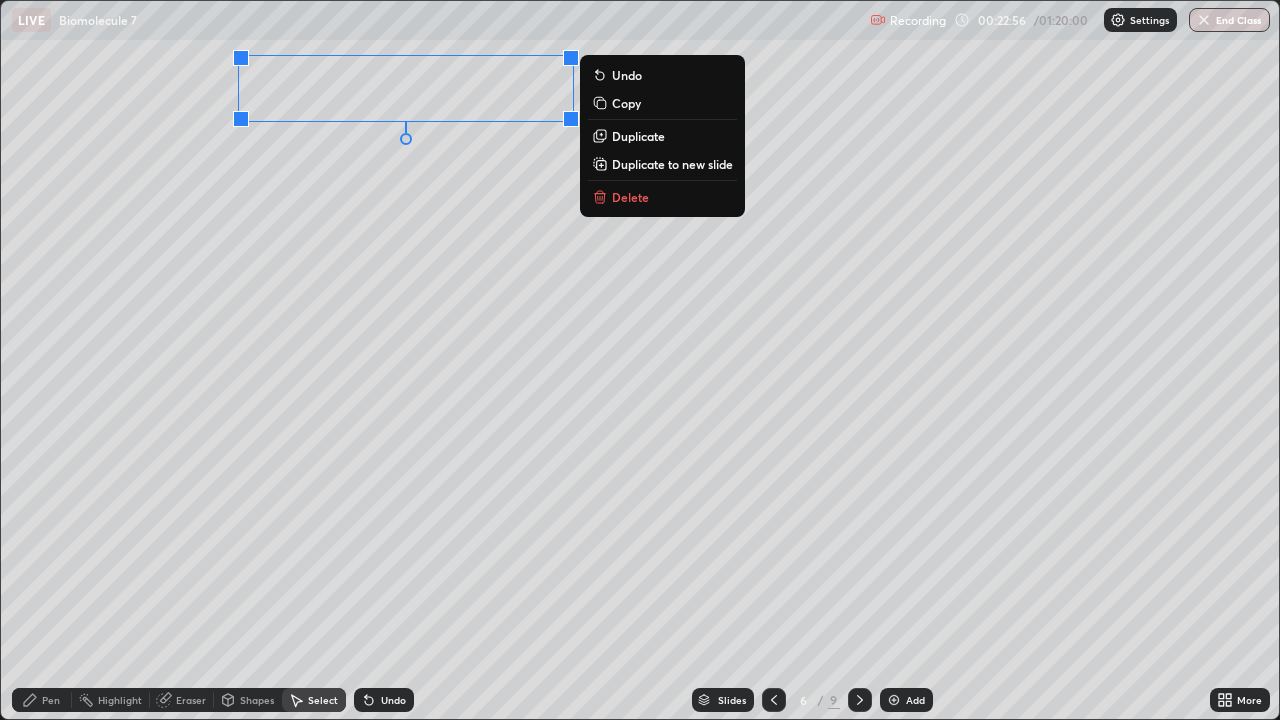click on "Duplicate to new slide" at bounding box center [672, 164] 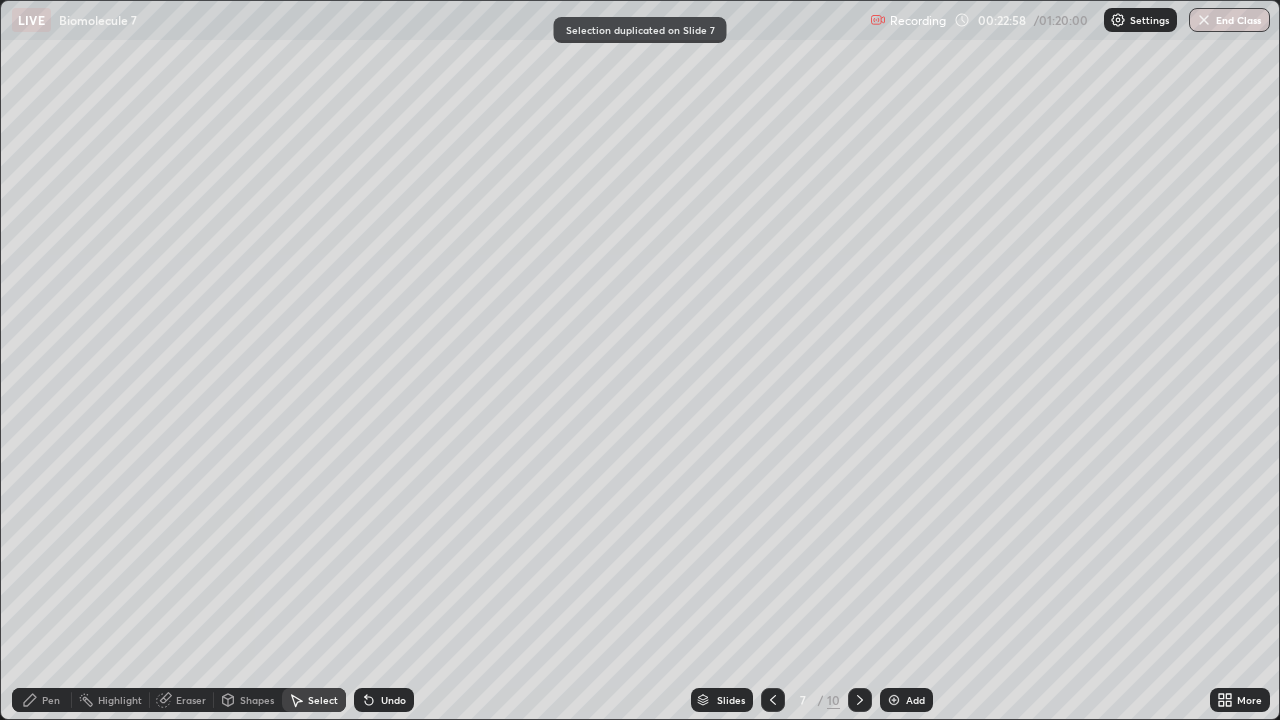 click on "Pen" at bounding box center (42, 700) 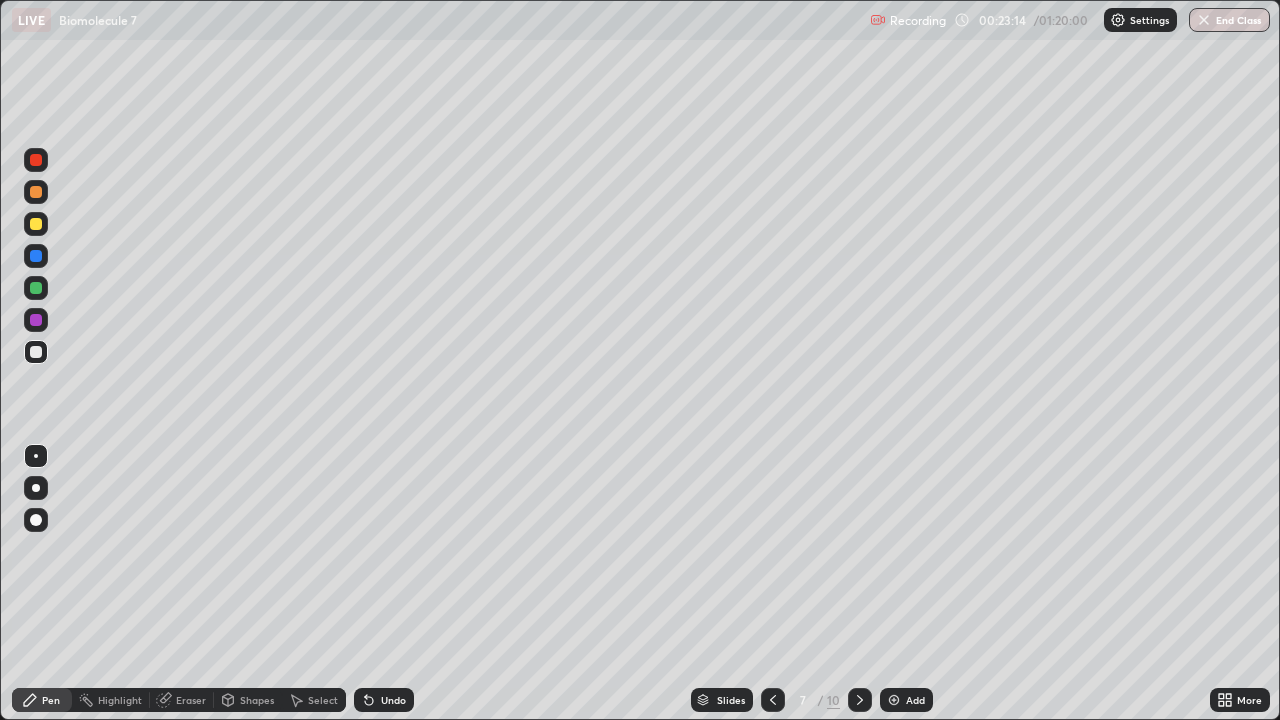 click on "Undo" at bounding box center (384, 700) 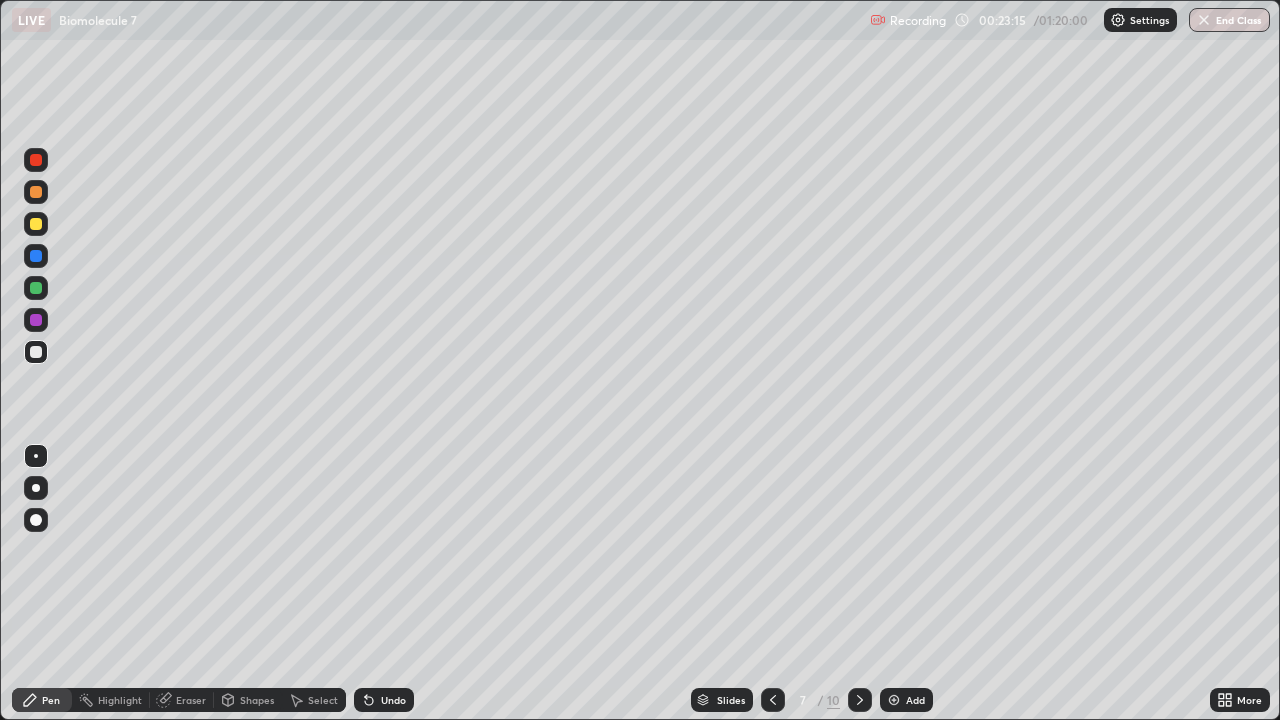 click on "Undo" at bounding box center [393, 700] 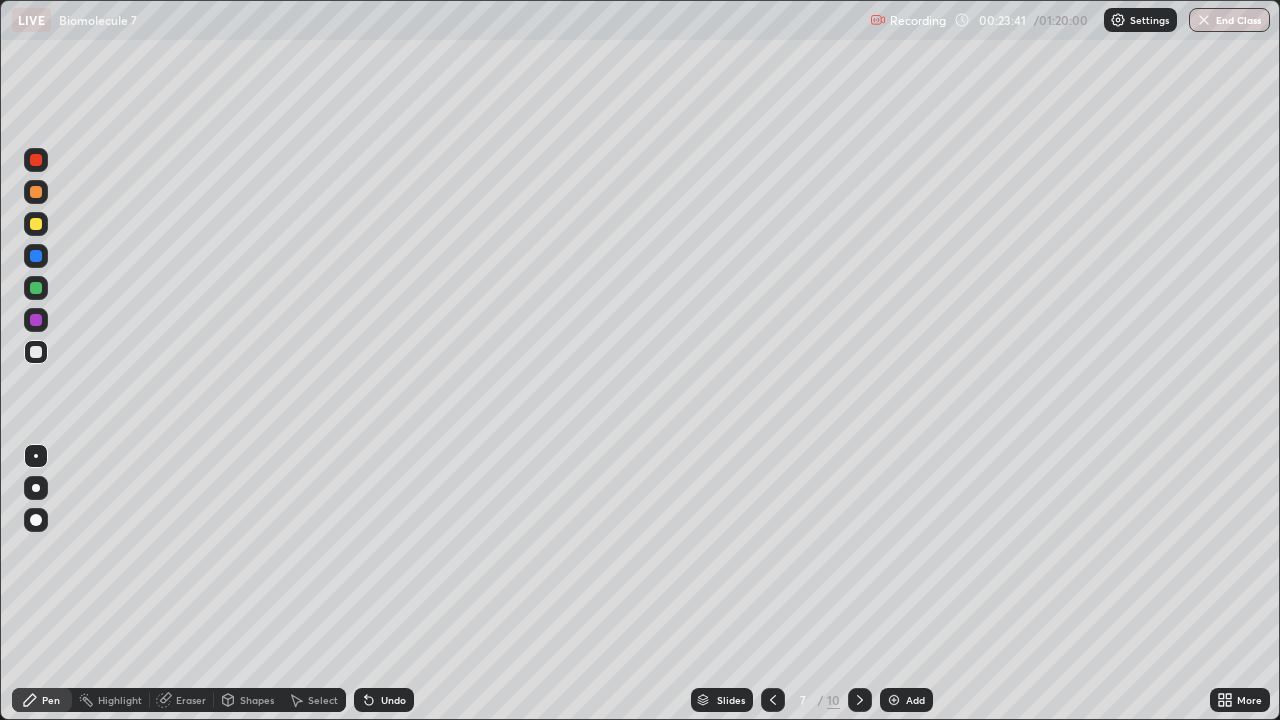 click at bounding box center (36, 352) 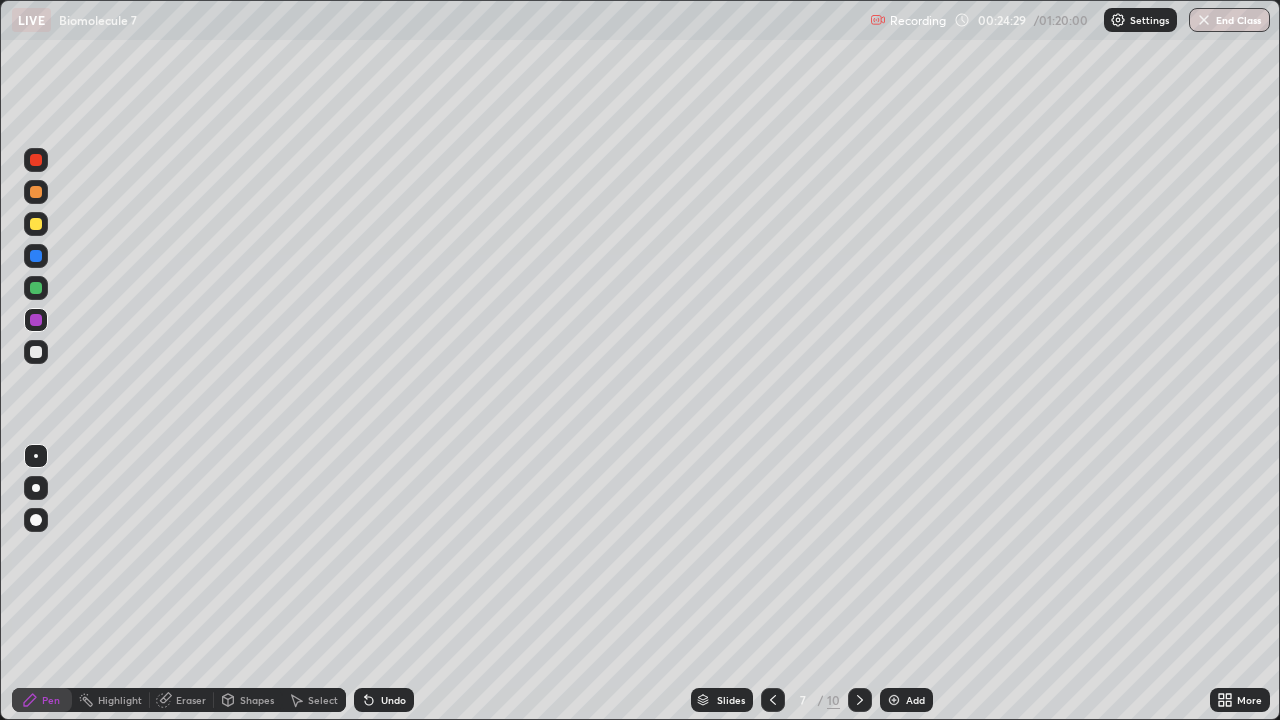 click at bounding box center (36, 352) 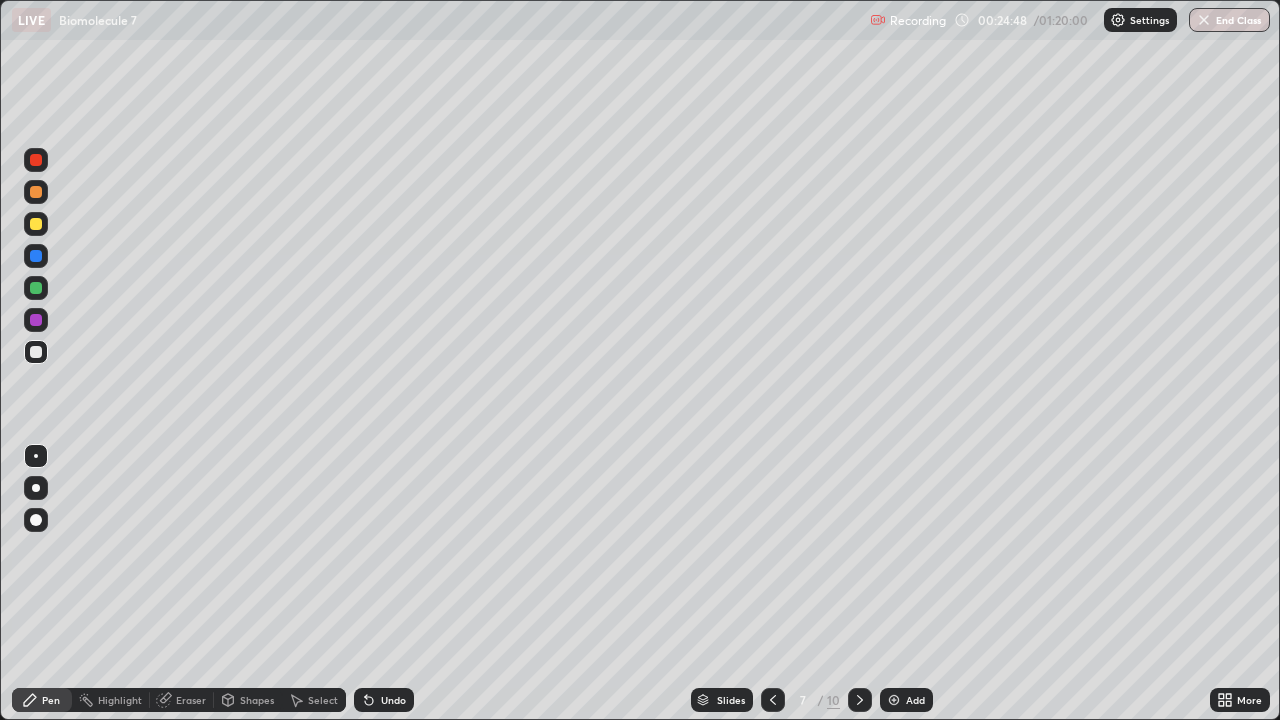 click at bounding box center [36, 288] 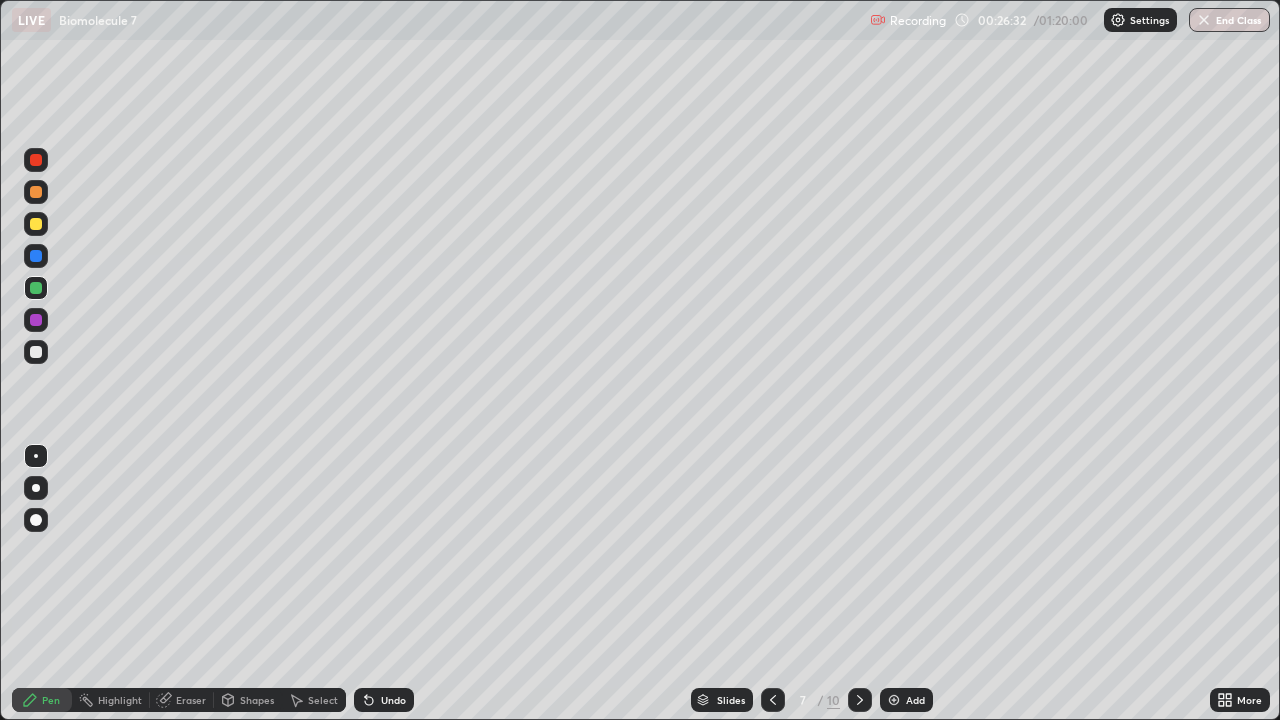 click on "Undo" at bounding box center (393, 700) 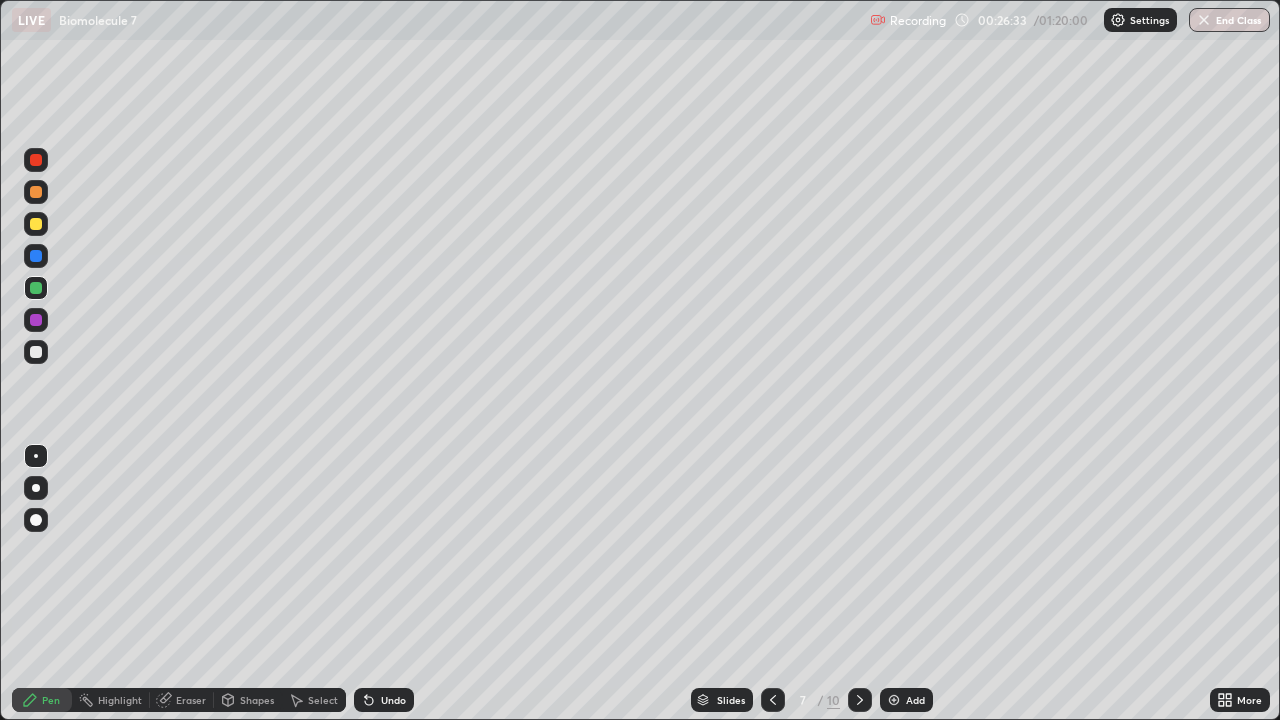 click on "Undo" at bounding box center [384, 700] 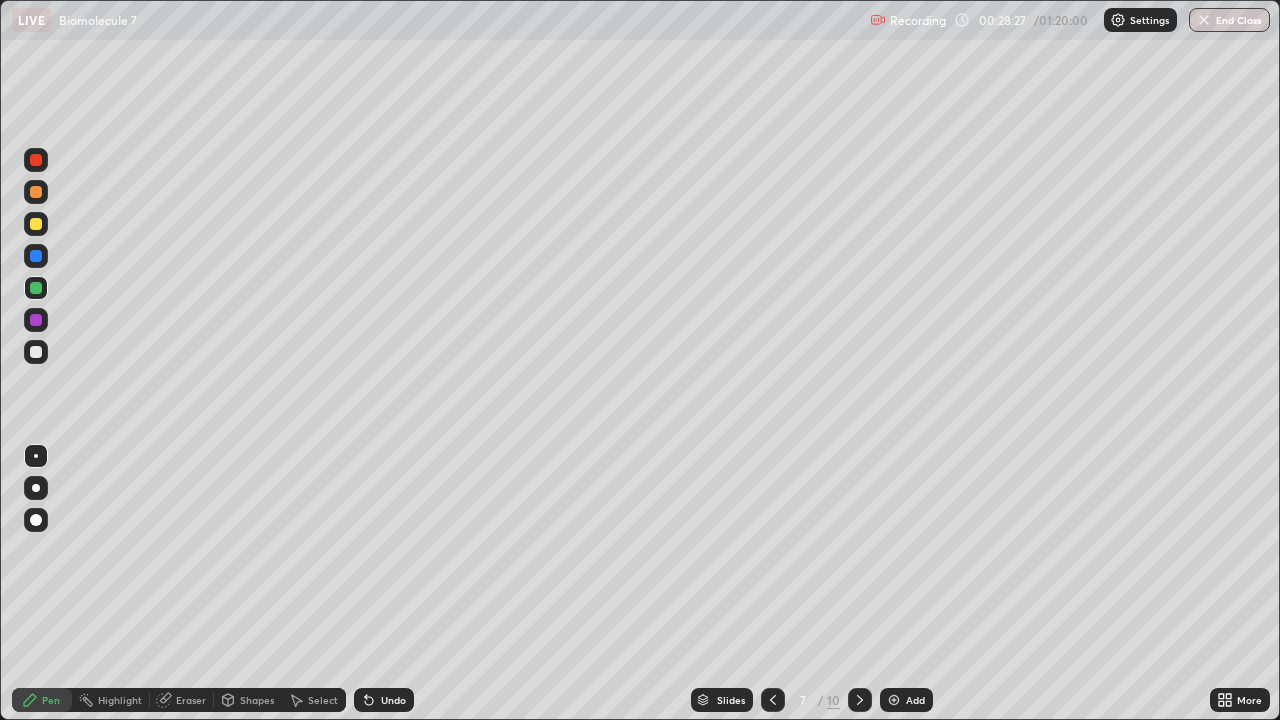 click 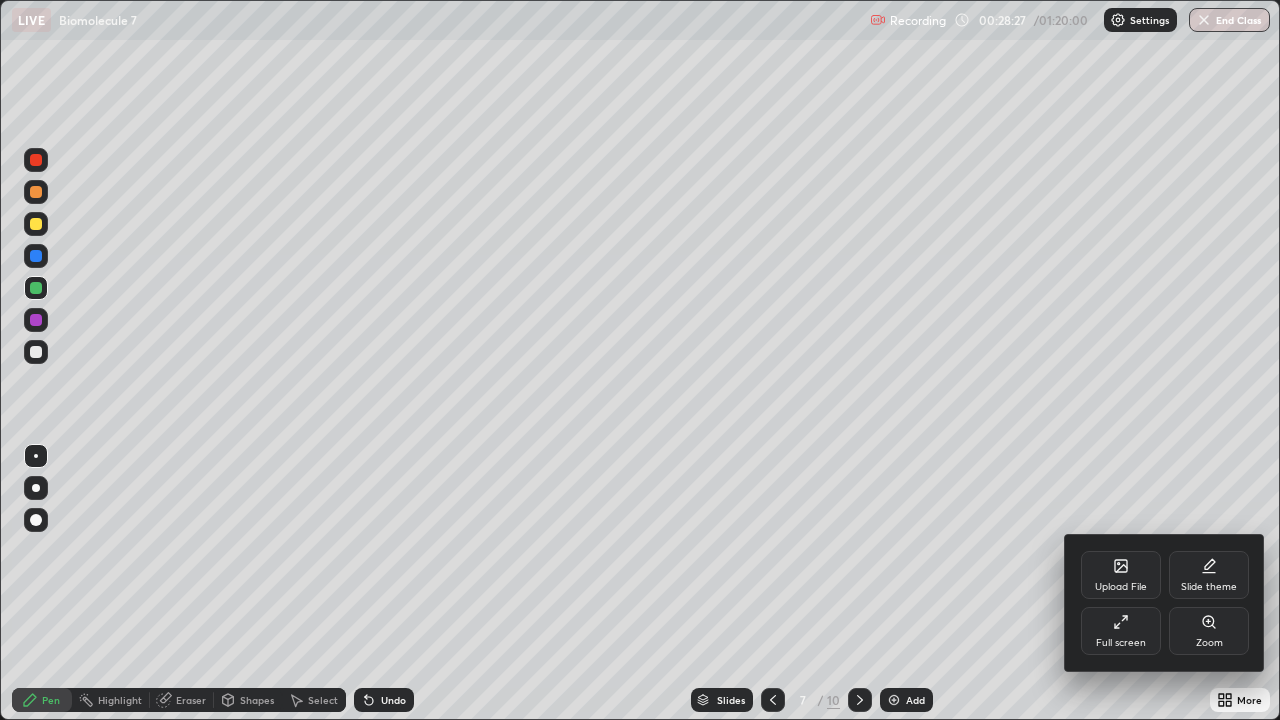 click on "Full screen" at bounding box center (1121, 631) 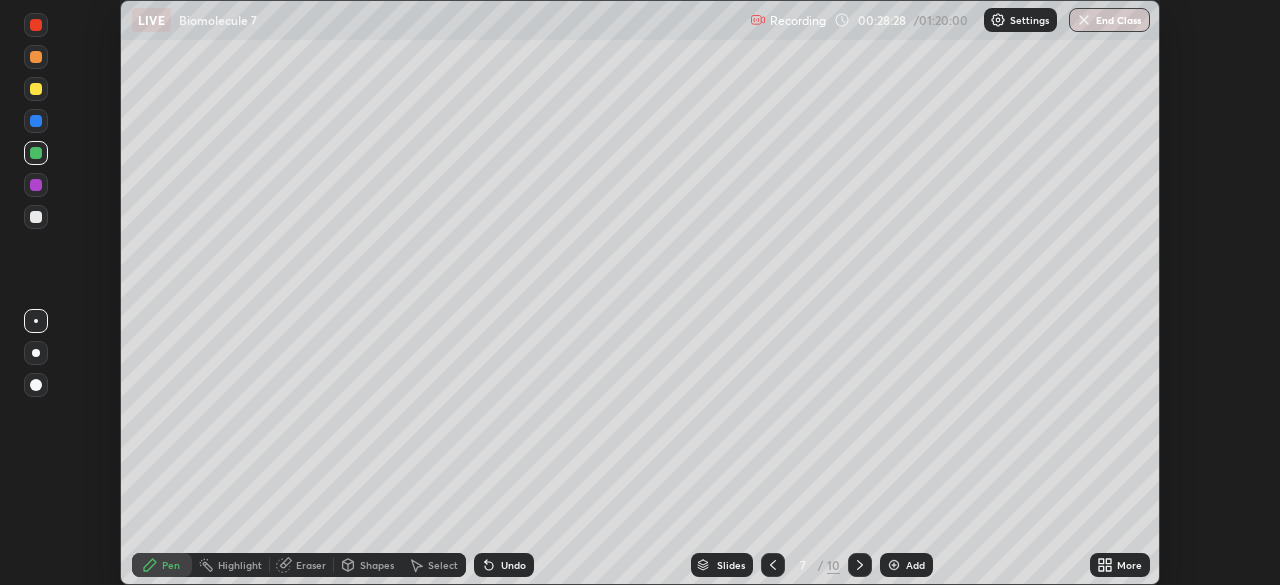 scroll, scrollTop: 585, scrollLeft: 1280, axis: both 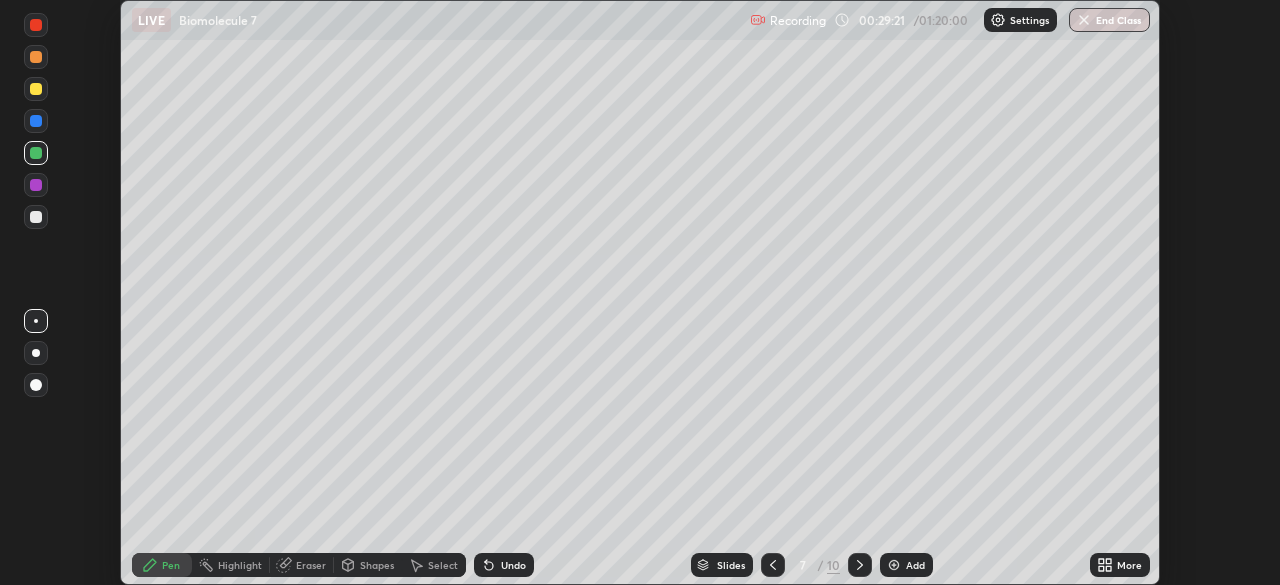click 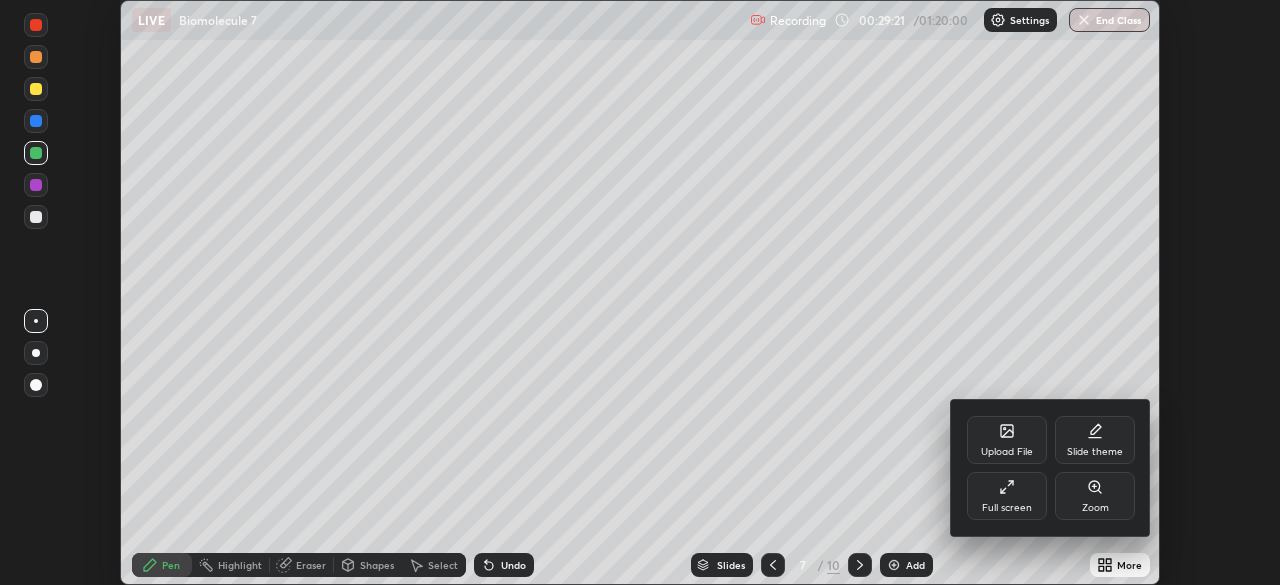 click on "Full screen" at bounding box center (1007, 508) 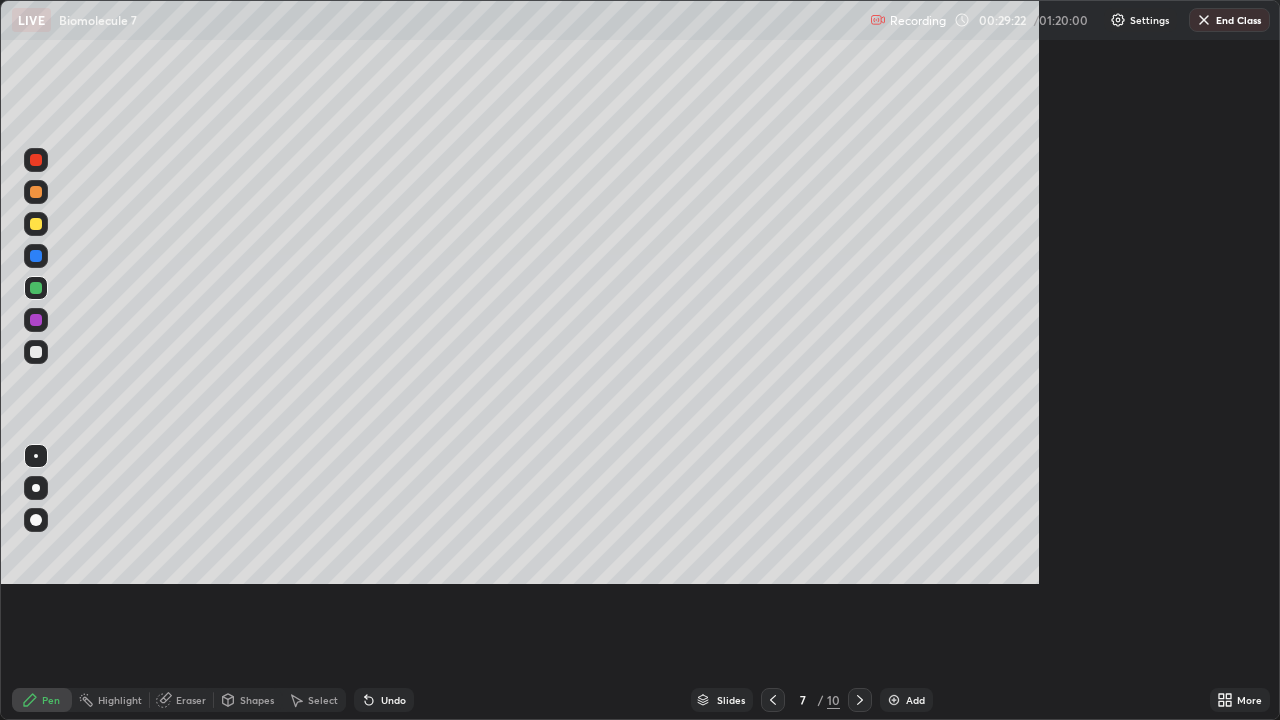 scroll, scrollTop: 99280, scrollLeft: 98720, axis: both 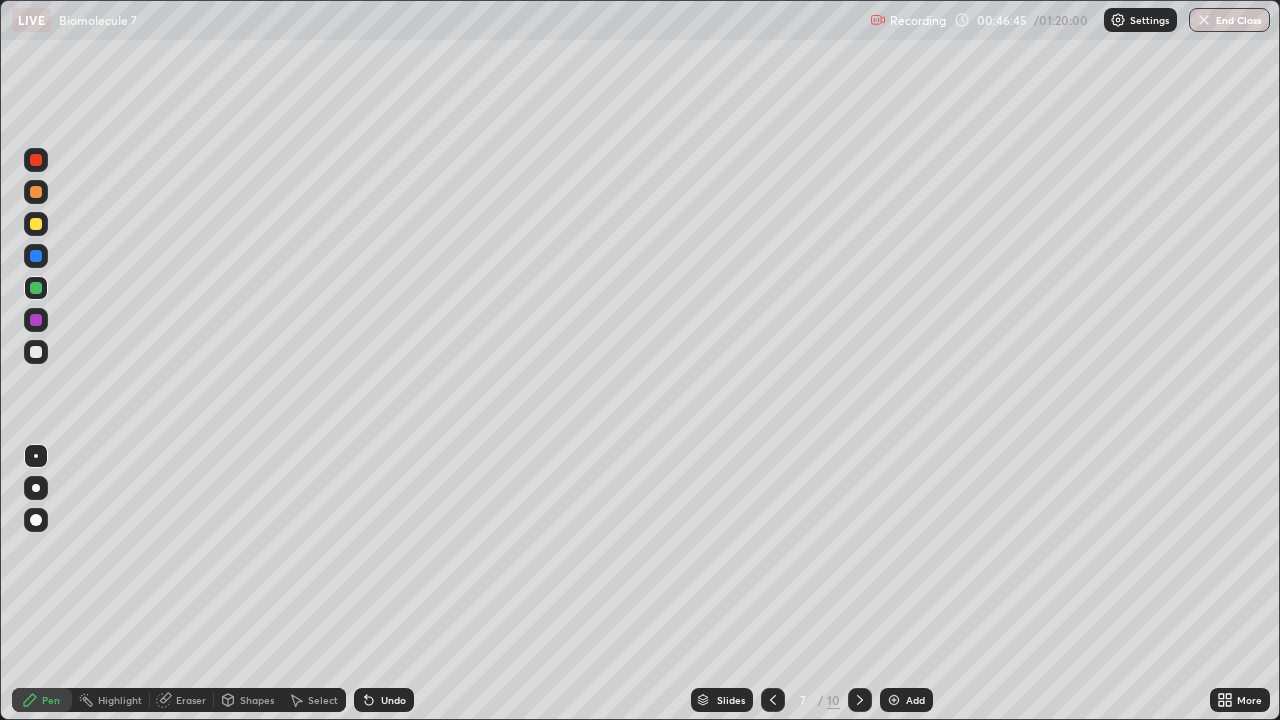 click on "Add" at bounding box center [915, 700] 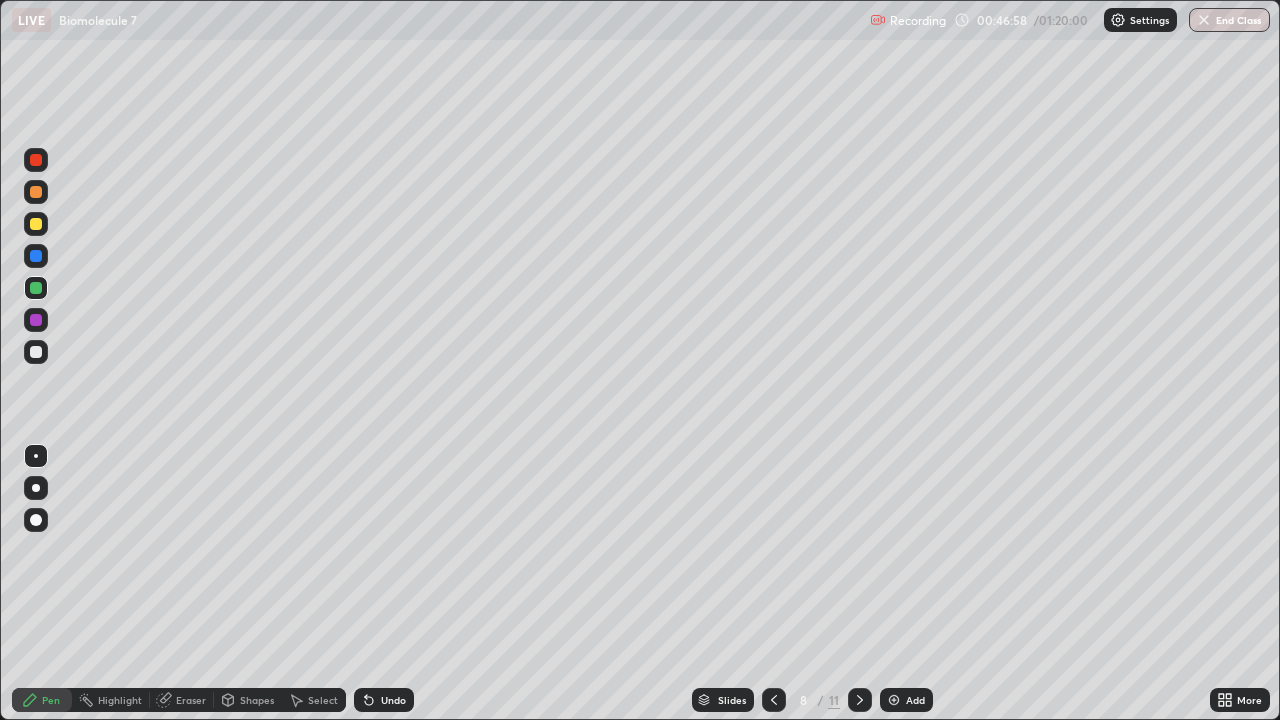 click at bounding box center (36, 352) 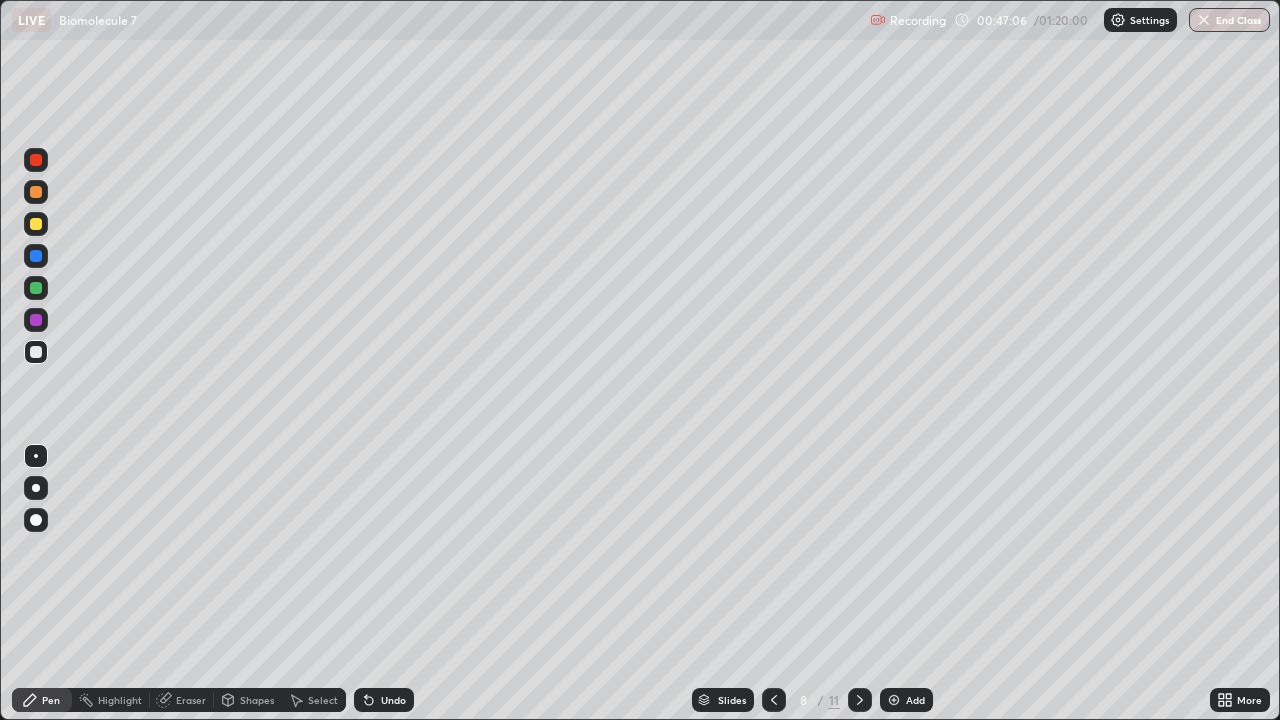 click at bounding box center (36, 352) 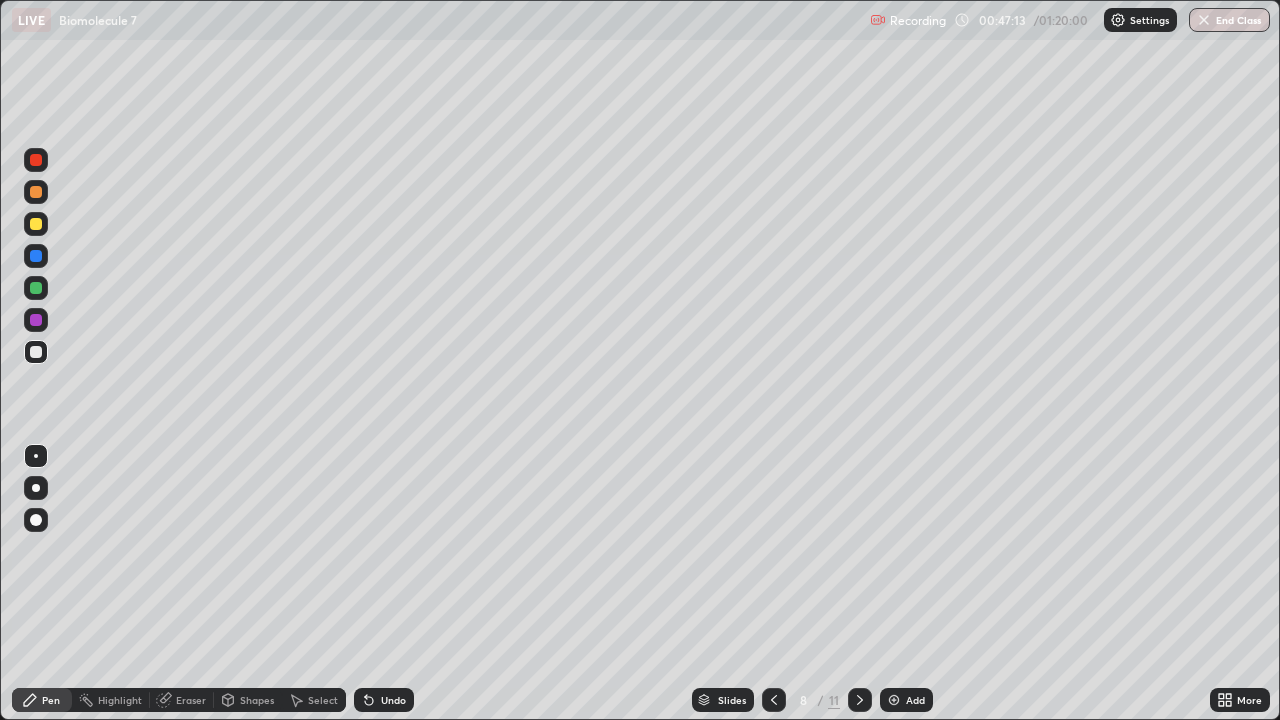 click on "Undo" at bounding box center (393, 700) 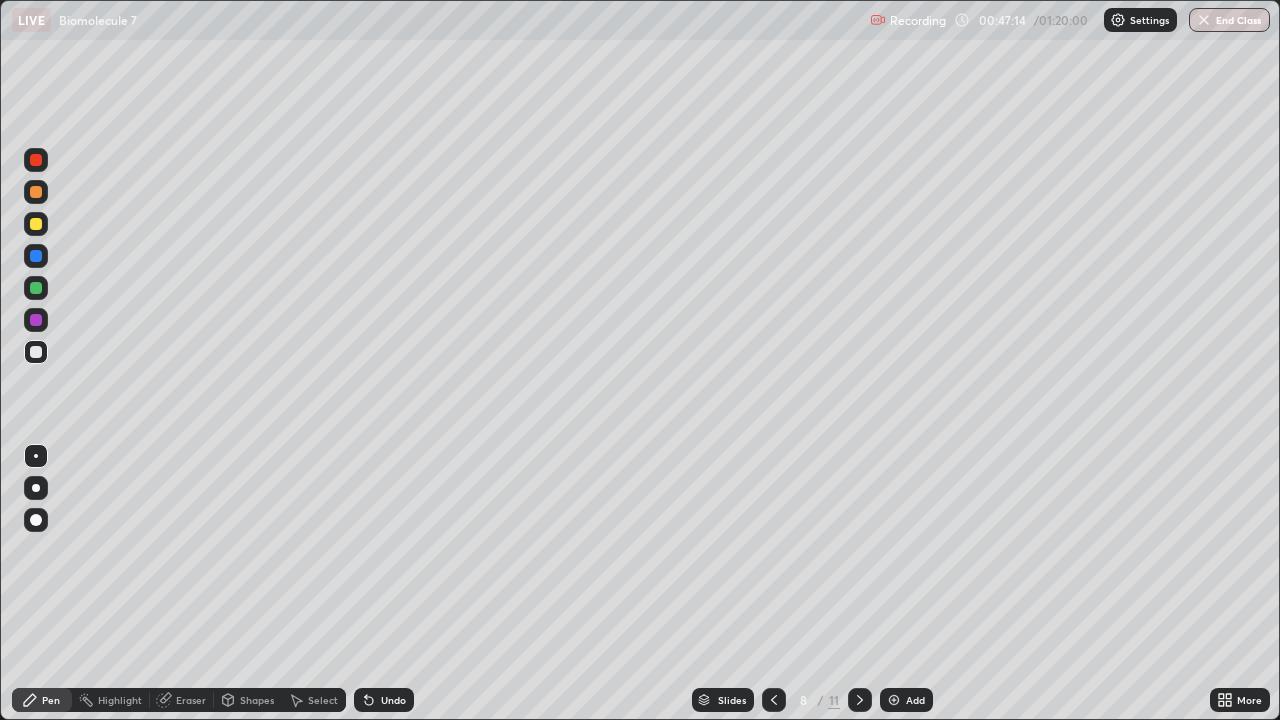click on "Undo" at bounding box center [393, 700] 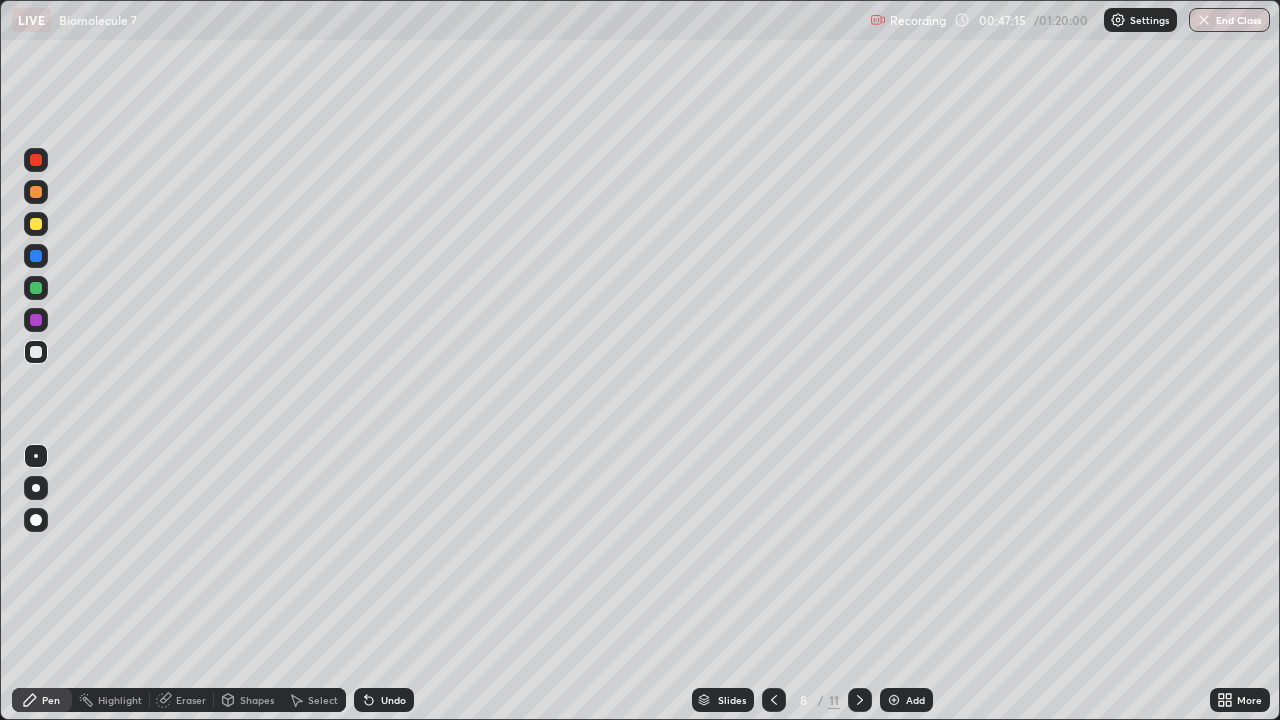 click on "Undo" at bounding box center [393, 700] 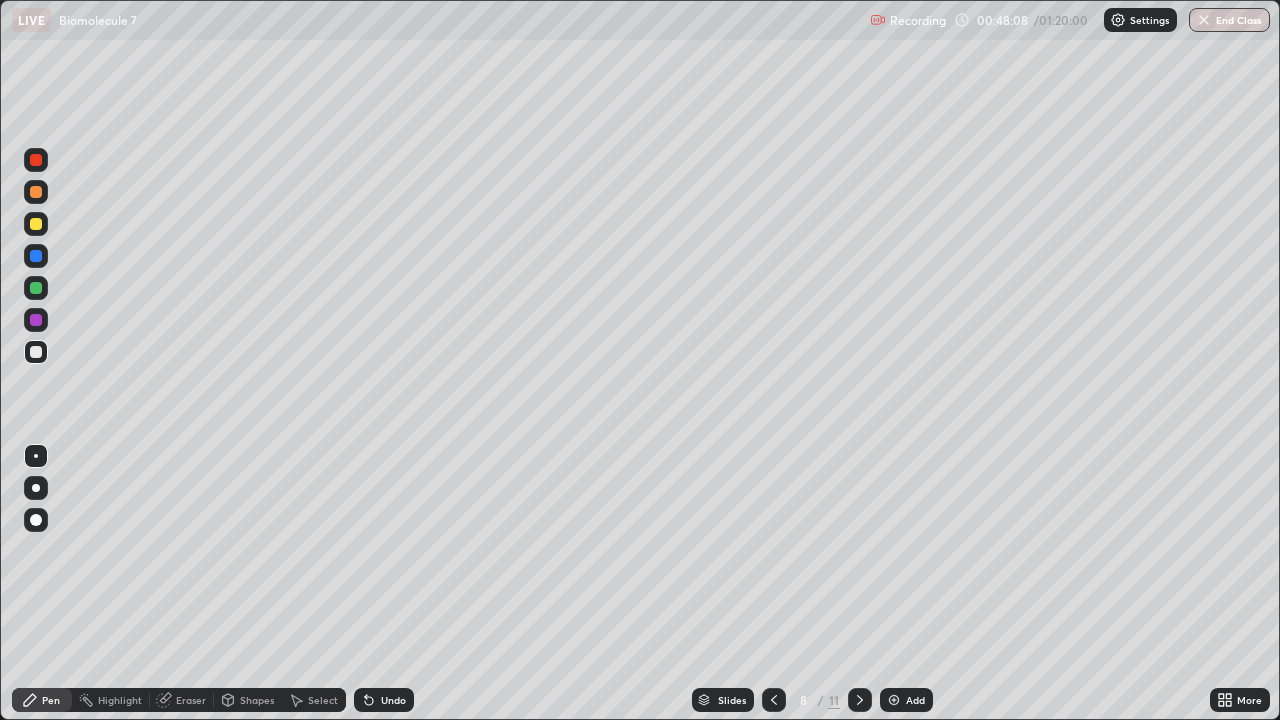 click 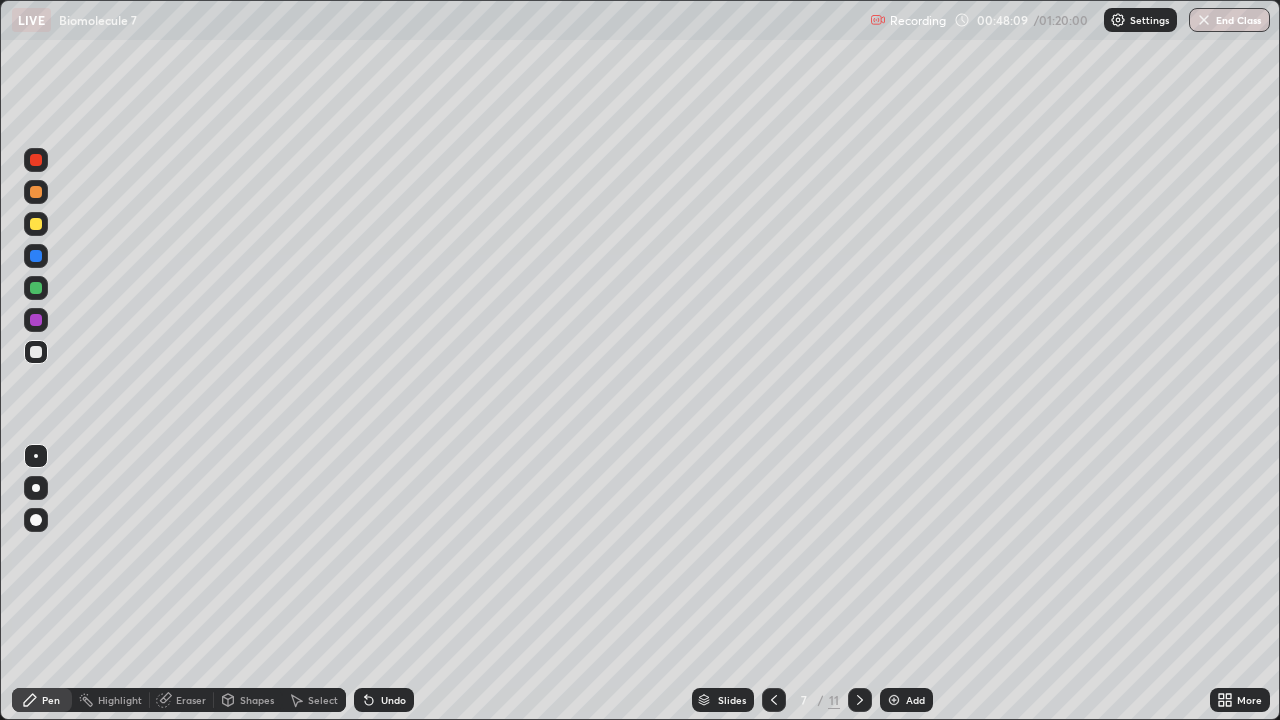 click 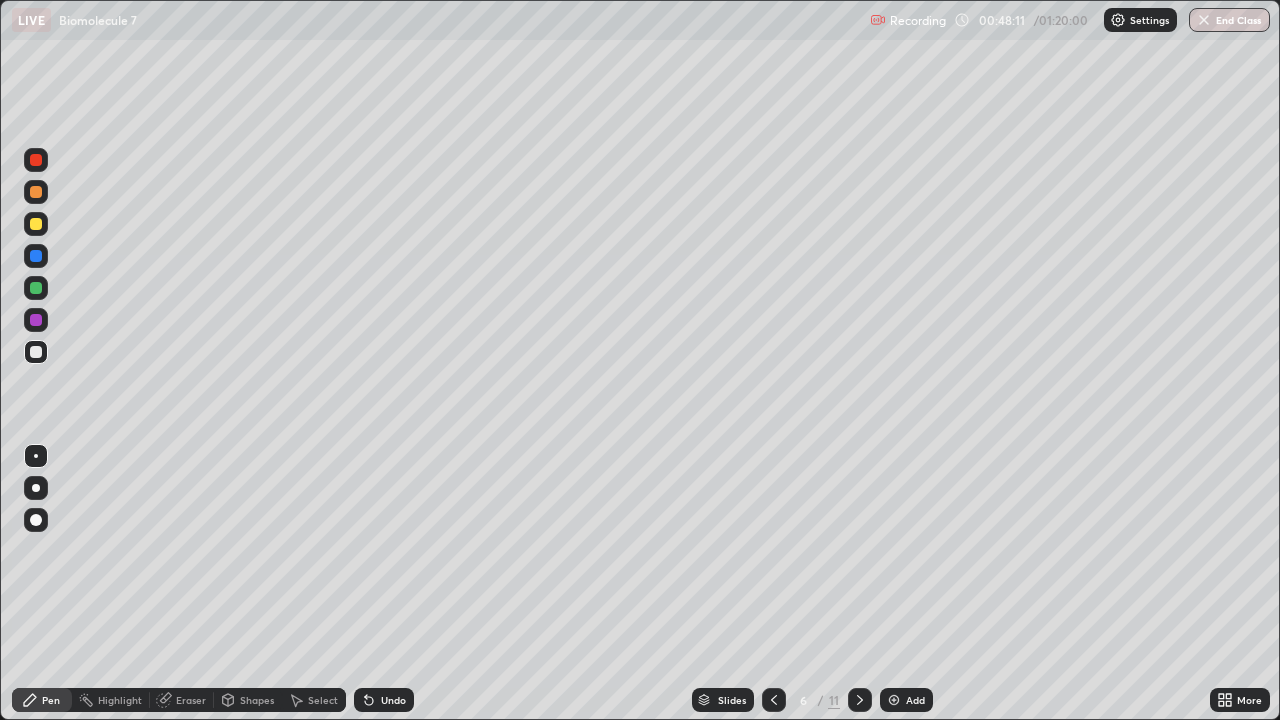 click 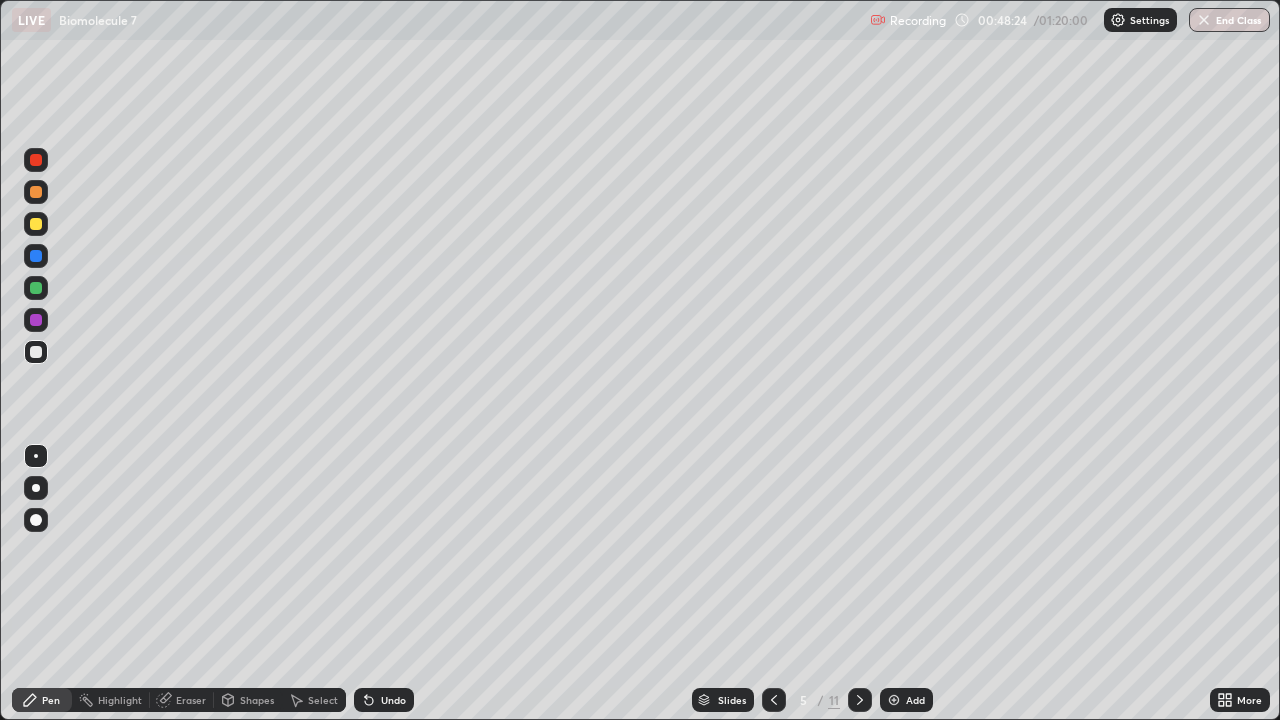 click 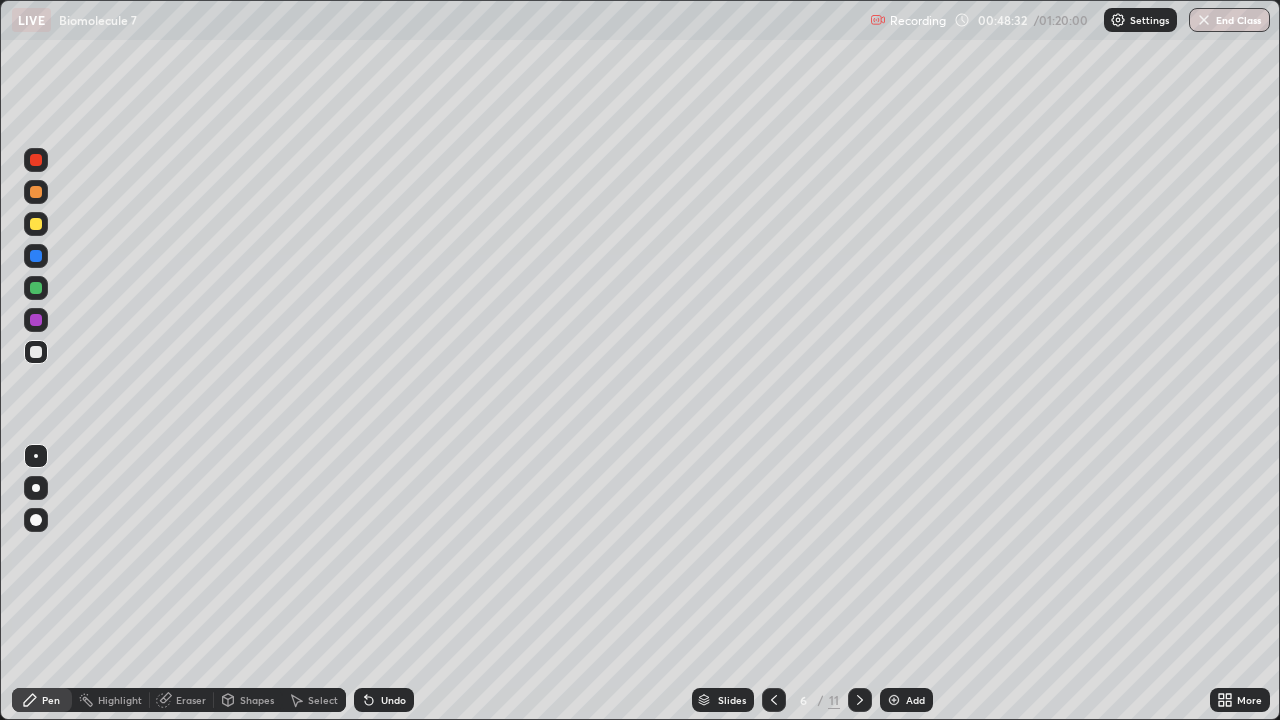 click 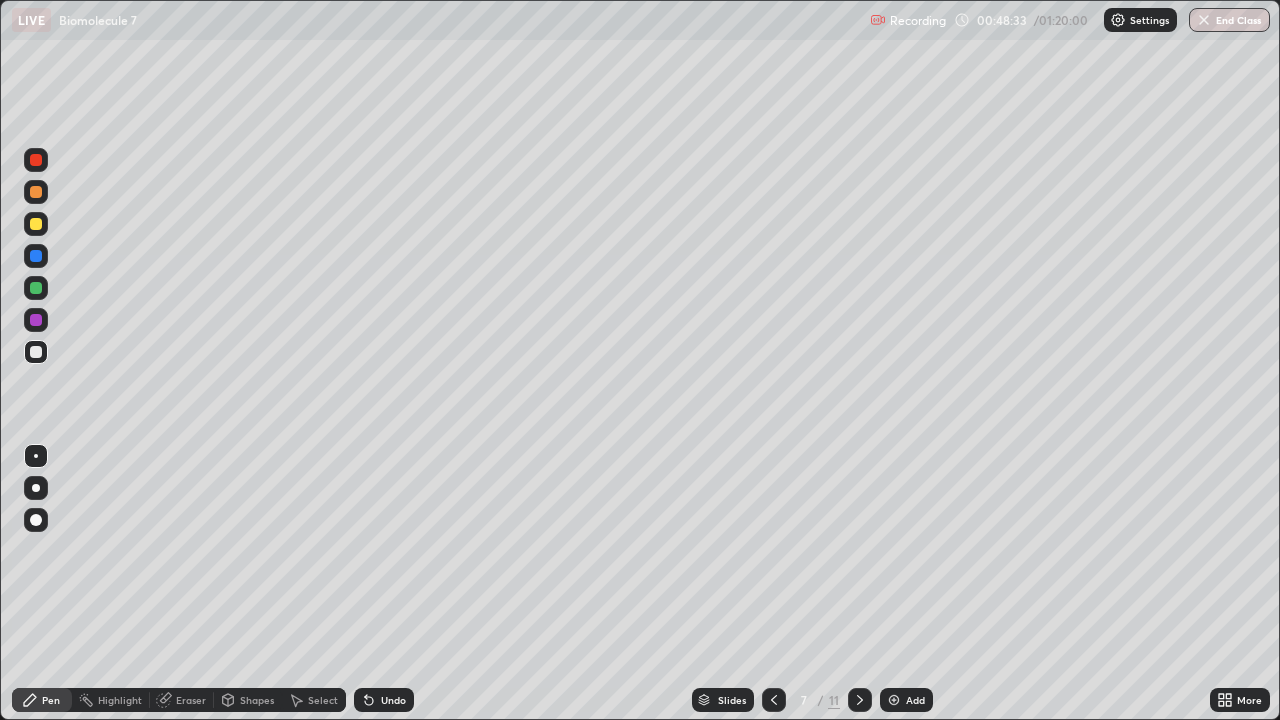 click 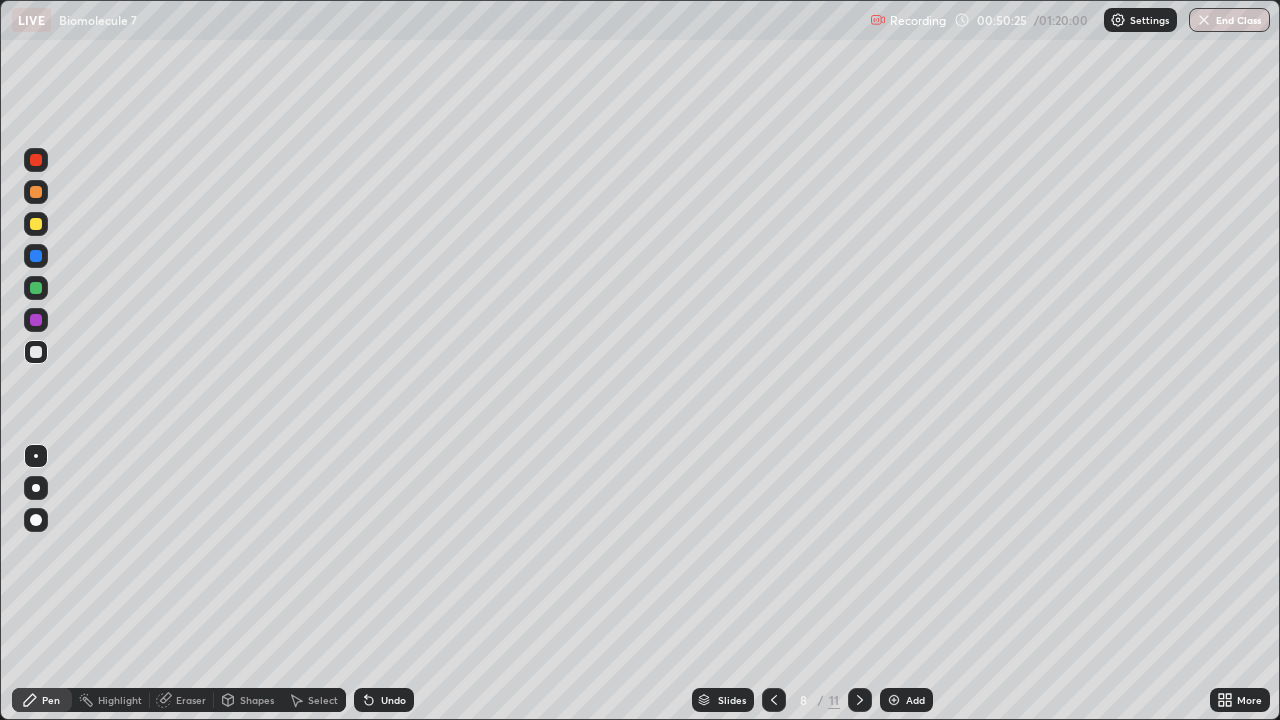 click on "Undo" at bounding box center (384, 700) 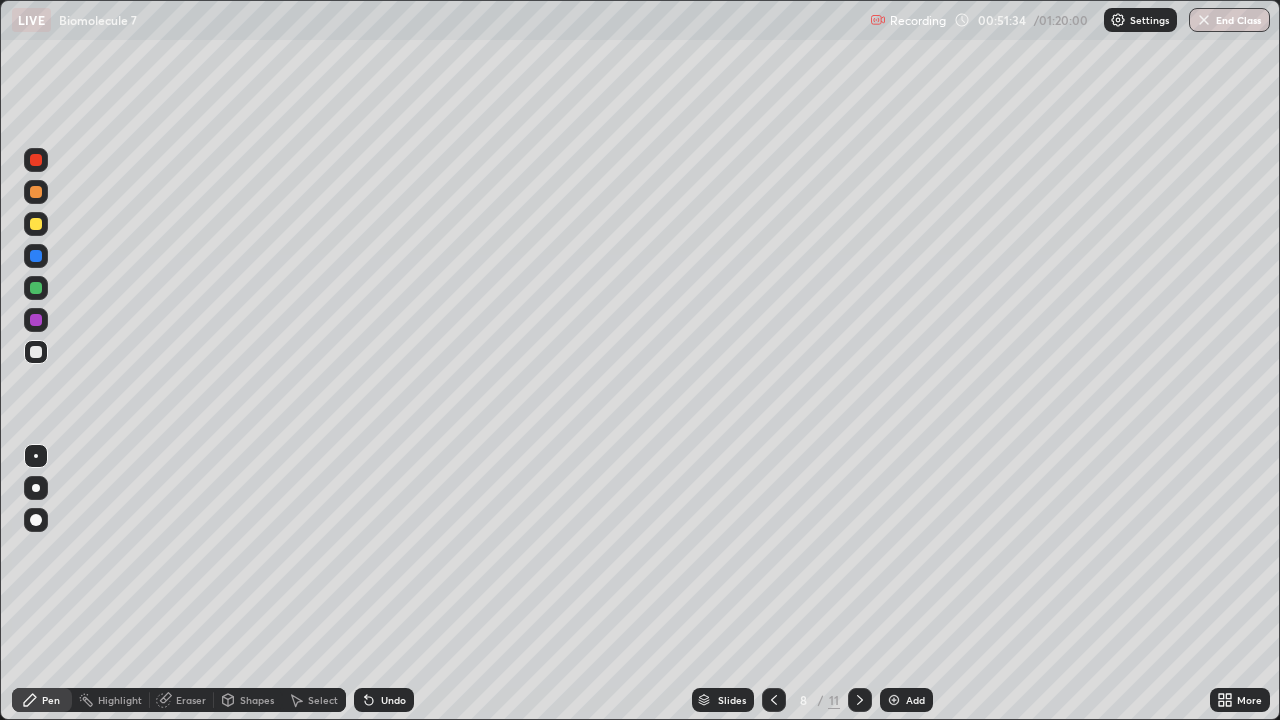 click on "Add" at bounding box center [906, 700] 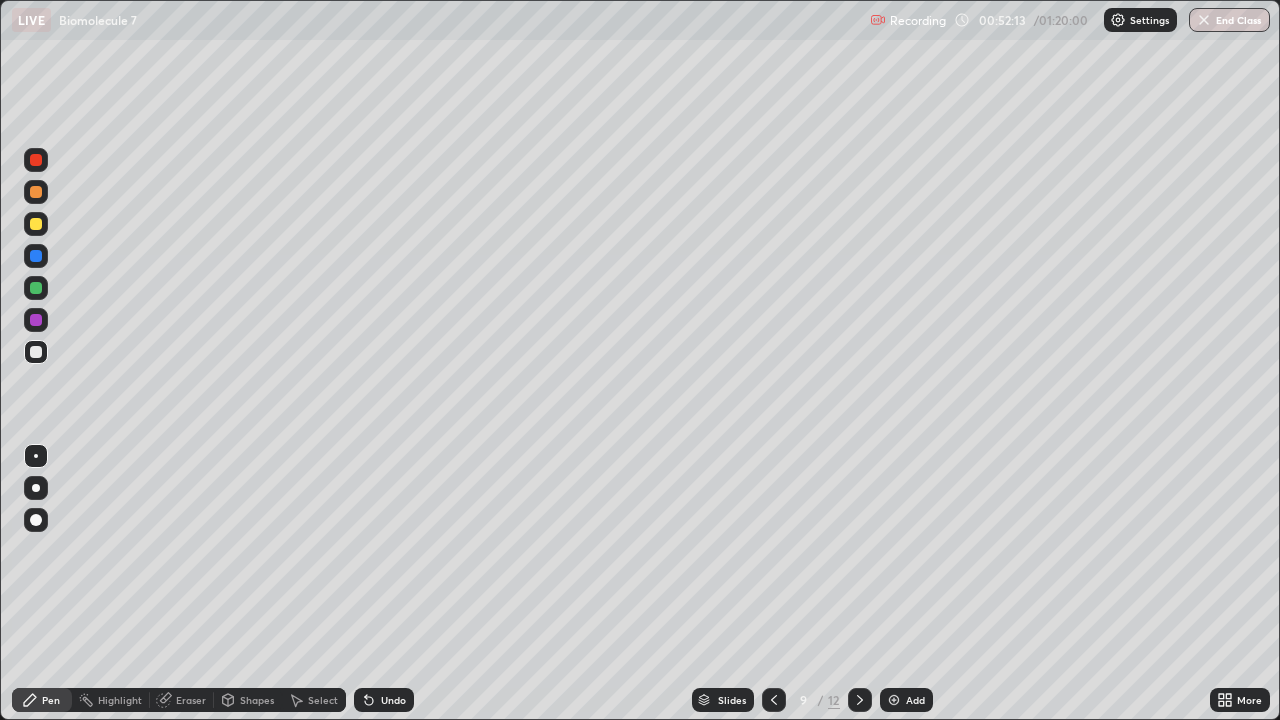 click on "Slides 9 / 12 Add" at bounding box center [812, 700] 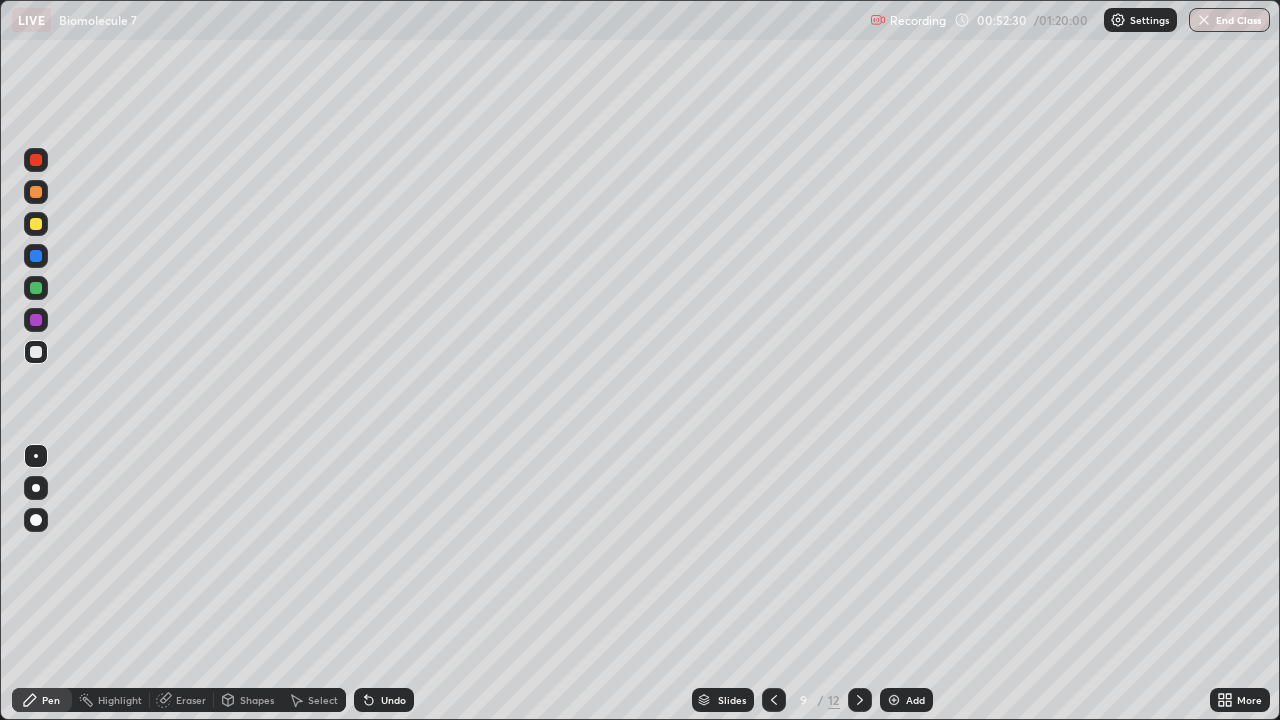 click on "Add" at bounding box center [915, 700] 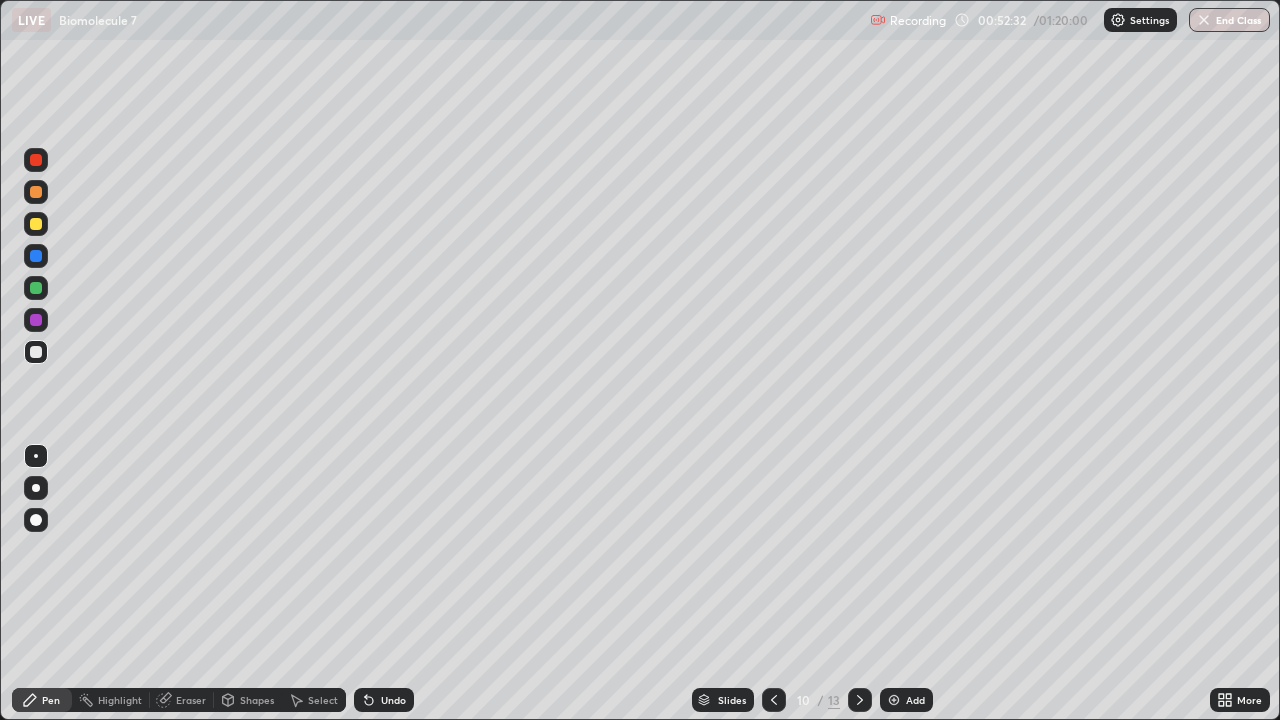 click 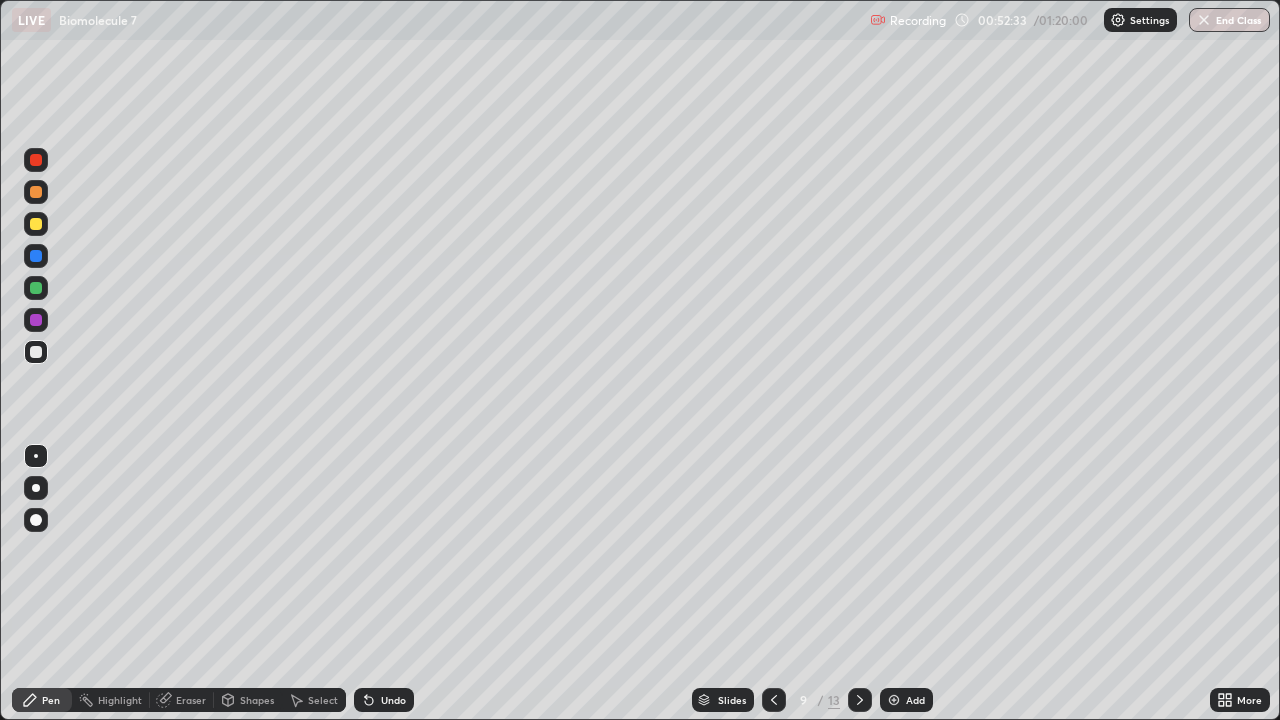 click on "Add" at bounding box center [915, 700] 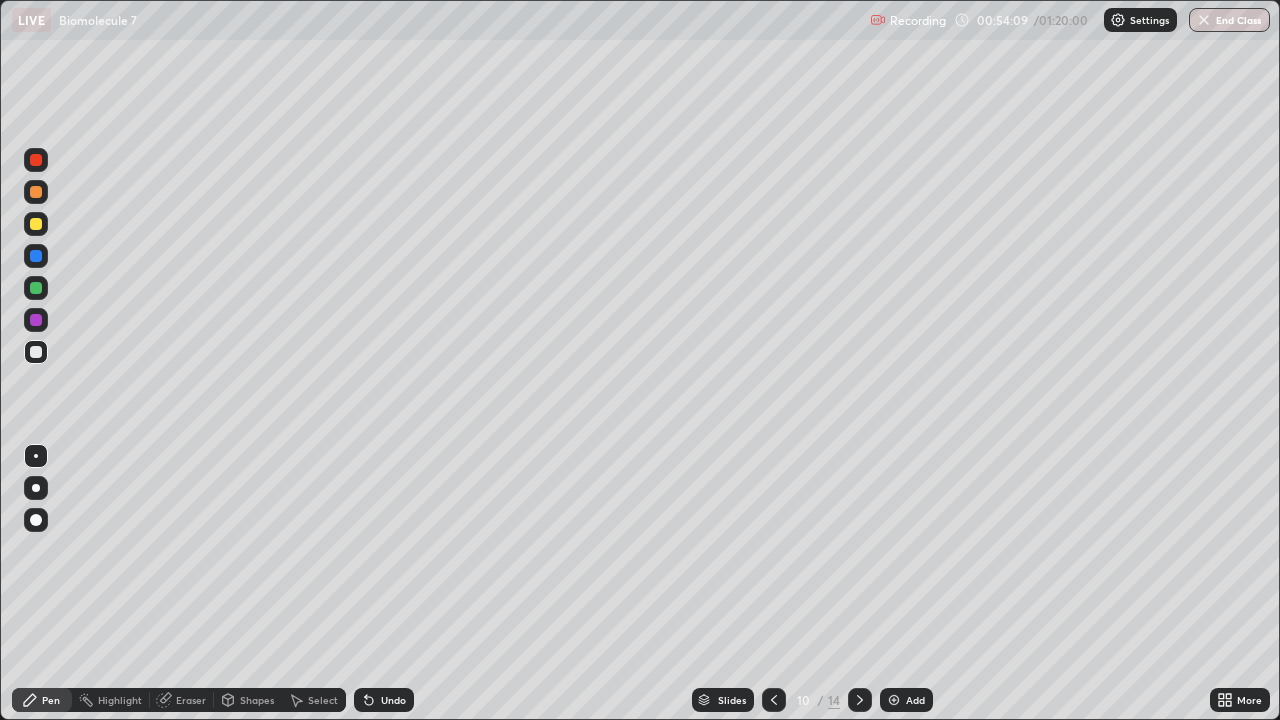 click on "Undo" at bounding box center [393, 700] 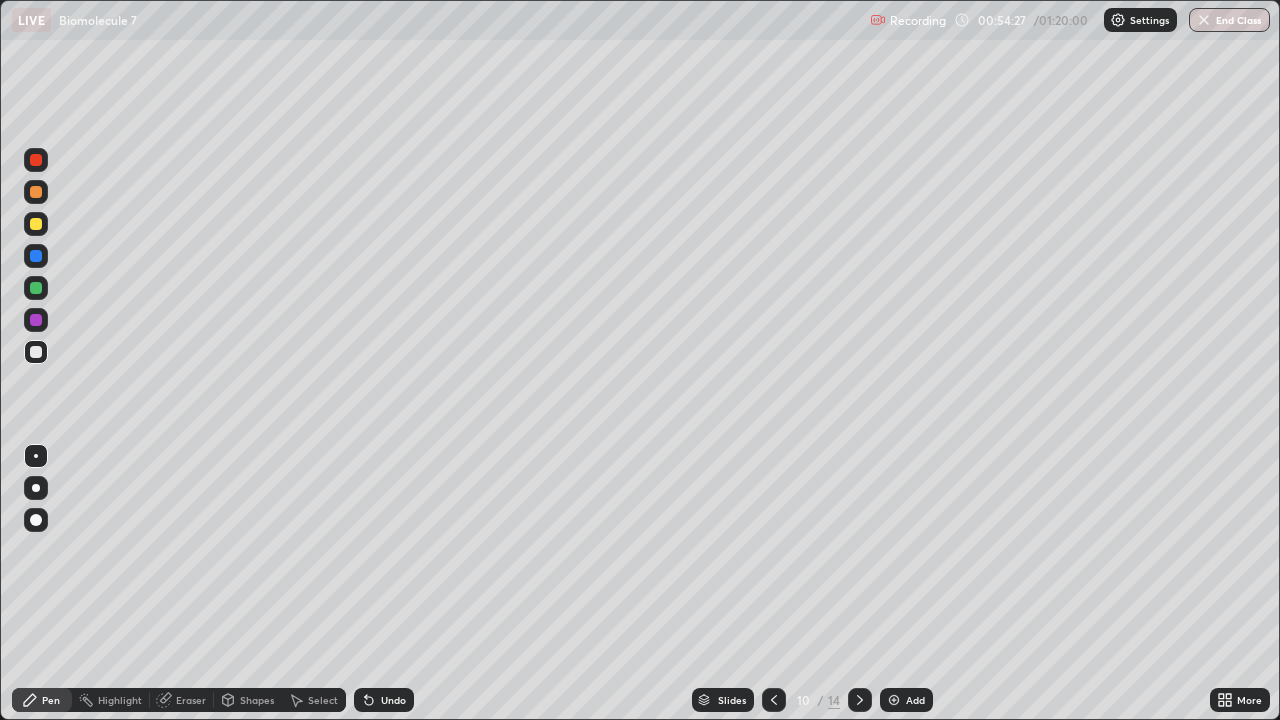 click at bounding box center (36, 320) 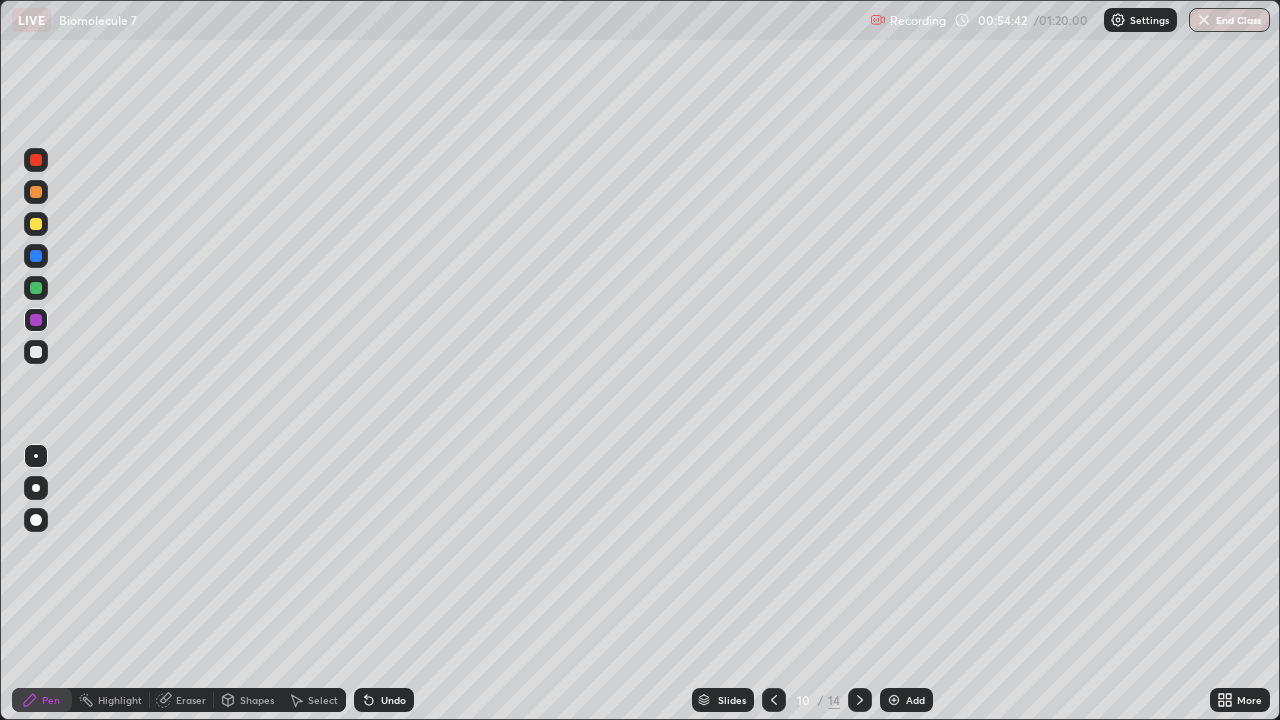 click at bounding box center [36, 288] 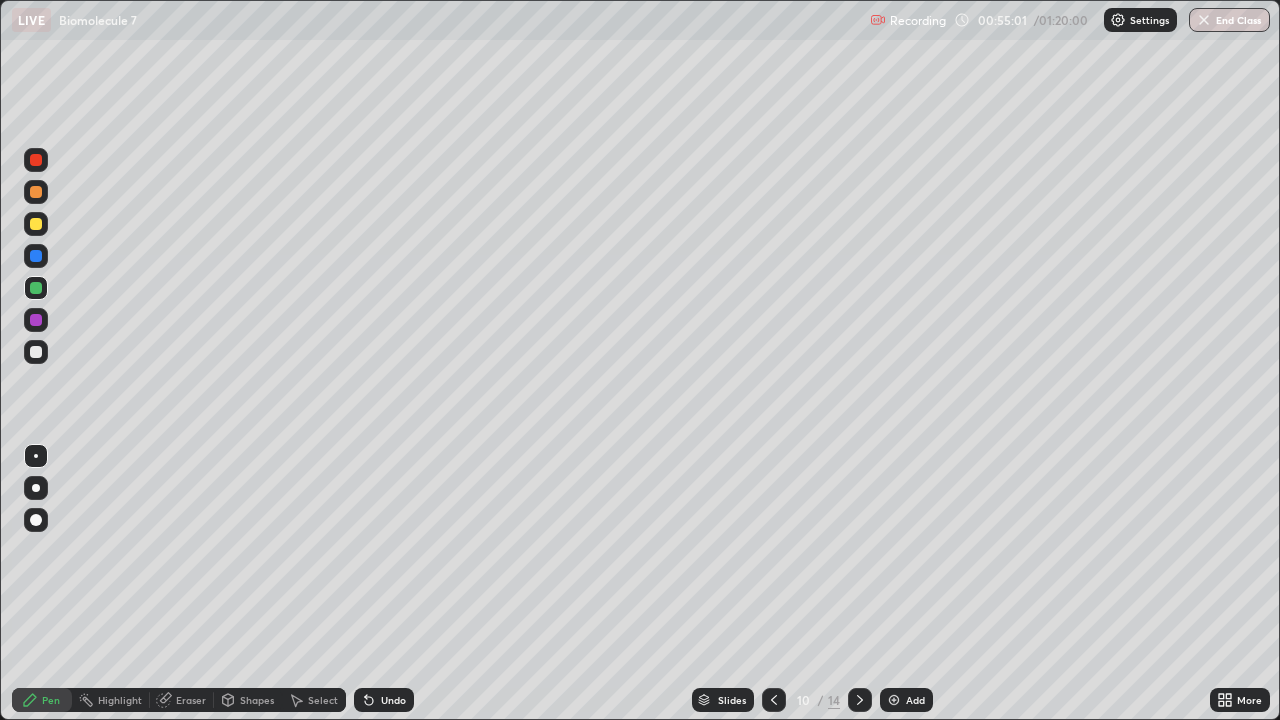 click at bounding box center (36, 288) 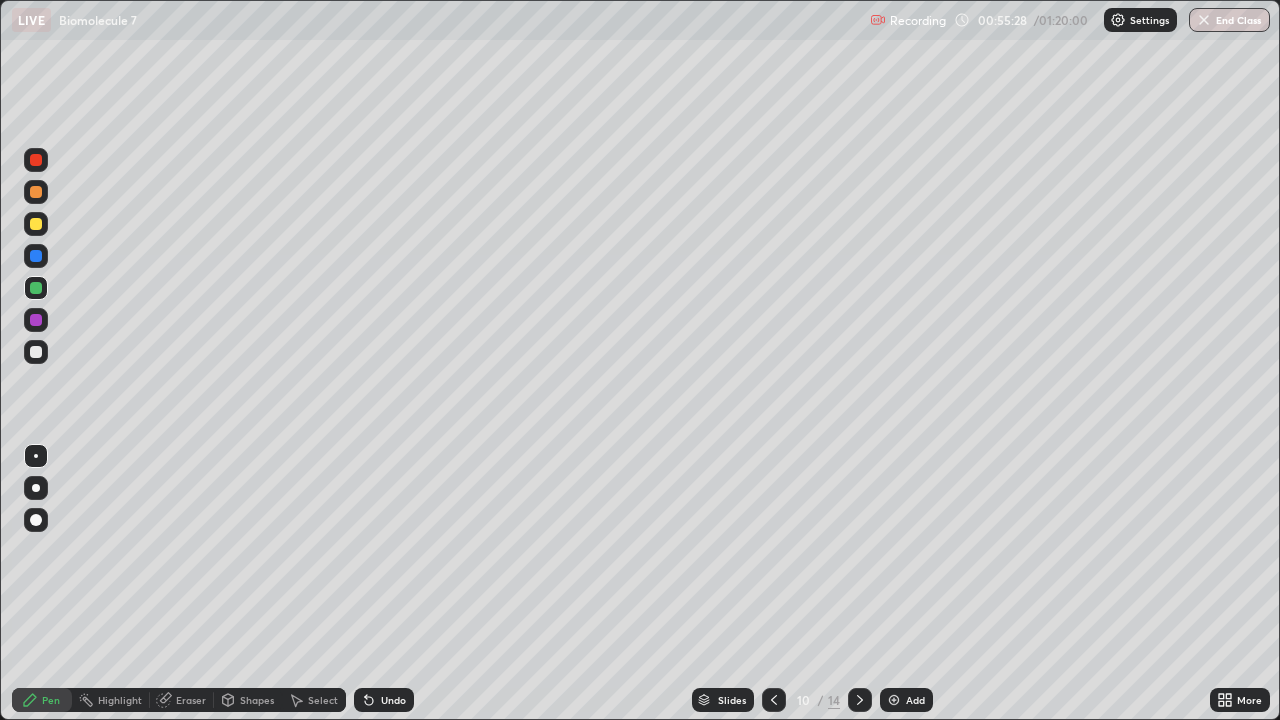 click at bounding box center [36, 320] 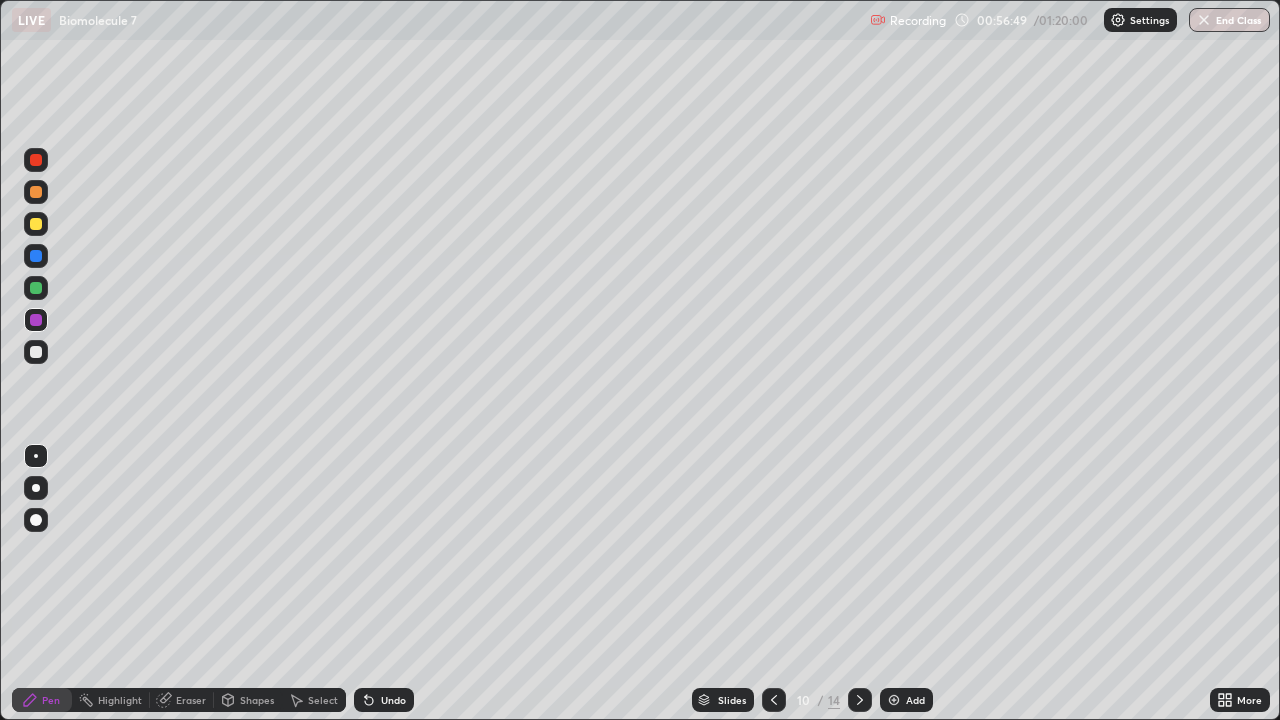 click at bounding box center (36, 352) 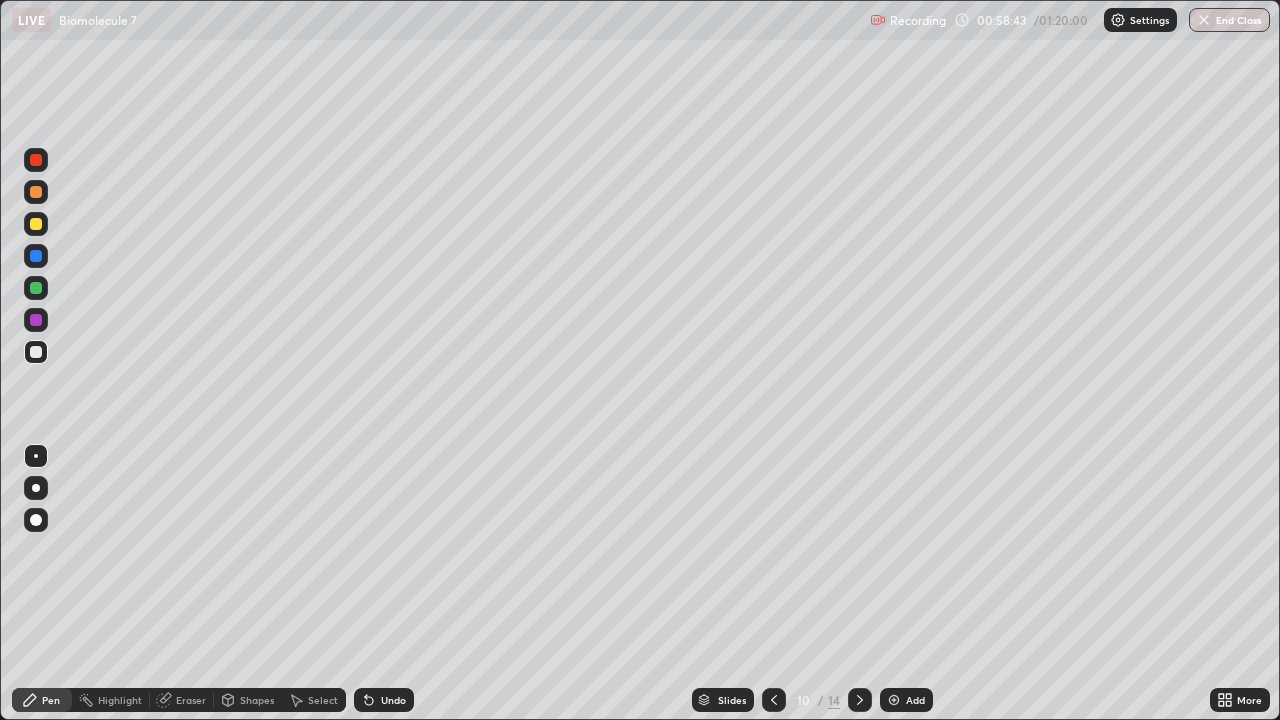 click on "Select" at bounding box center [323, 700] 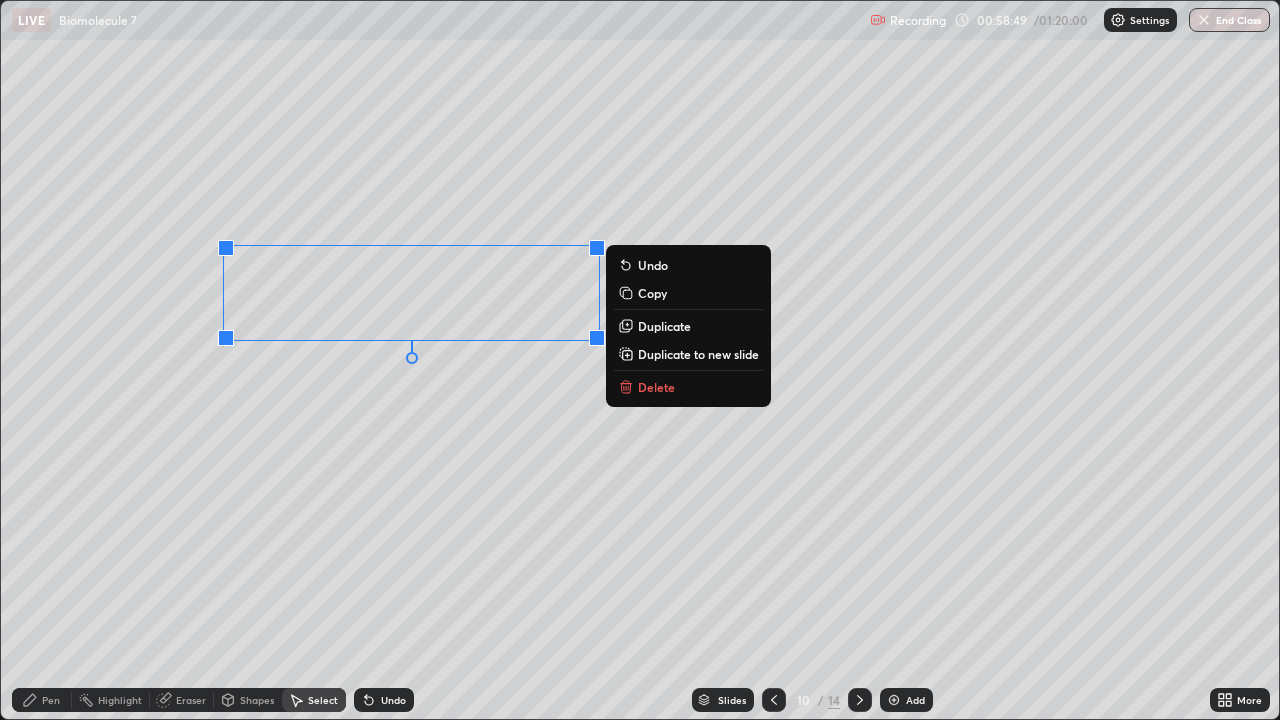 click on "Duplicate to new slide" at bounding box center (698, 354) 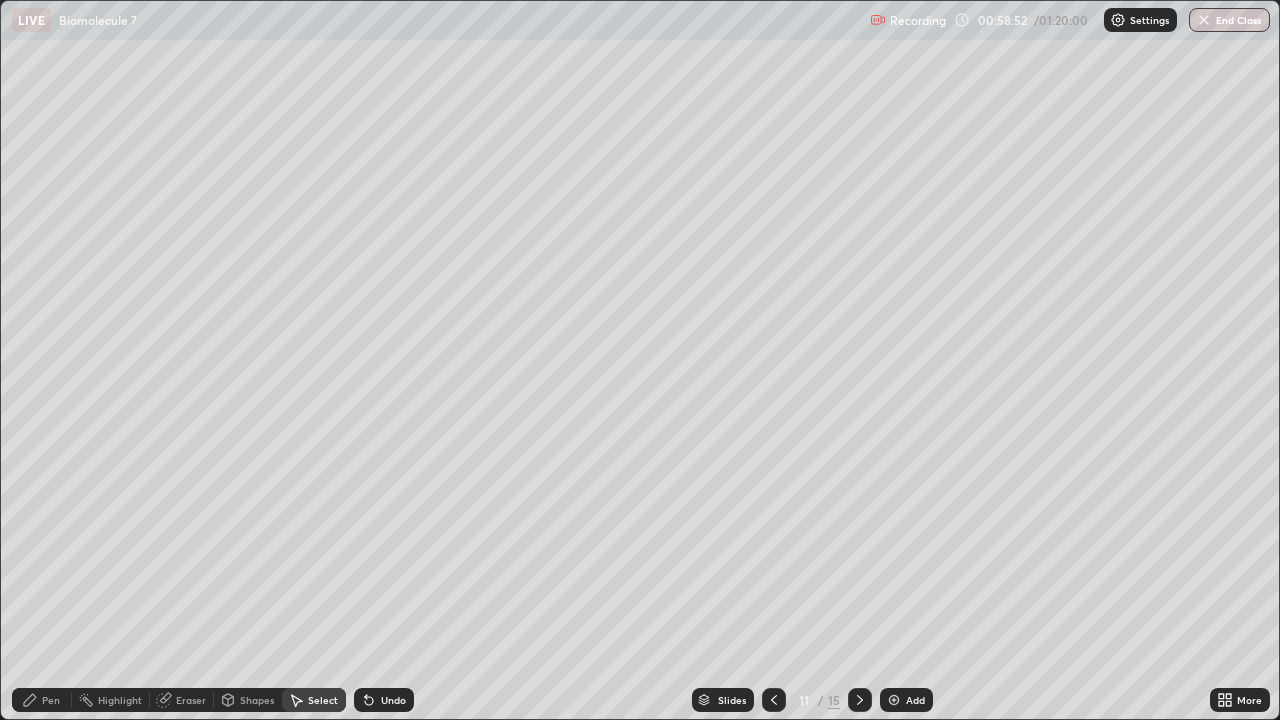 click on "Select" at bounding box center (323, 700) 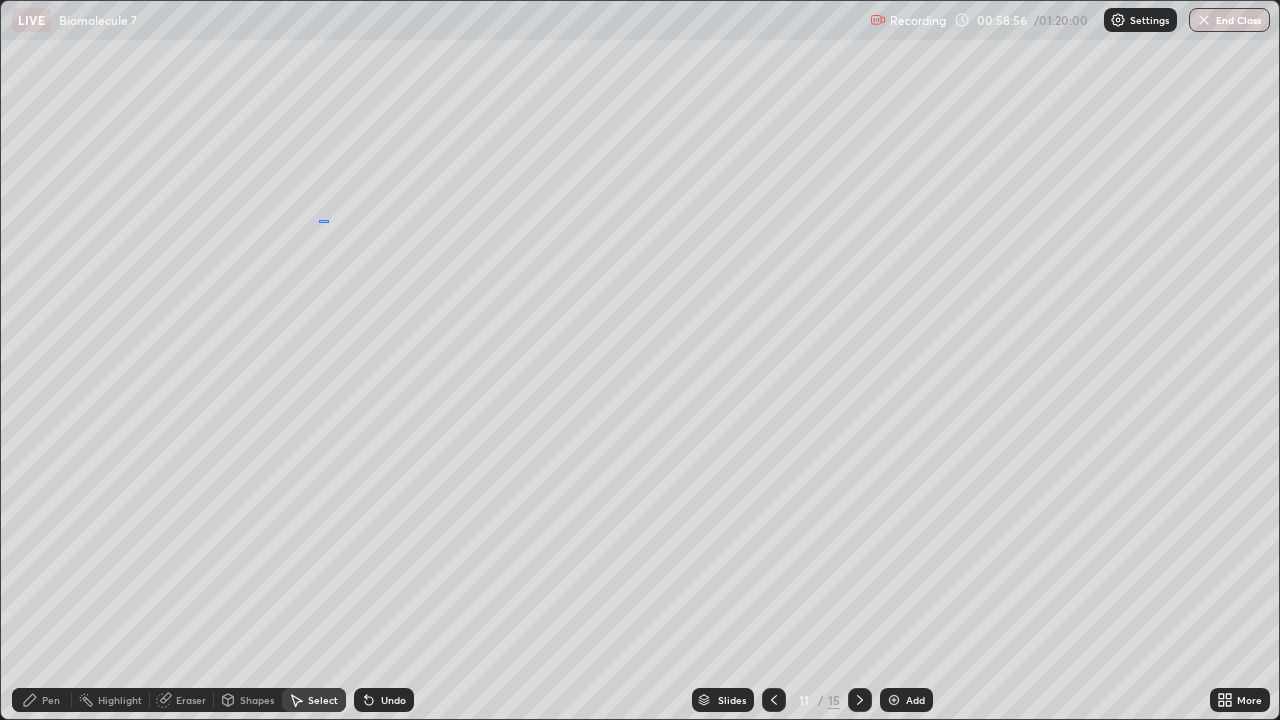 click on "0 ° Undo Copy Duplicate Duplicate to new slide Delete" at bounding box center (640, 360) 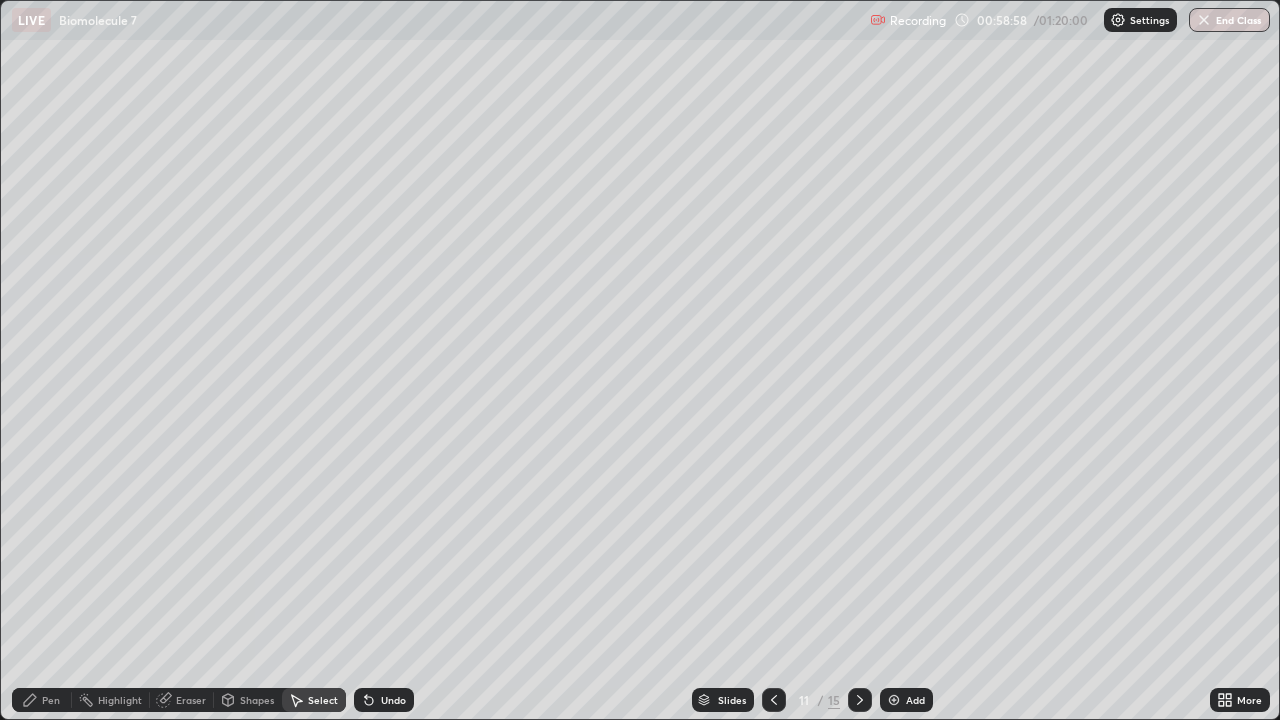 click on "Pen" at bounding box center (51, 700) 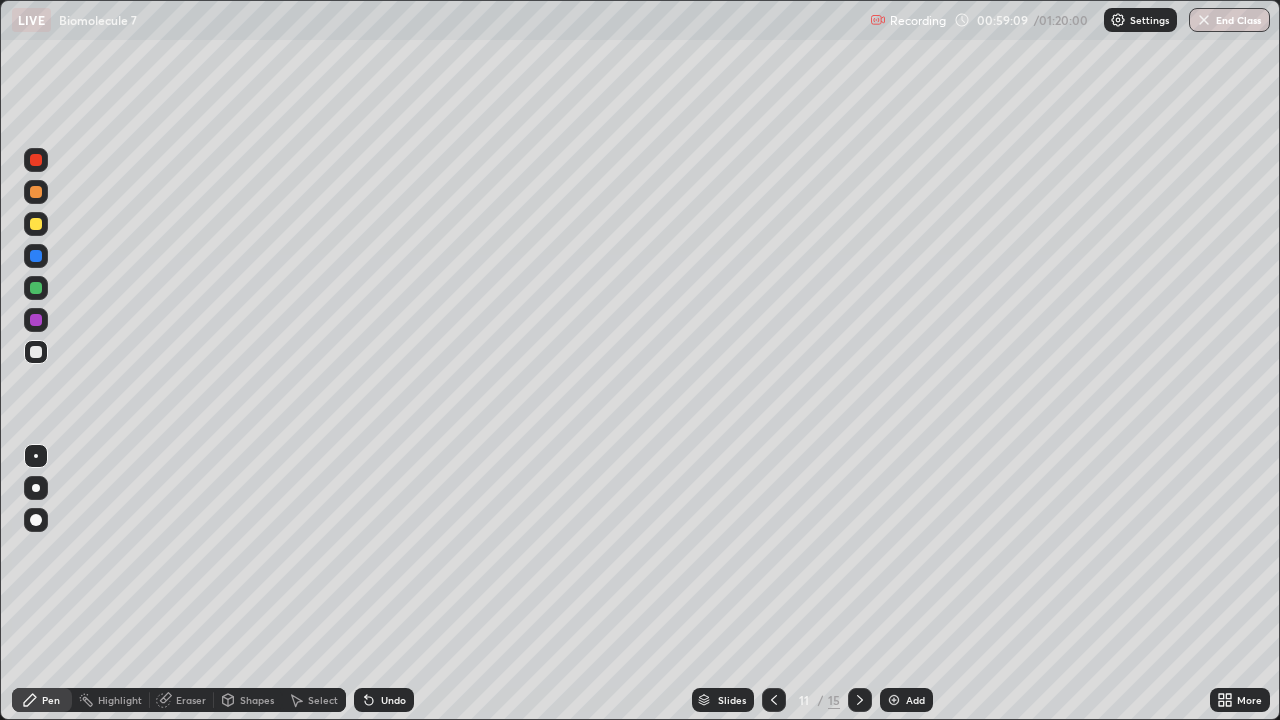 click at bounding box center (36, 288) 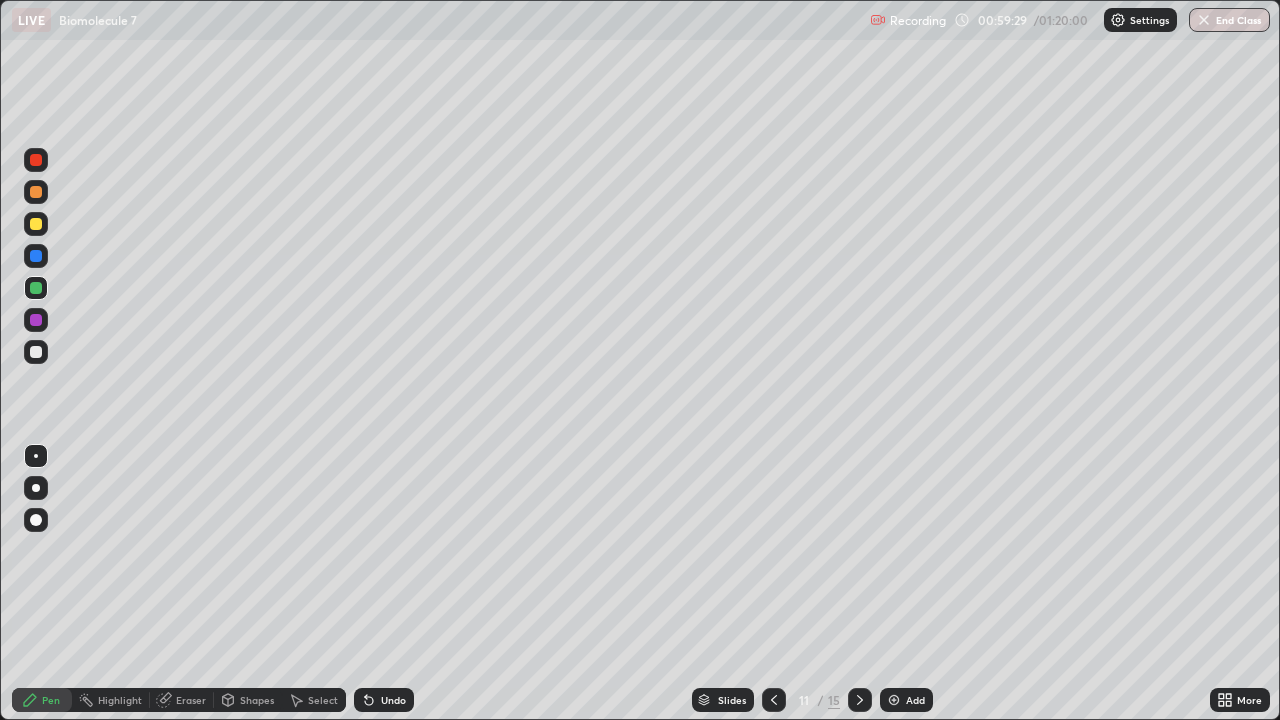 click at bounding box center (36, 352) 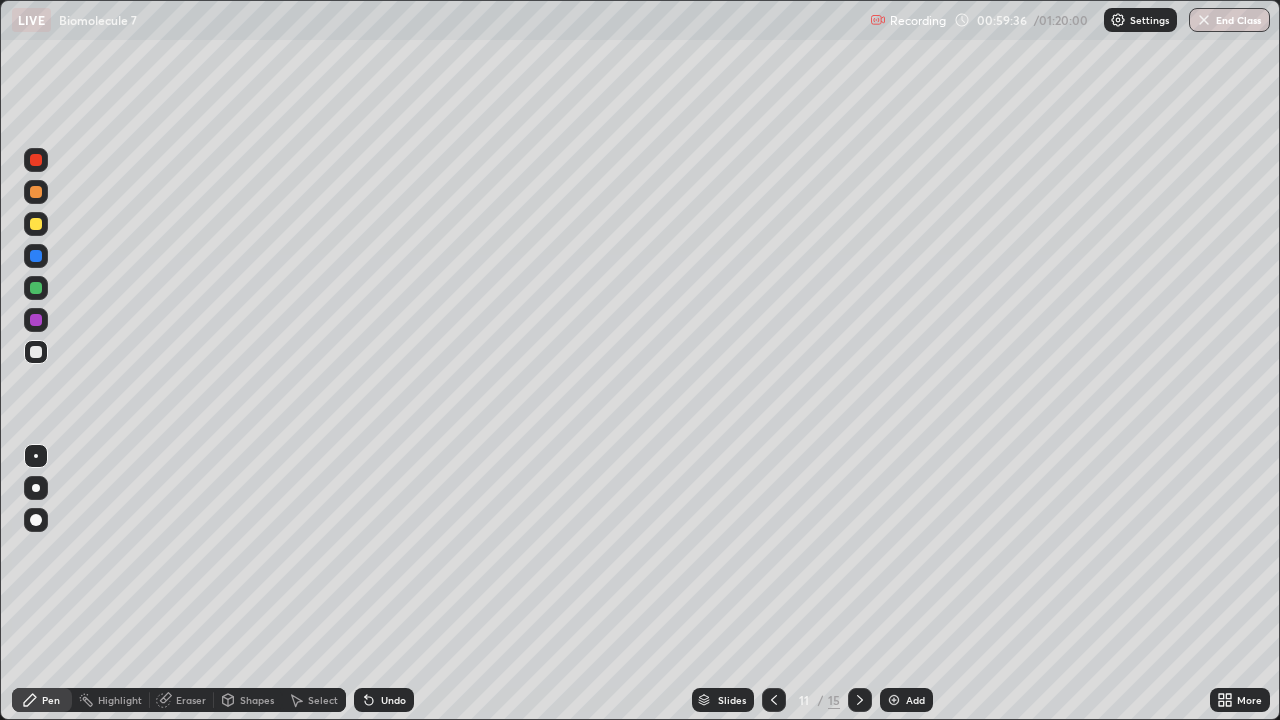 click 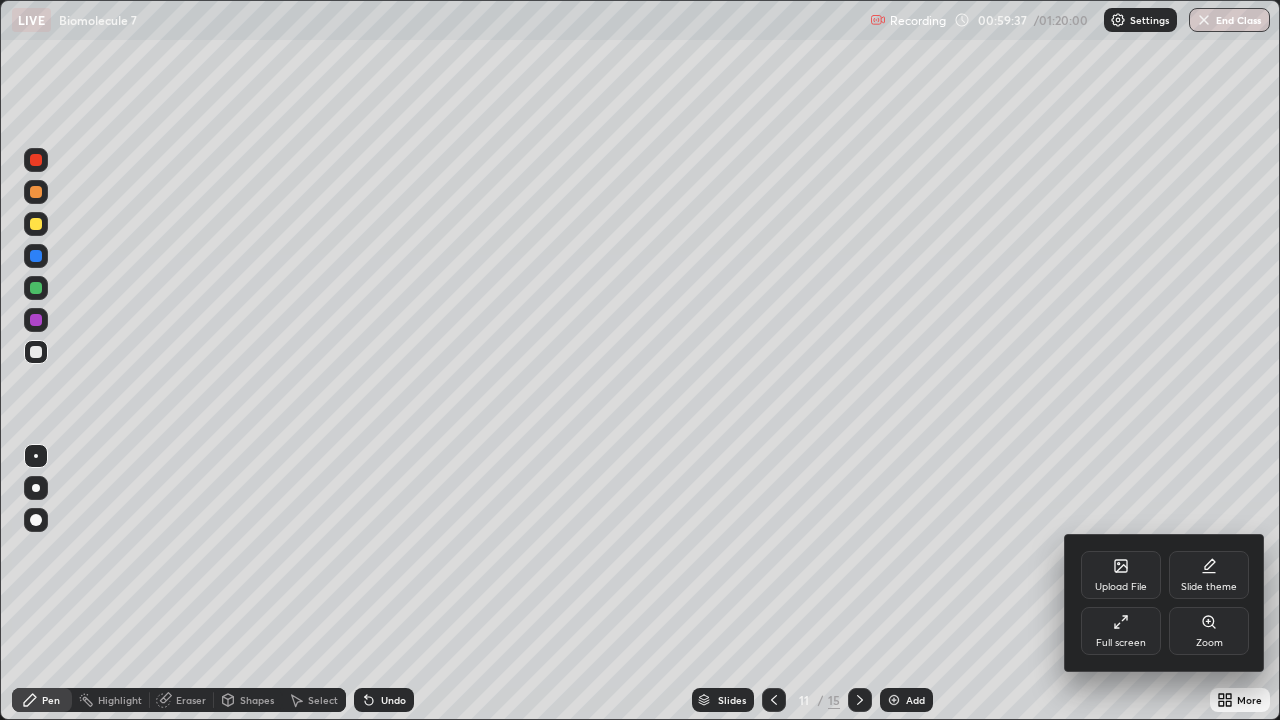 click on "Full screen" at bounding box center (1121, 631) 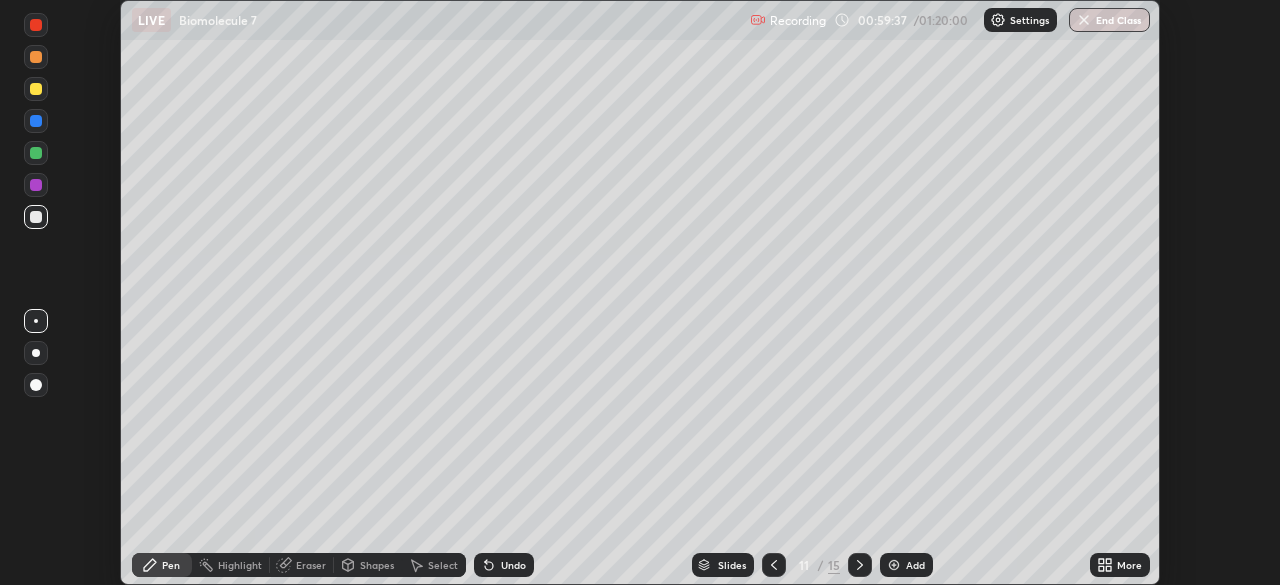 scroll, scrollTop: 585, scrollLeft: 1280, axis: both 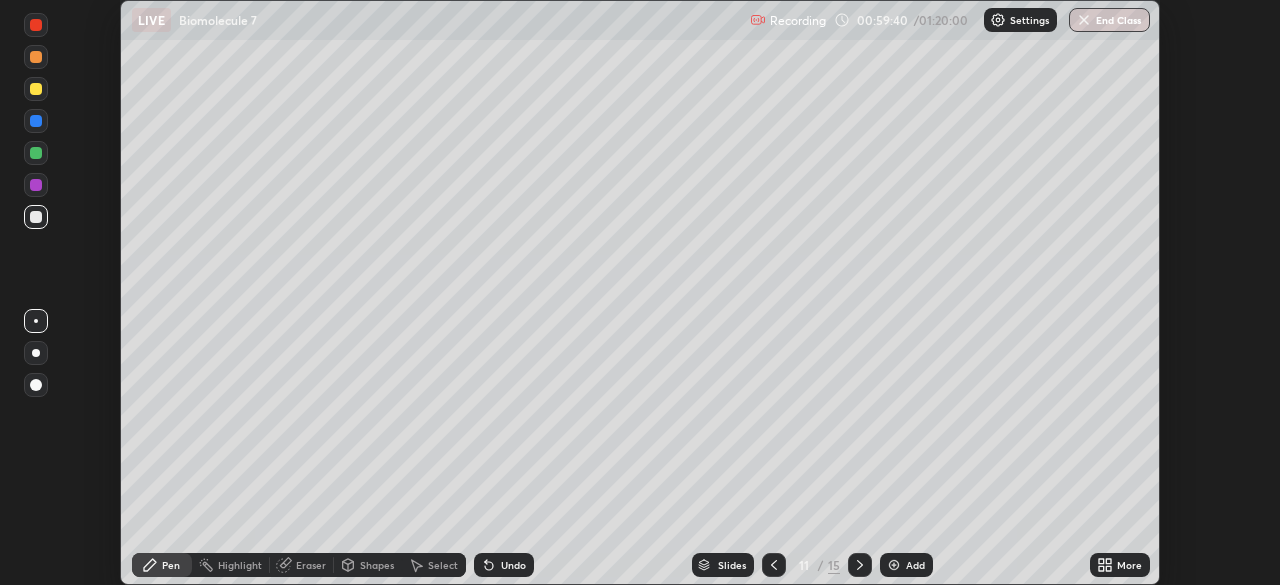 click 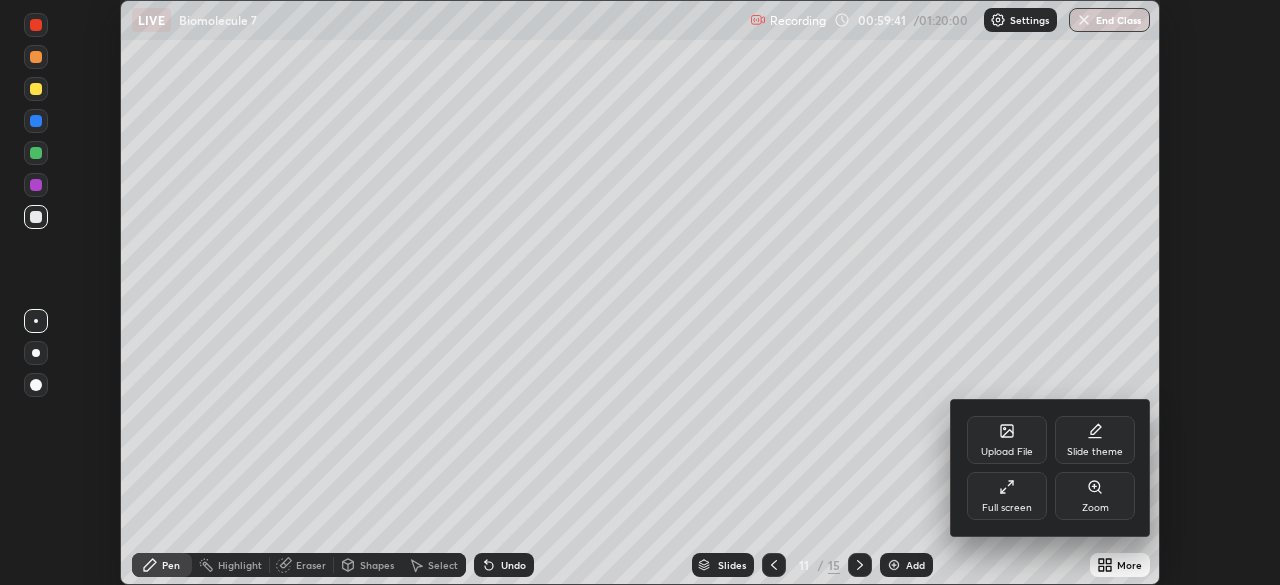 click on "Full screen" at bounding box center [1007, 496] 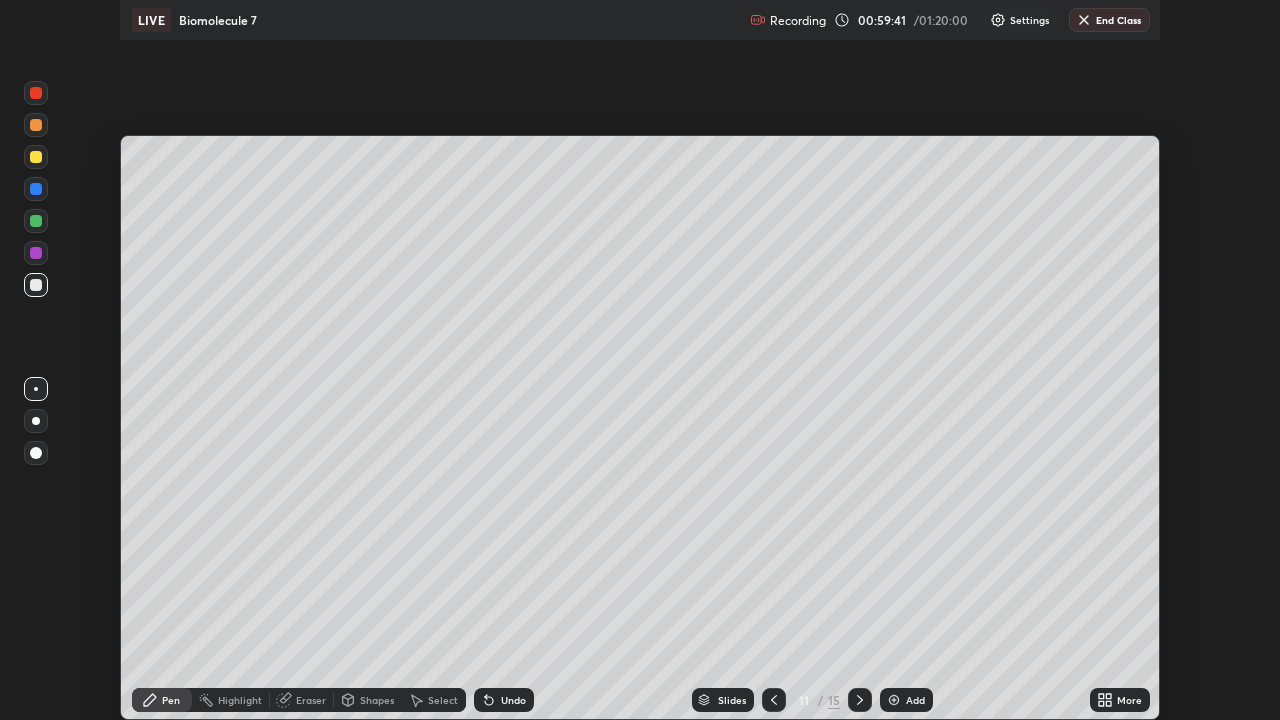 scroll, scrollTop: 99280, scrollLeft: 98720, axis: both 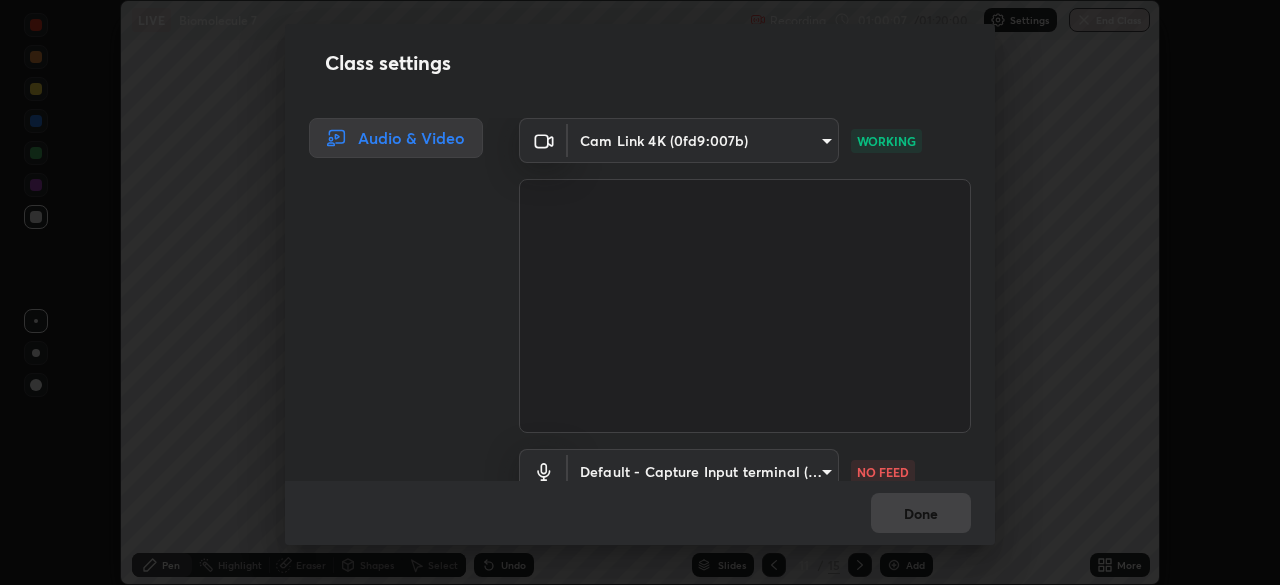 click on "NO FEED" at bounding box center (883, 472) 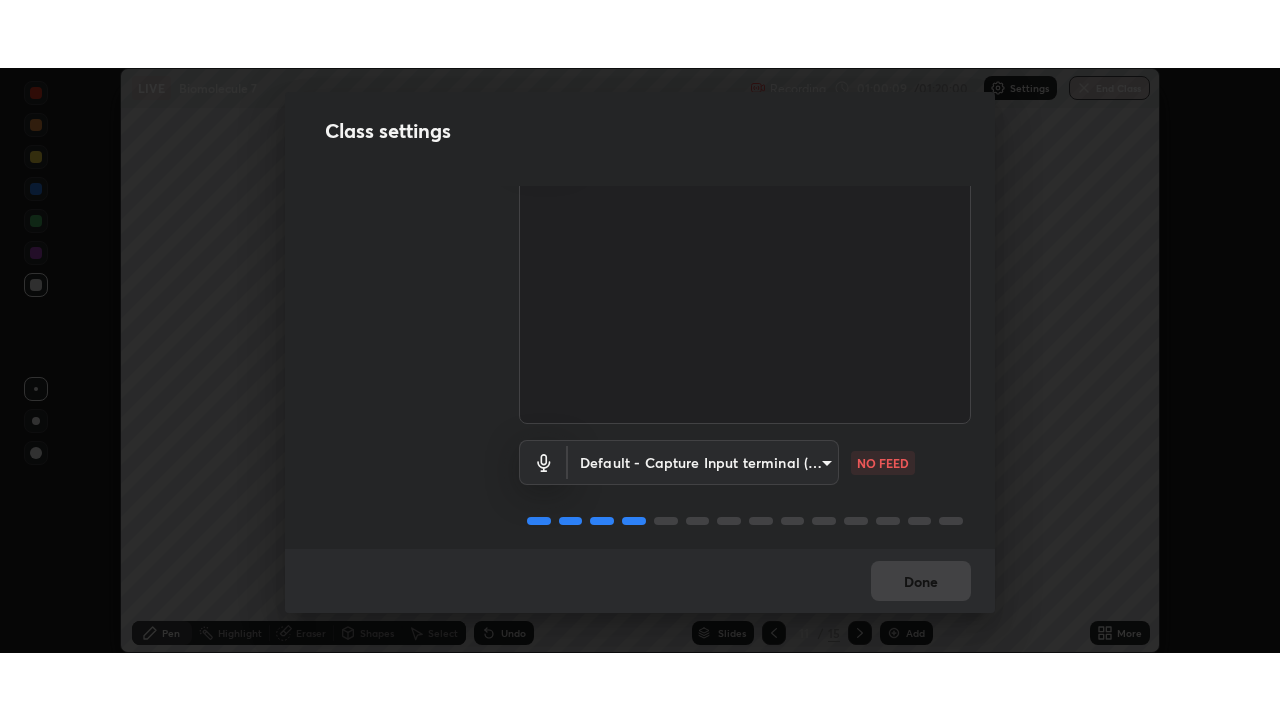 scroll, scrollTop: 91, scrollLeft: 0, axis: vertical 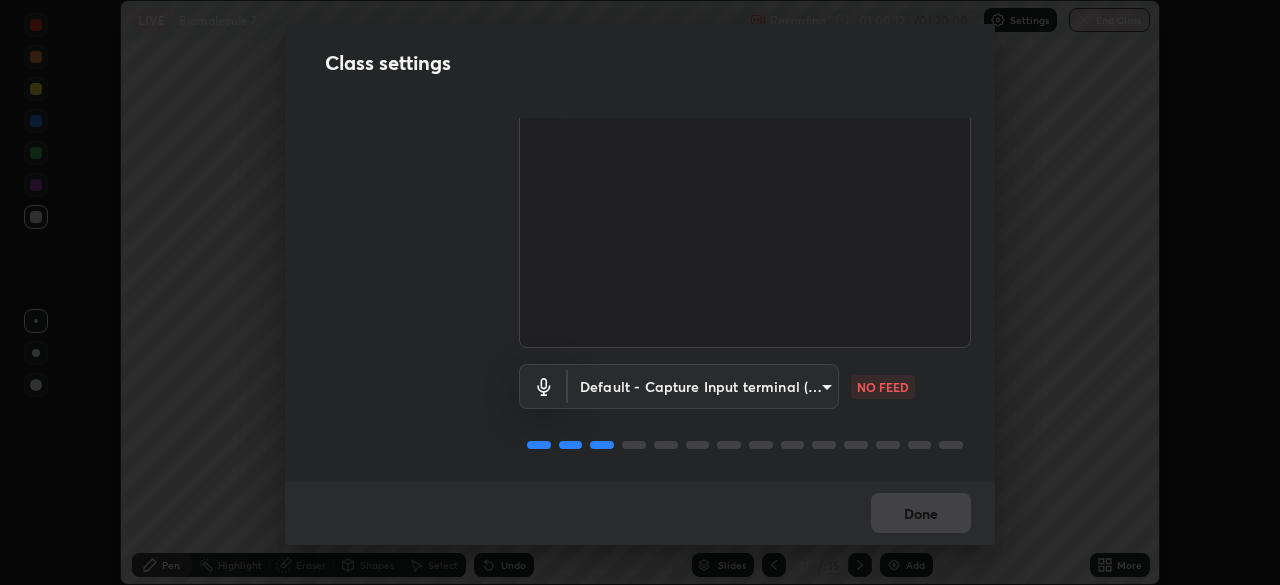 click on "Erase all LIVE Biomolecule 7 Recording 01:00:12 /  01:20:00 Settings End Class Setting up your live class Biomolecule 7 • L59 of Course On Zoology for NEET Conquer 1 2026 [FIRST] [LAST] Pen Highlight Eraser Shapes Select Undo Slides 11 / 15 Add More No doubts shared Encourage your learners to ask a doubt for better clarity Report an issue Reason for reporting Buffering Chat not working Audio - Video sync issue Educator video quality low ​ Attach an image Report Class settings Audio & Video Cam Link 4K (0fd9:007b) 85224a5ddb1d7c473c8089fb73f01f25a8fb598abb9b0335bd4e39e439134962 WORKING Default - Capture Input terminal (Digital Array MIC) default NO FEED Done" at bounding box center (640, 292) 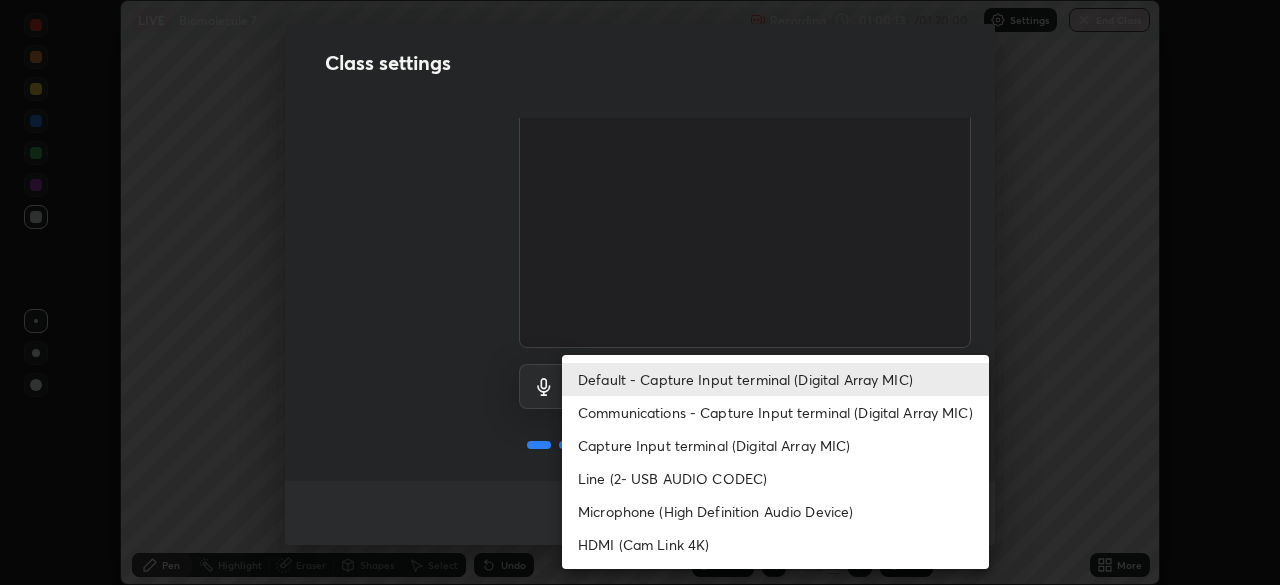 click on "Communications - Capture Input terminal (Digital Array MIC)" at bounding box center [775, 412] 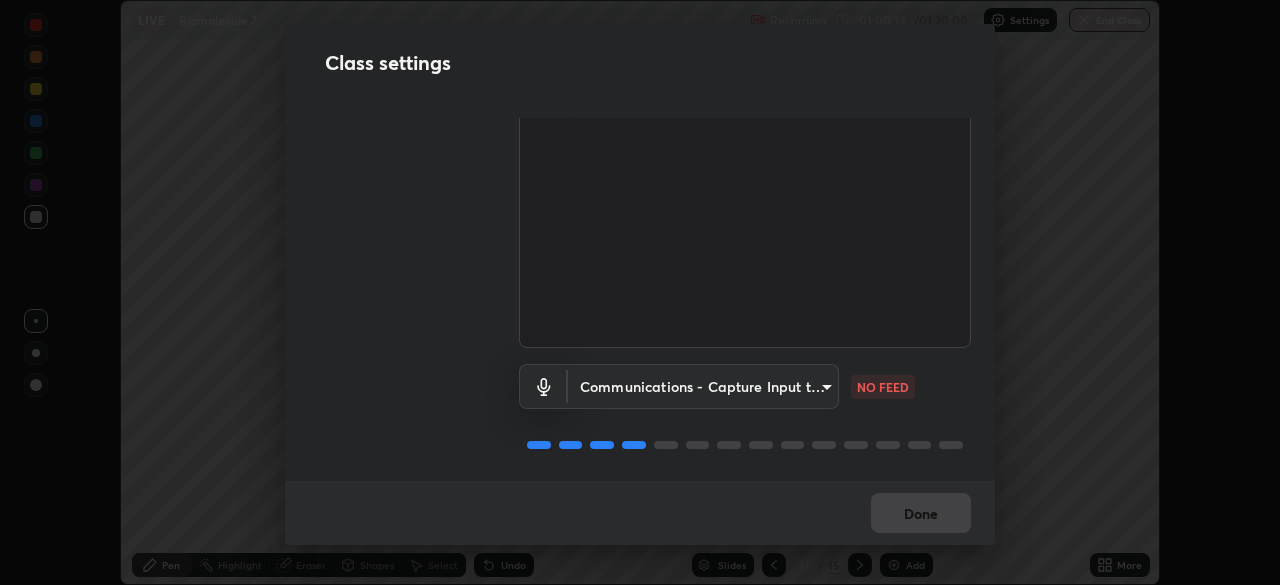type on "communications" 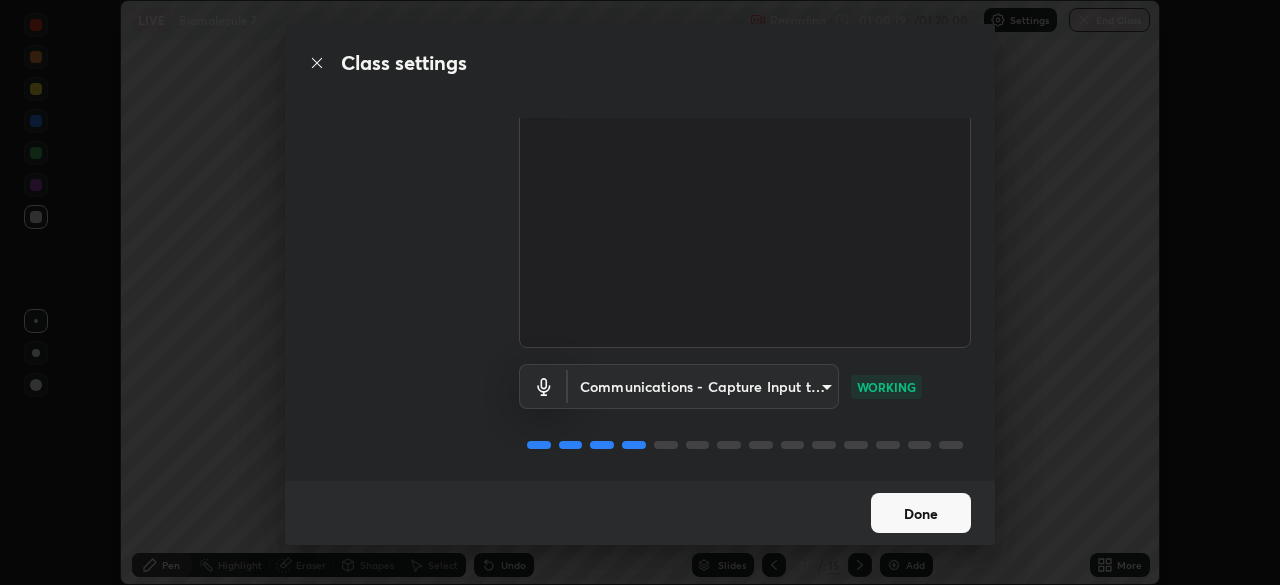 click on "Done" at bounding box center (921, 513) 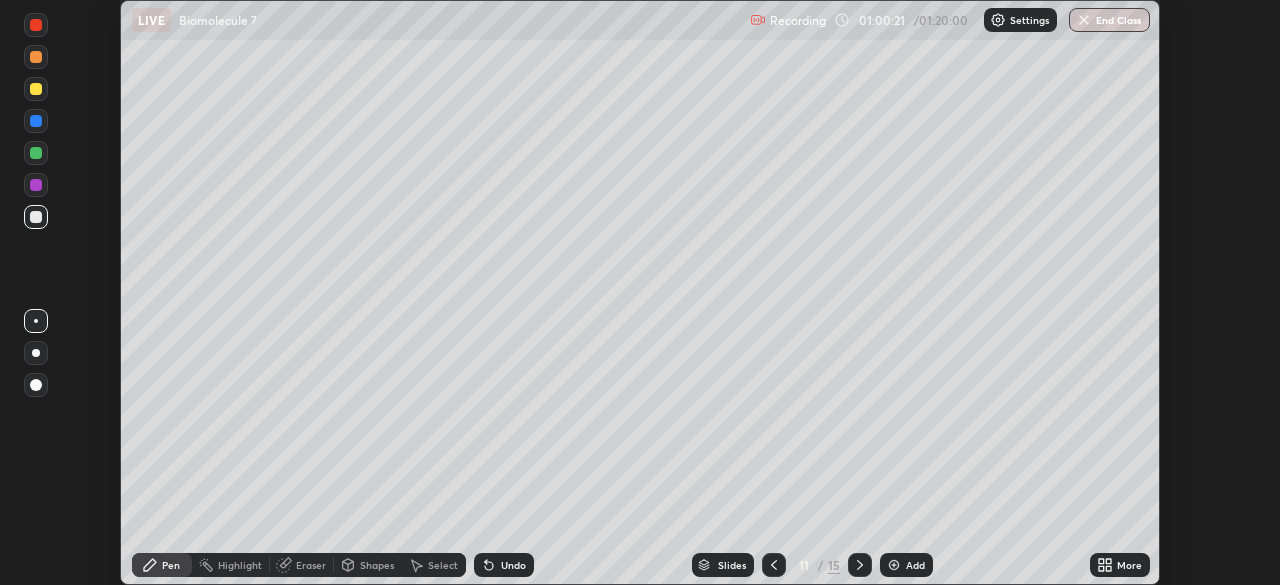 click 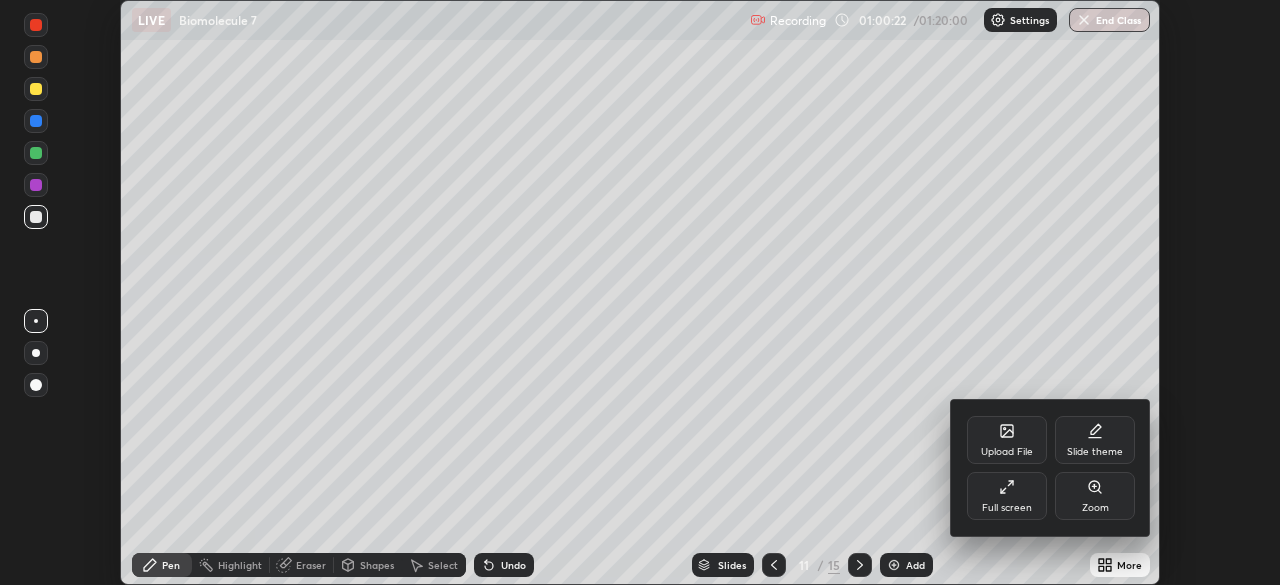 click on "Full screen" at bounding box center (1007, 496) 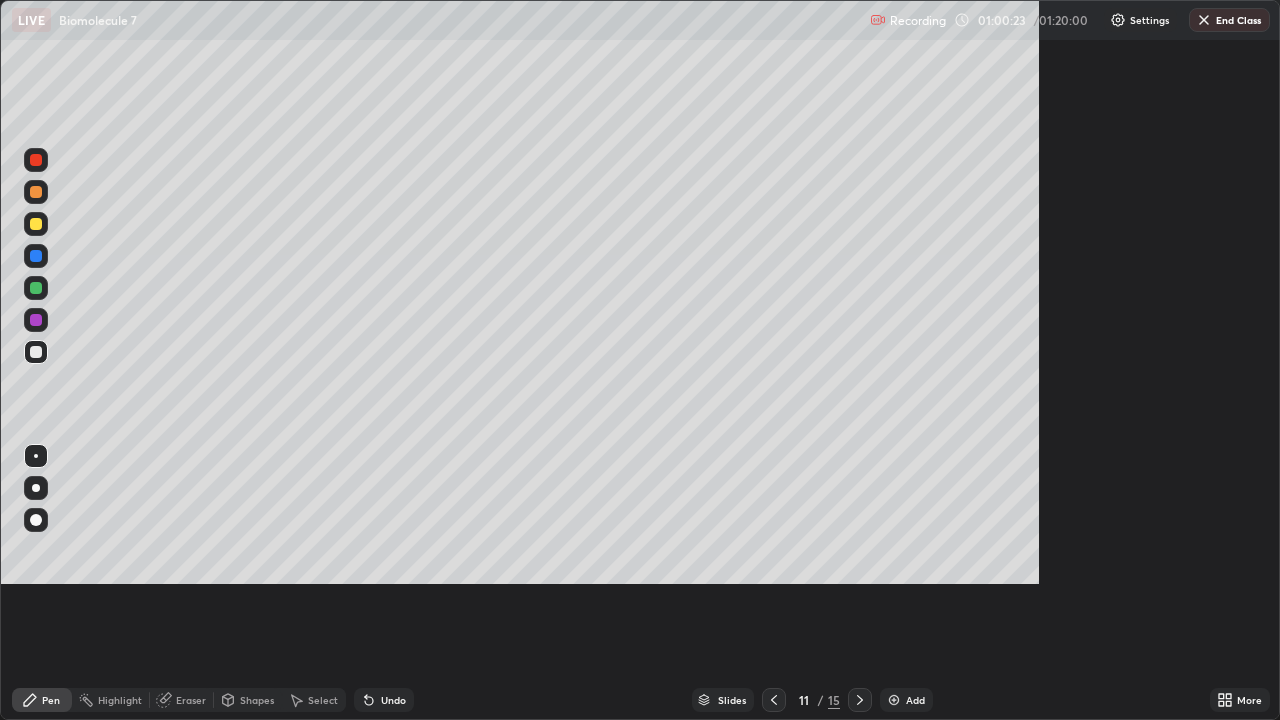 scroll, scrollTop: 99280, scrollLeft: 98720, axis: both 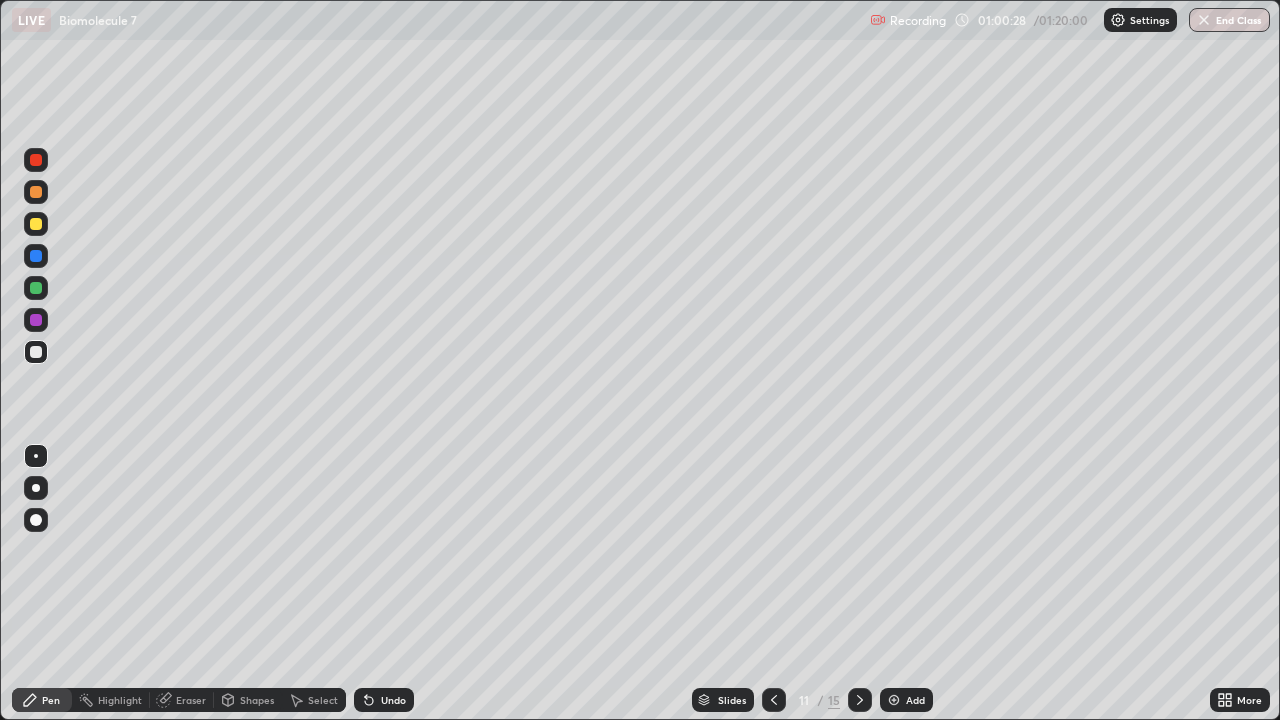 click on "Eraser" at bounding box center (191, 700) 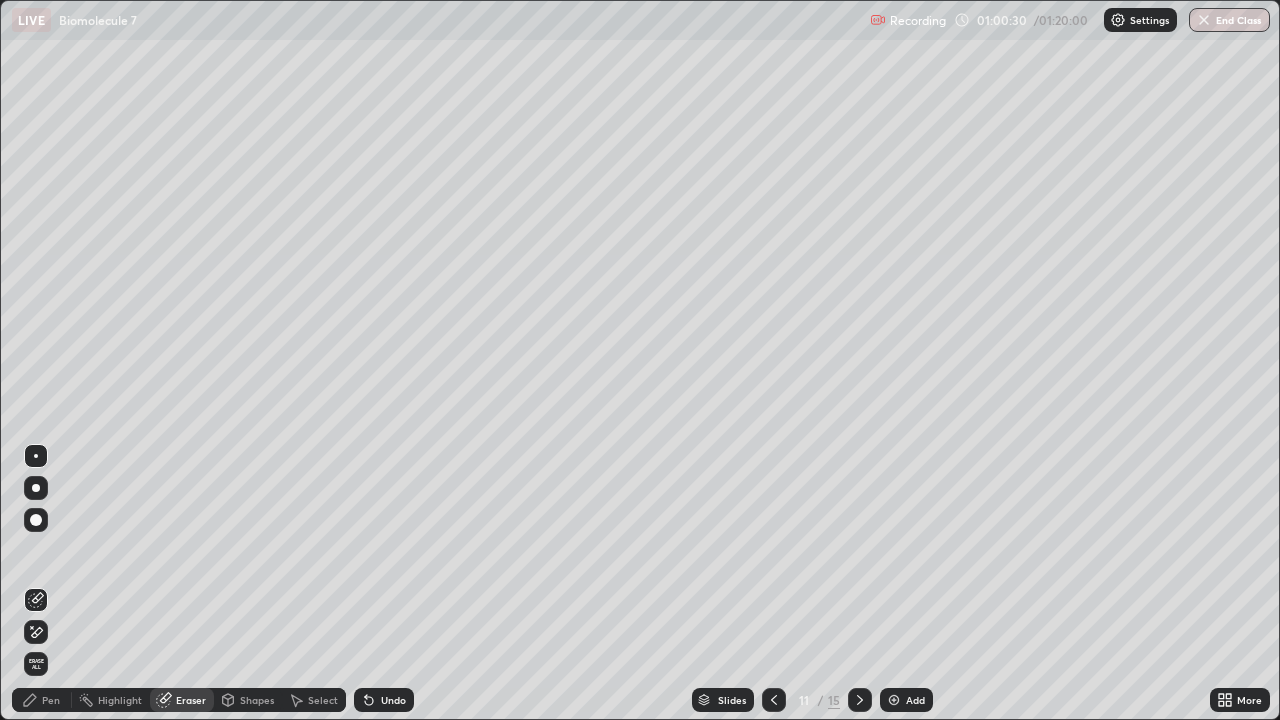 click on "Pen" at bounding box center [51, 700] 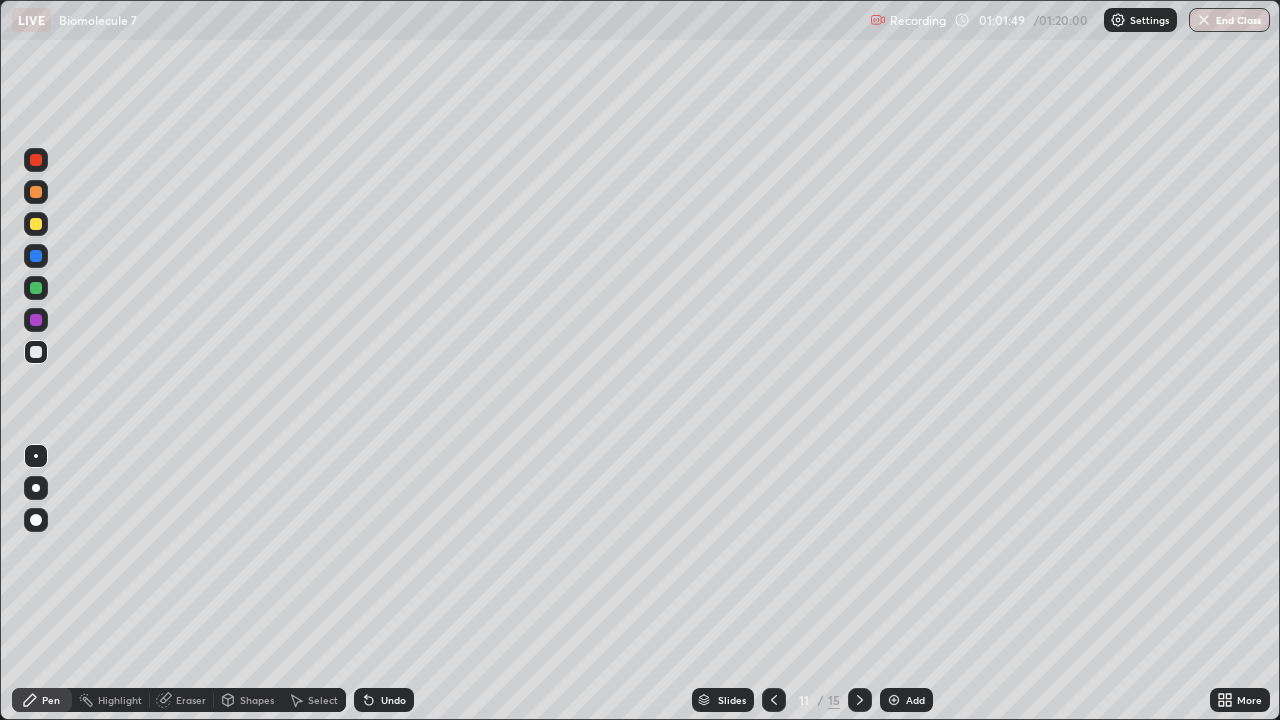 click on "Eraser" at bounding box center [191, 700] 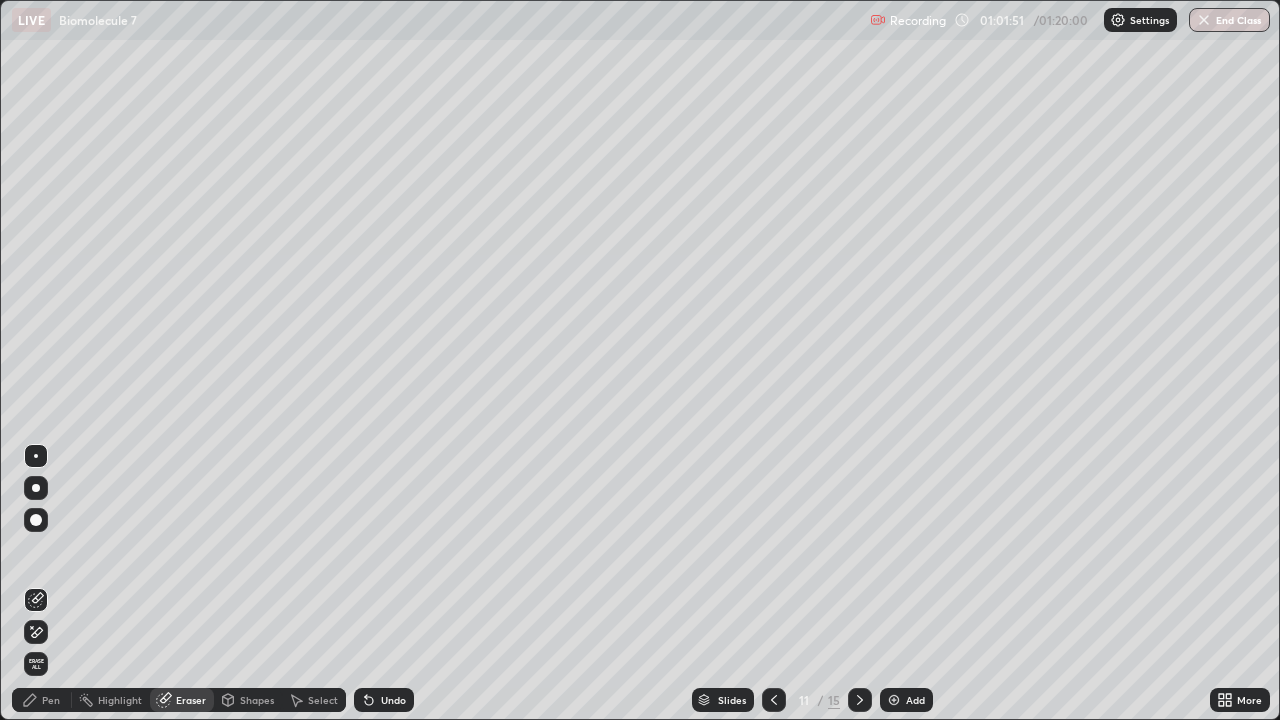 click on "Pen" at bounding box center [51, 700] 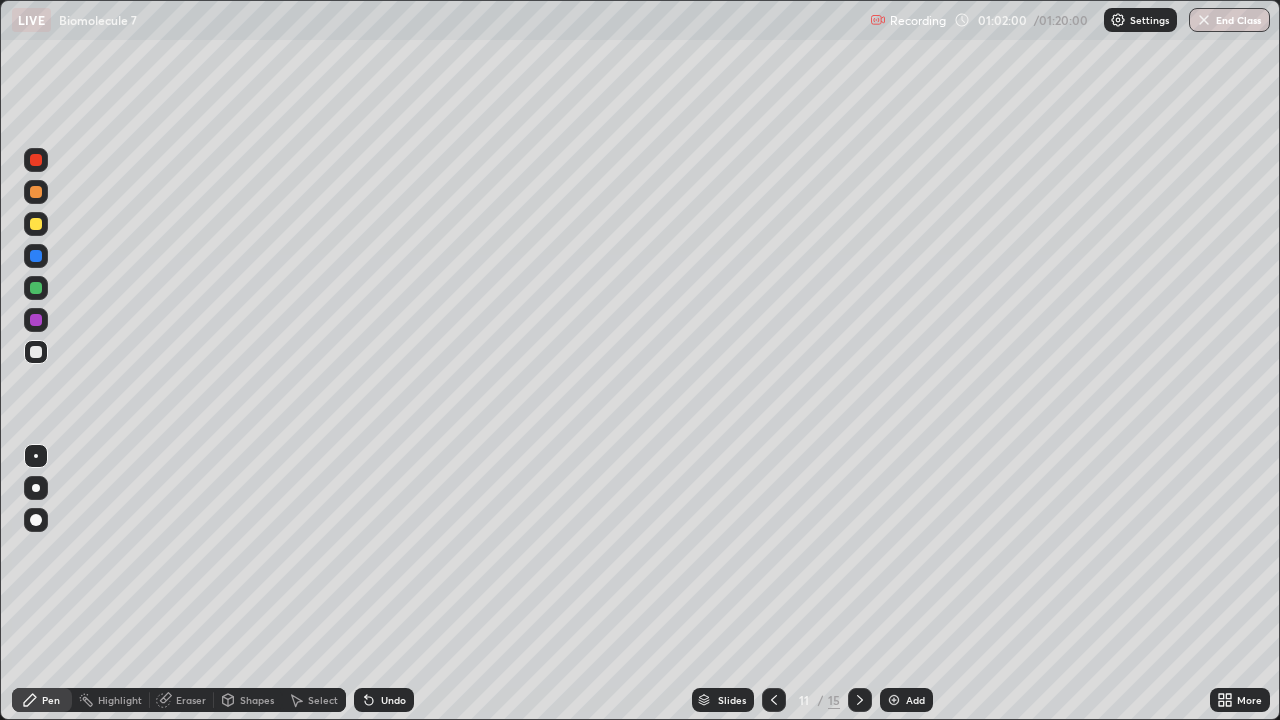 click on "Eraser" at bounding box center [191, 700] 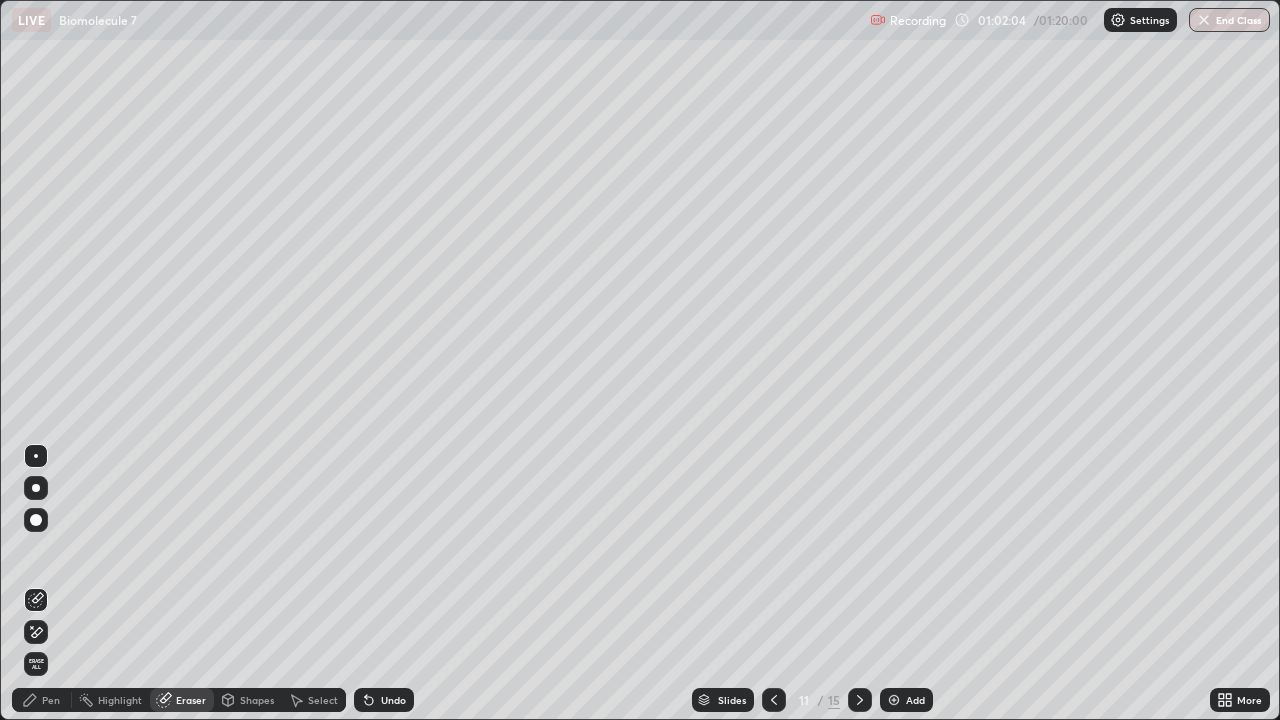click on "Pen" at bounding box center [51, 700] 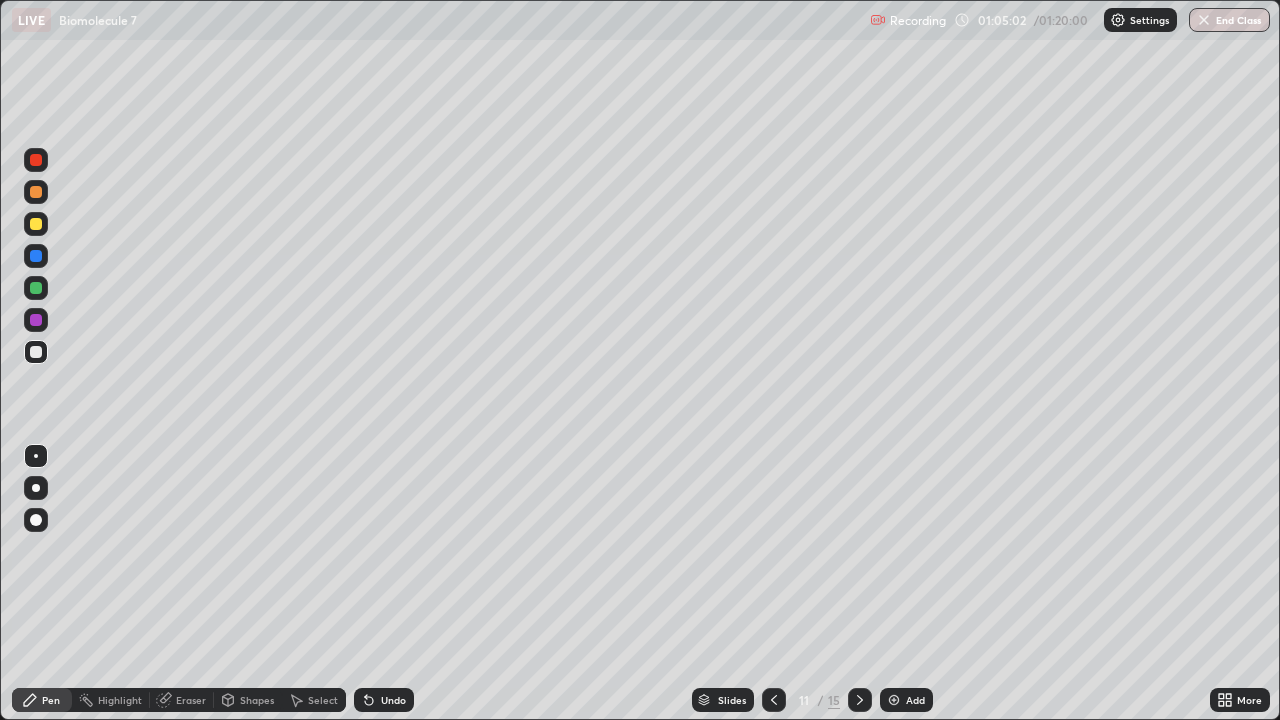 click at bounding box center (894, 700) 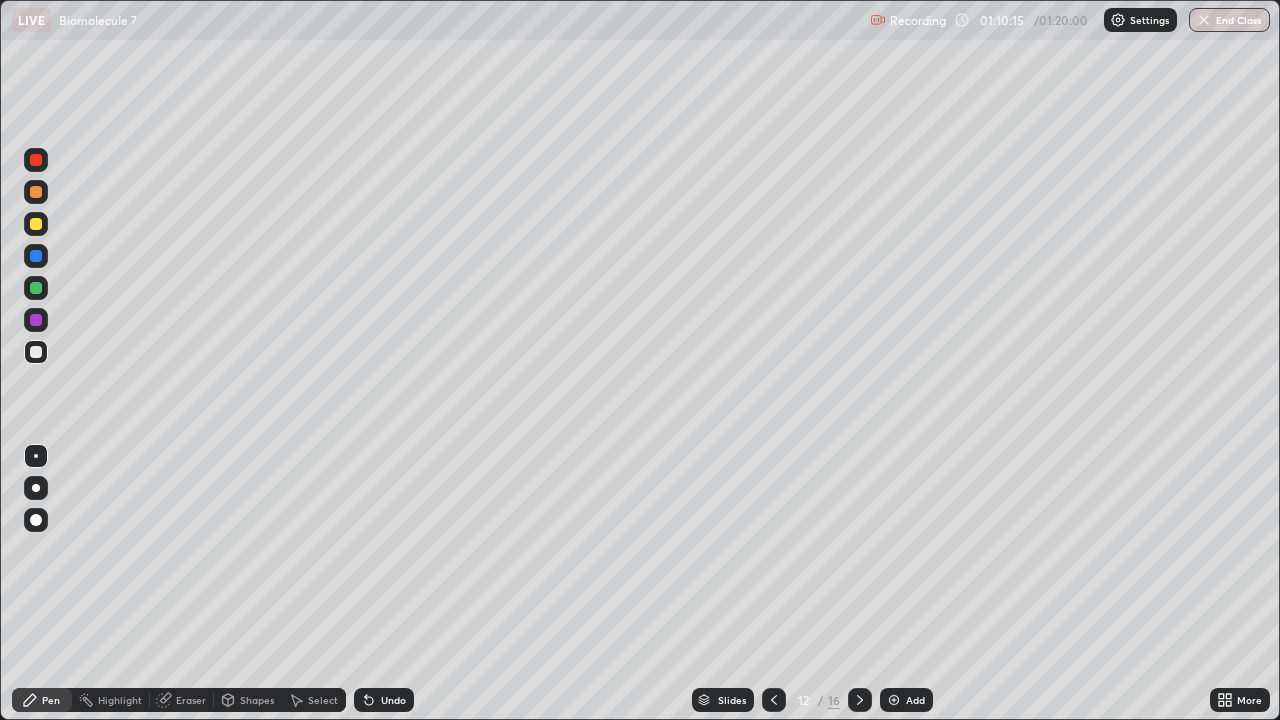 click on "End Class" at bounding box center (1229, 20) 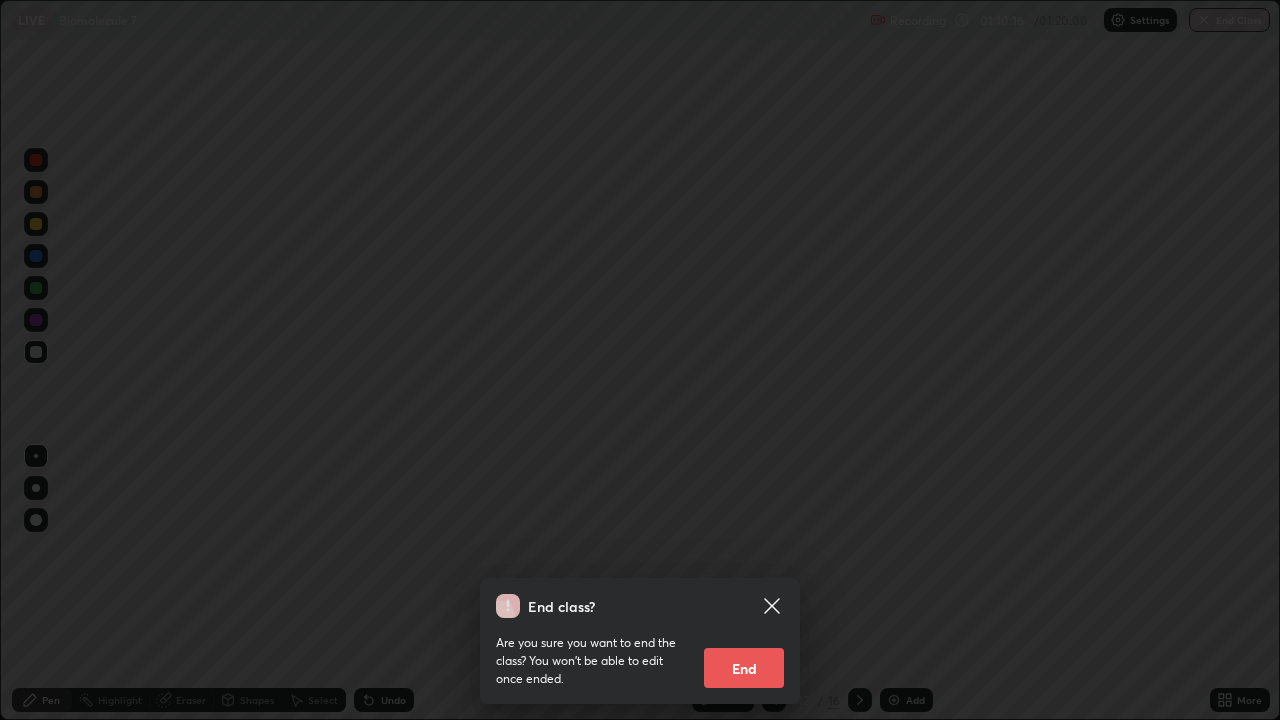 click on "End" at bounding box center [744, 668] 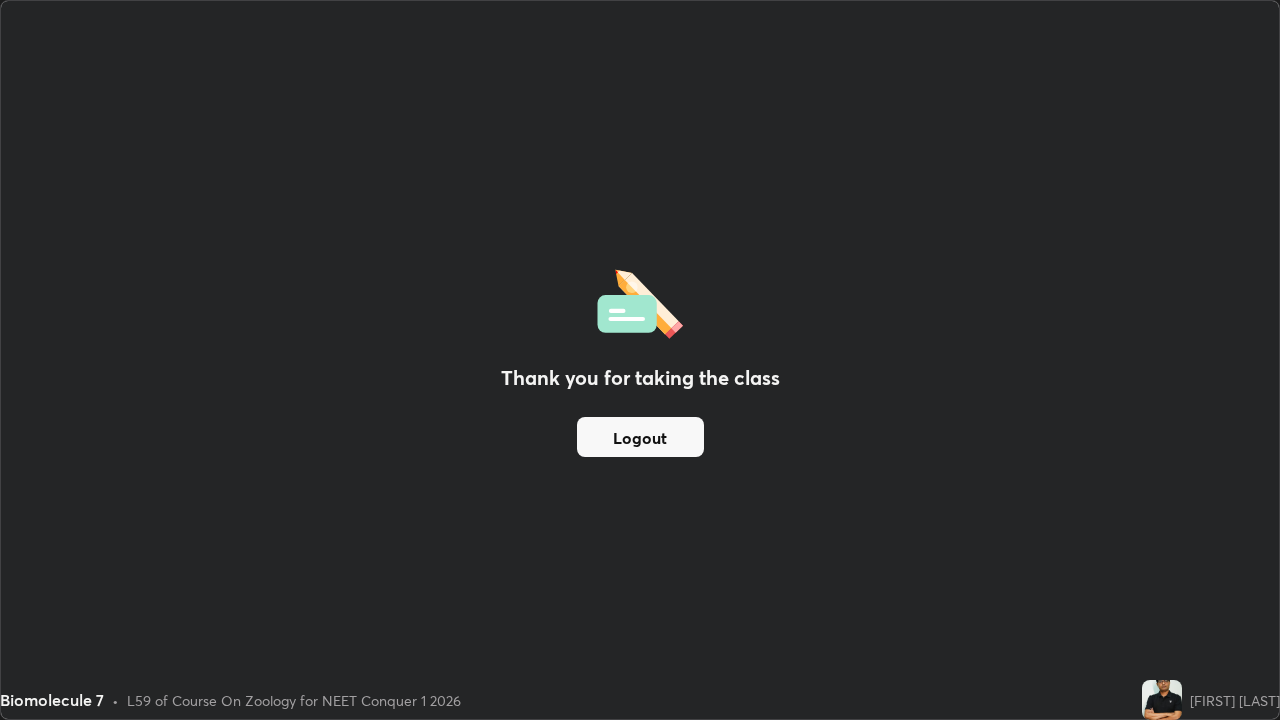 click on "Logout" at bounding box center (640, 437) 